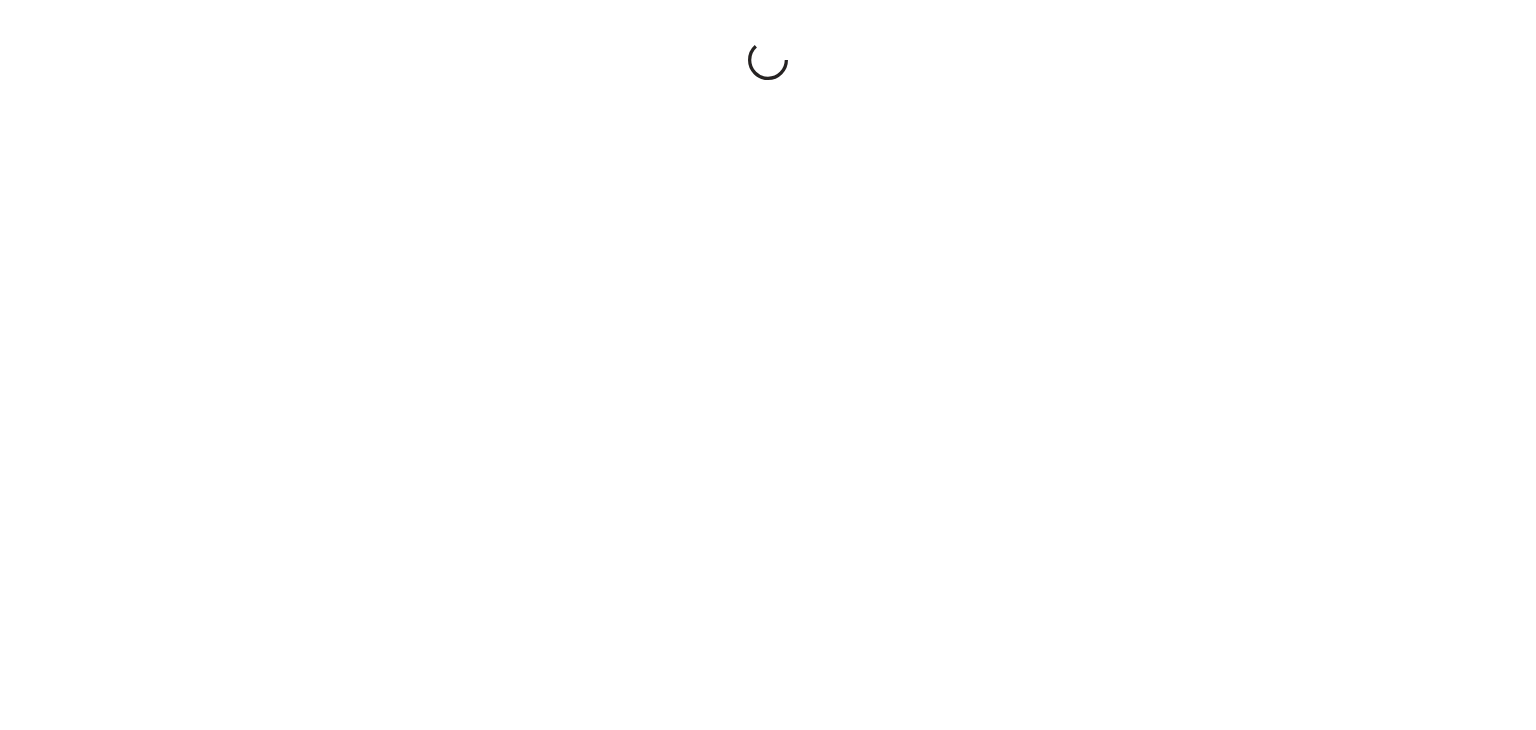 scroll, scrollTop: 0, scrollLeft: 0, axis: both 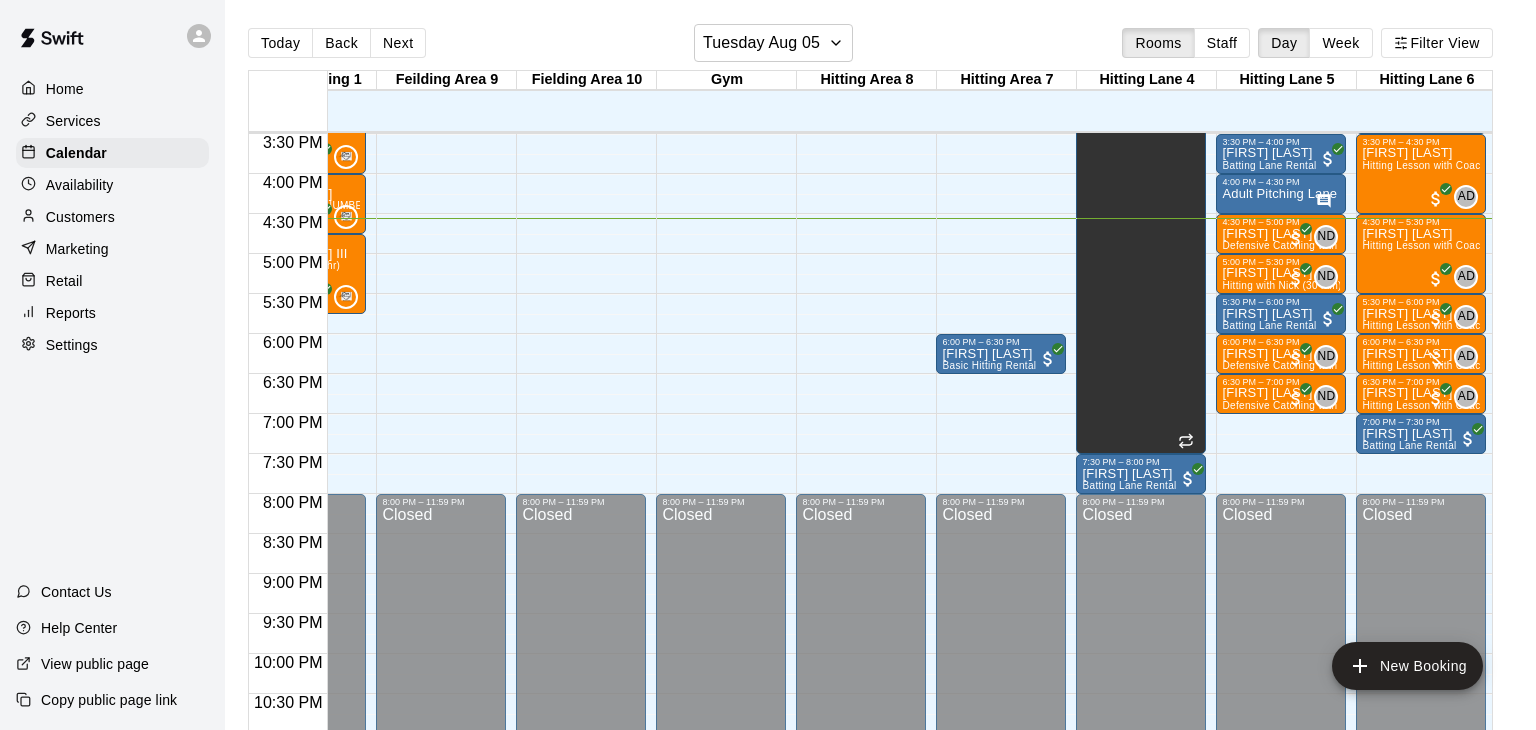 click on "Customers" at bounding box center (112, 217) 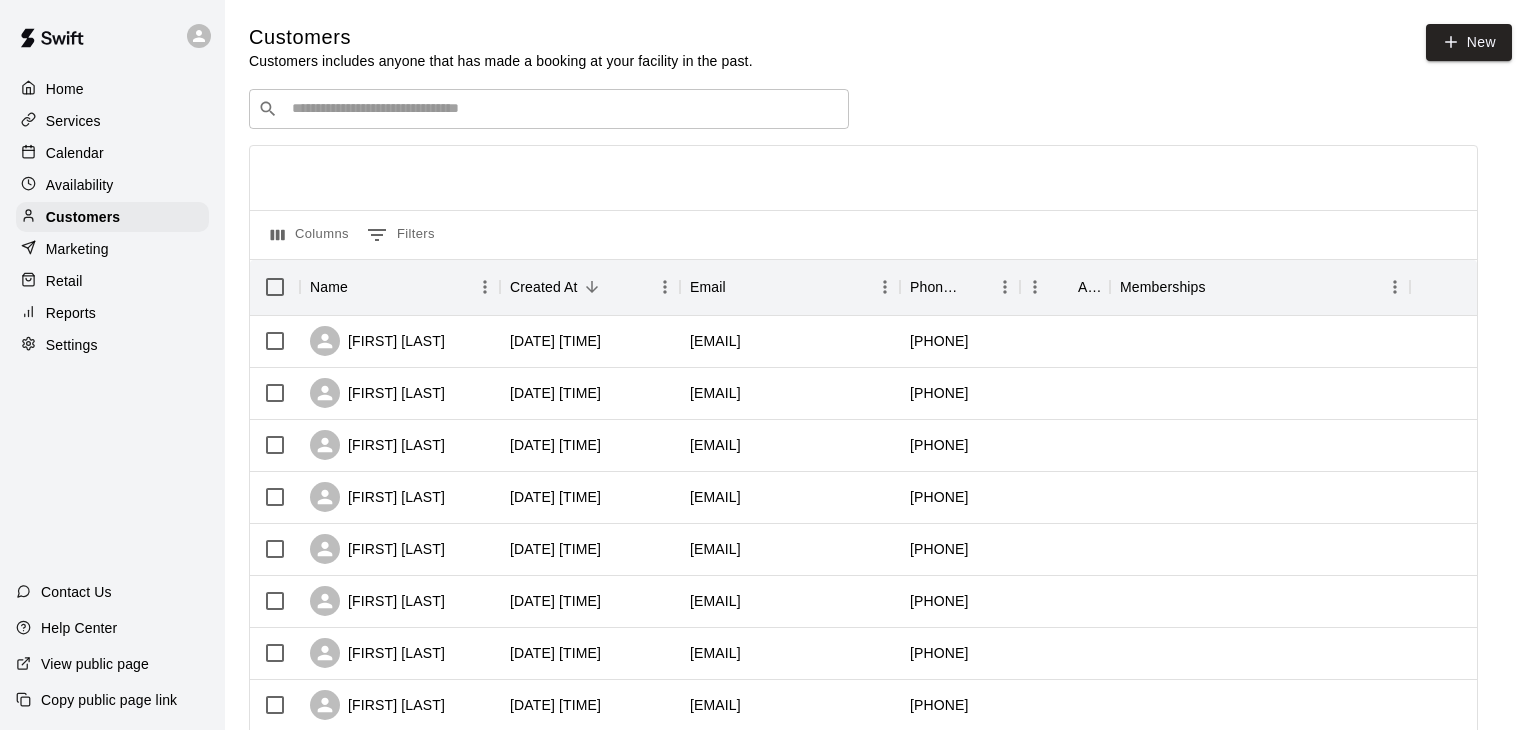 click at bounding box center (563, 109) 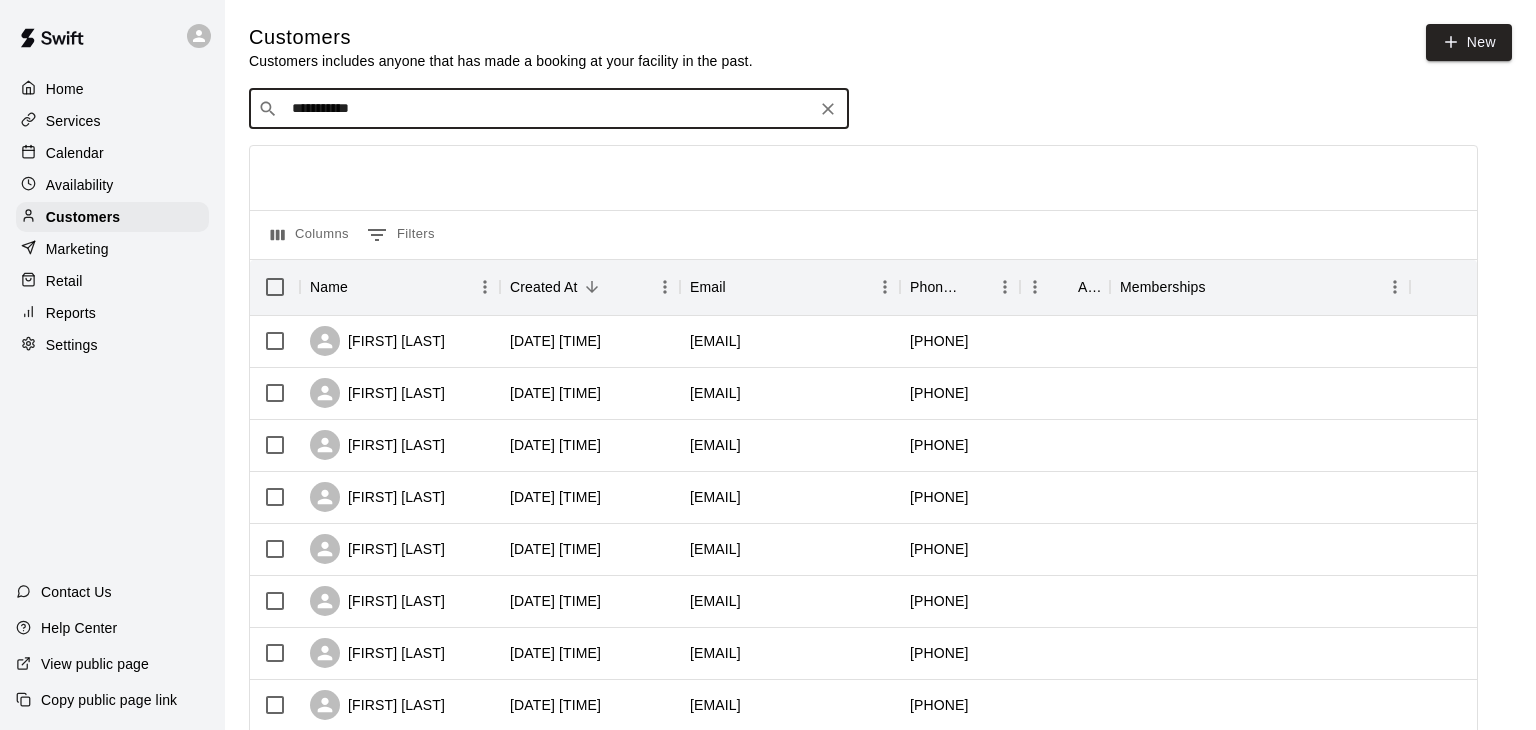 type on "**********" 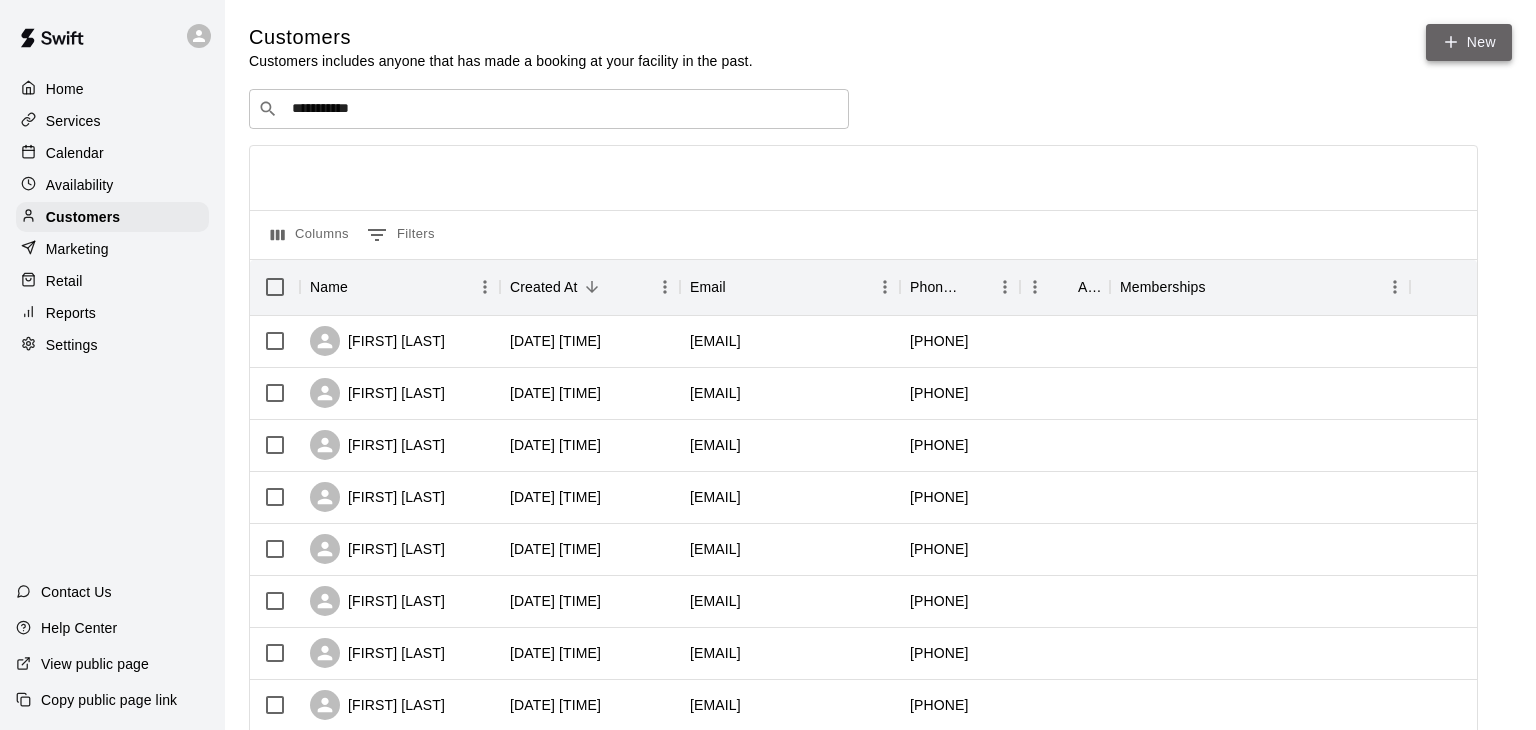 click on "New" at bounding box center (1469, 42) 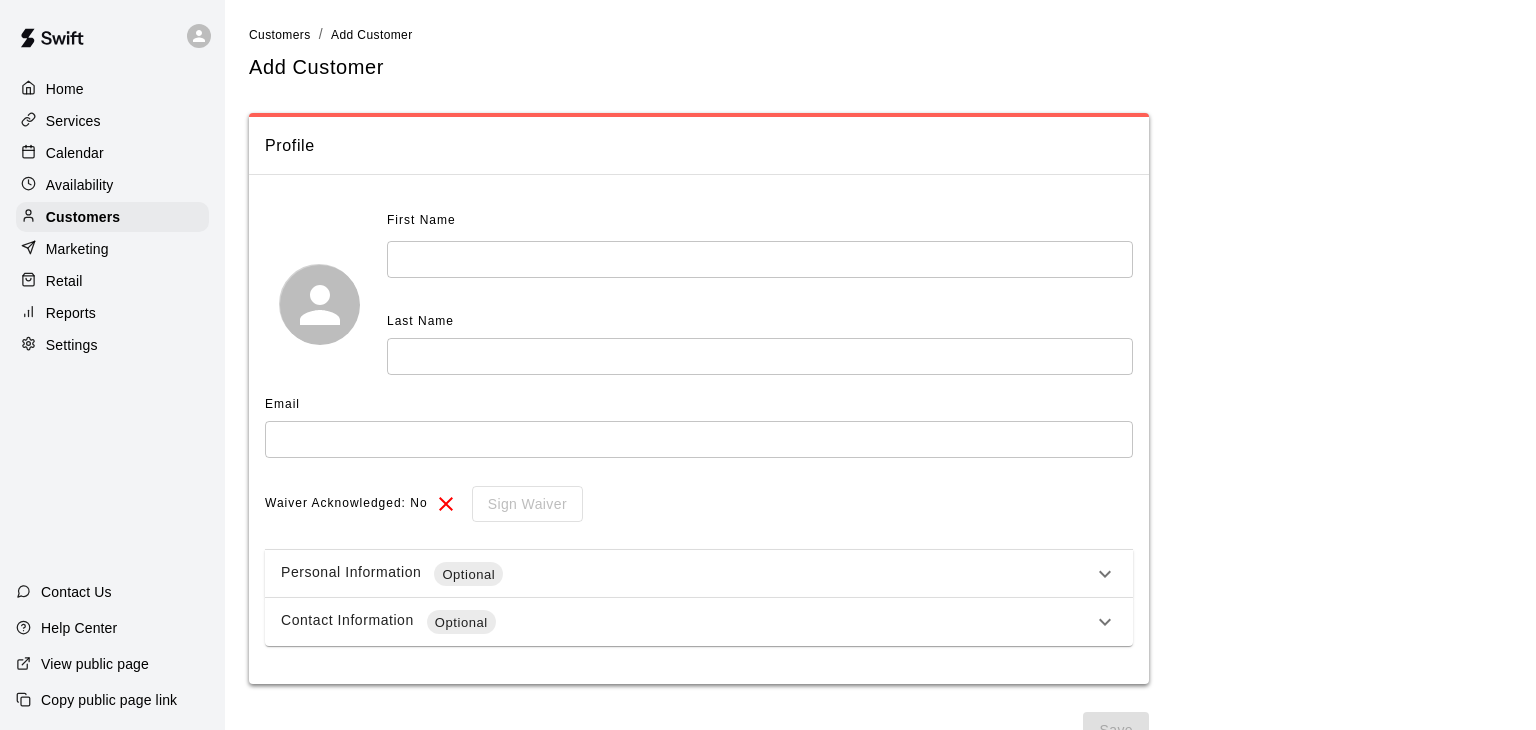 click at bounding box center (760, 259) 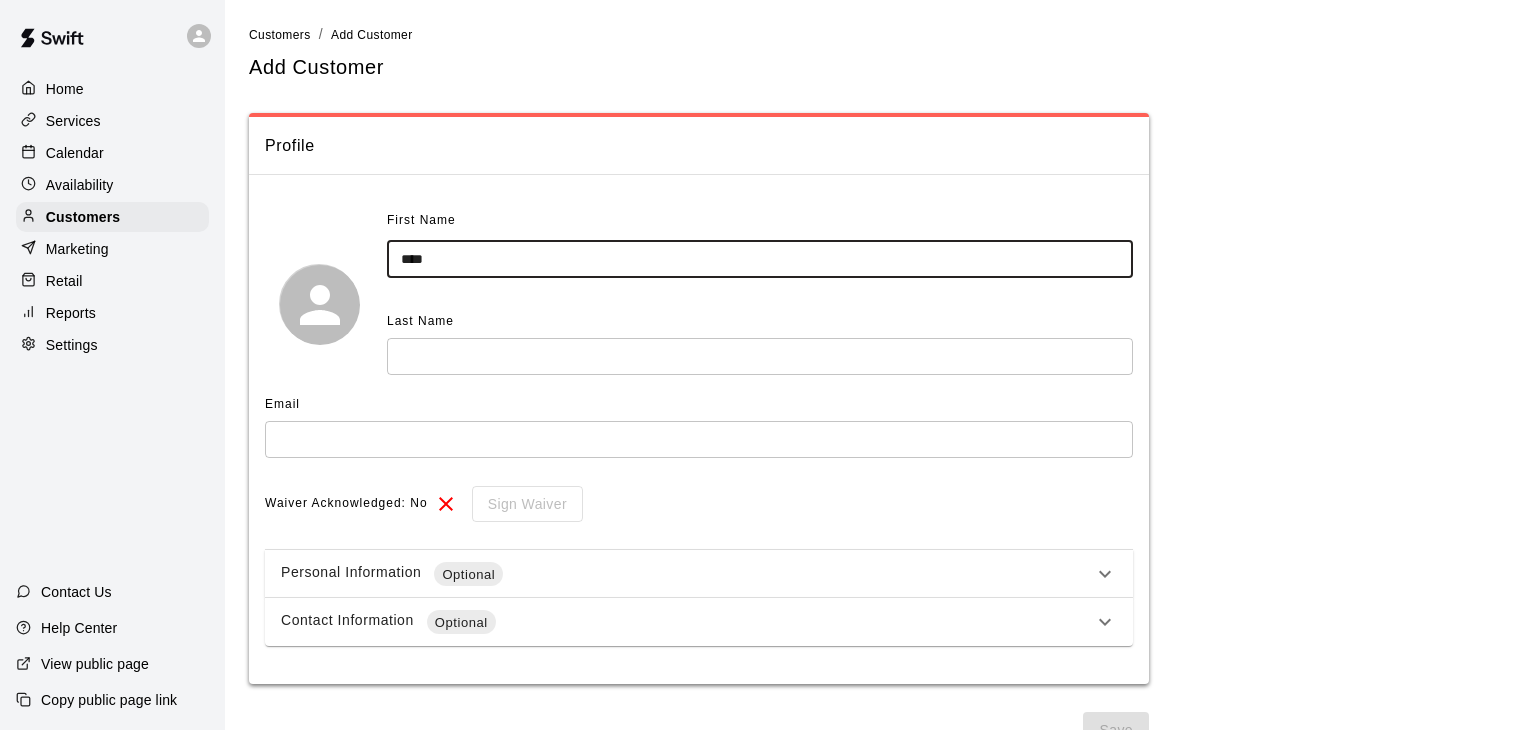 type on "****" 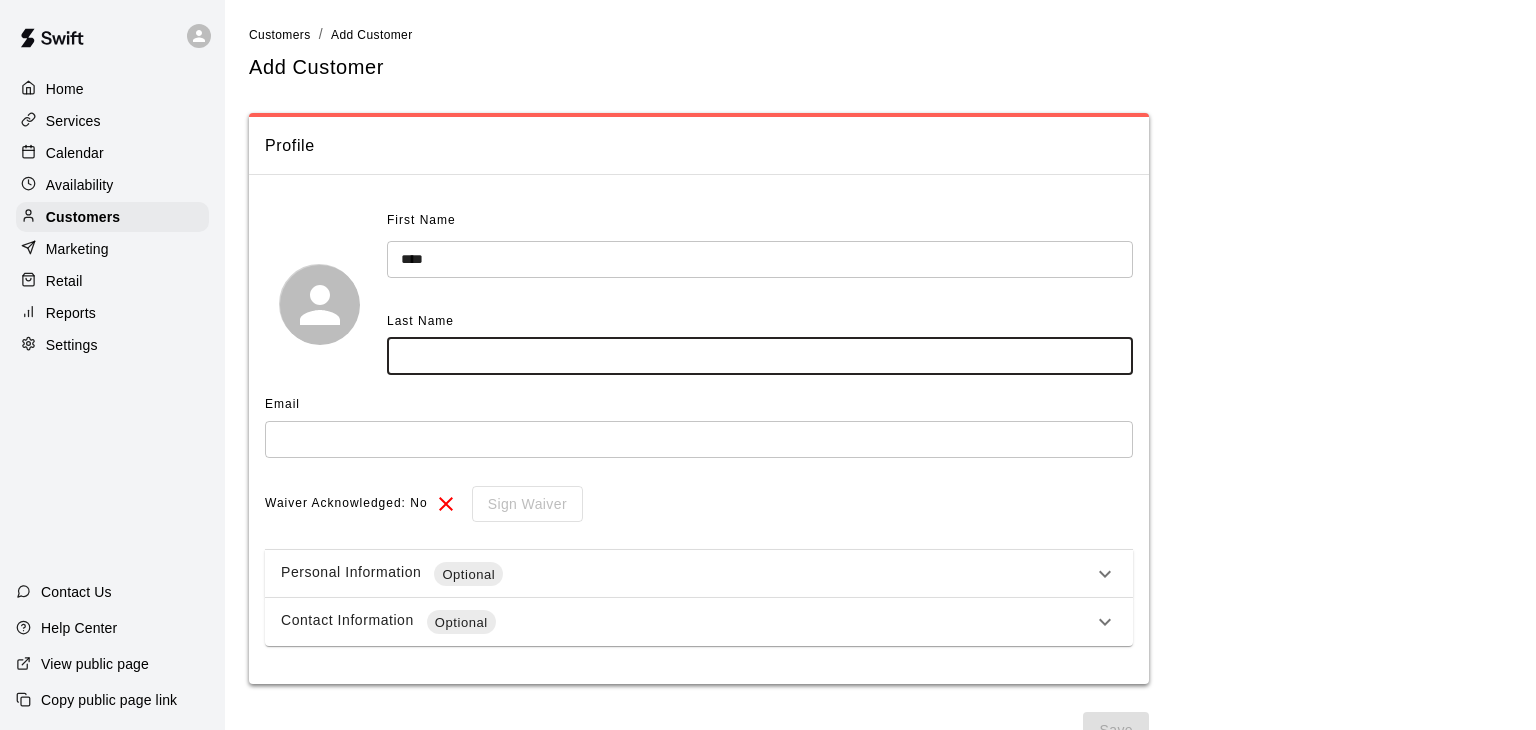 type on "*" 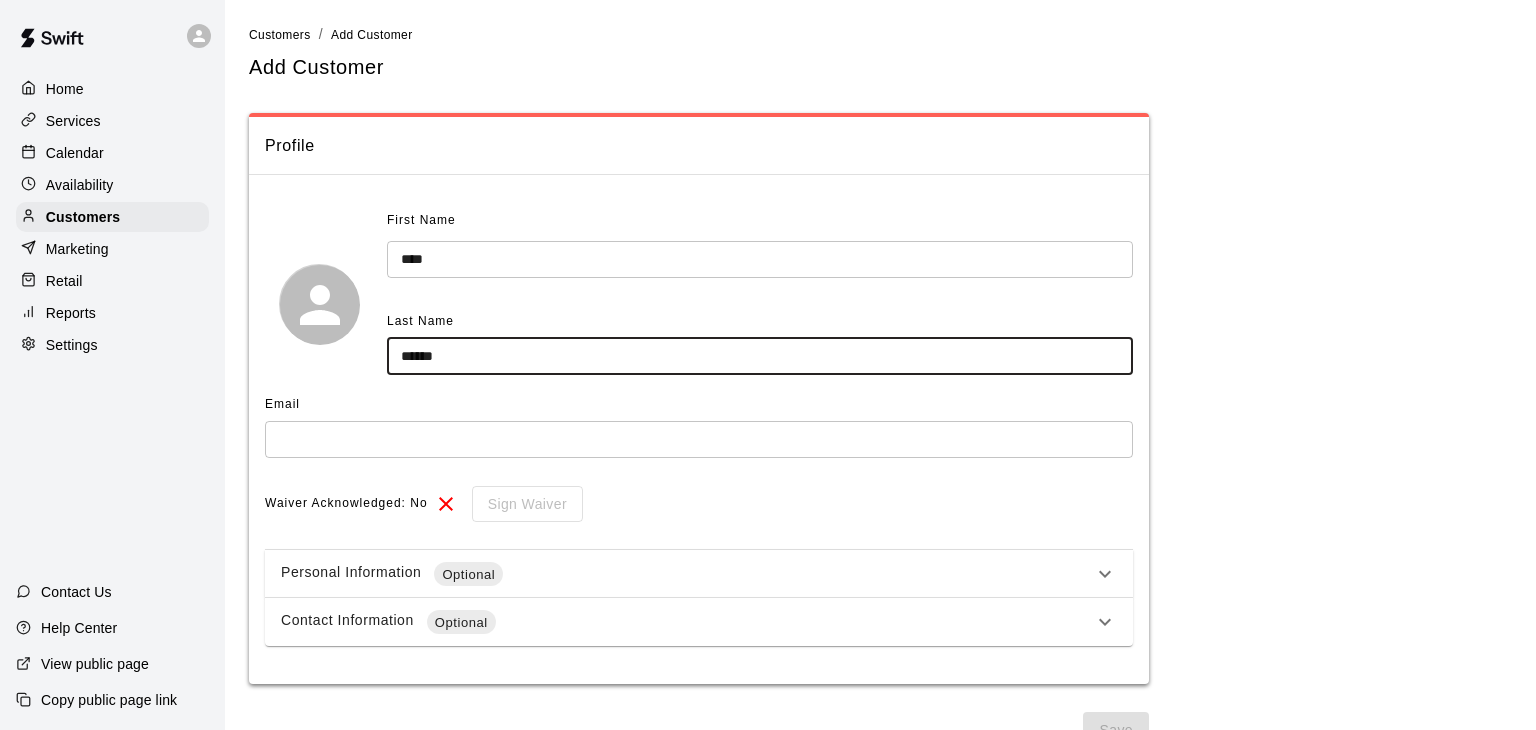 type on "******" 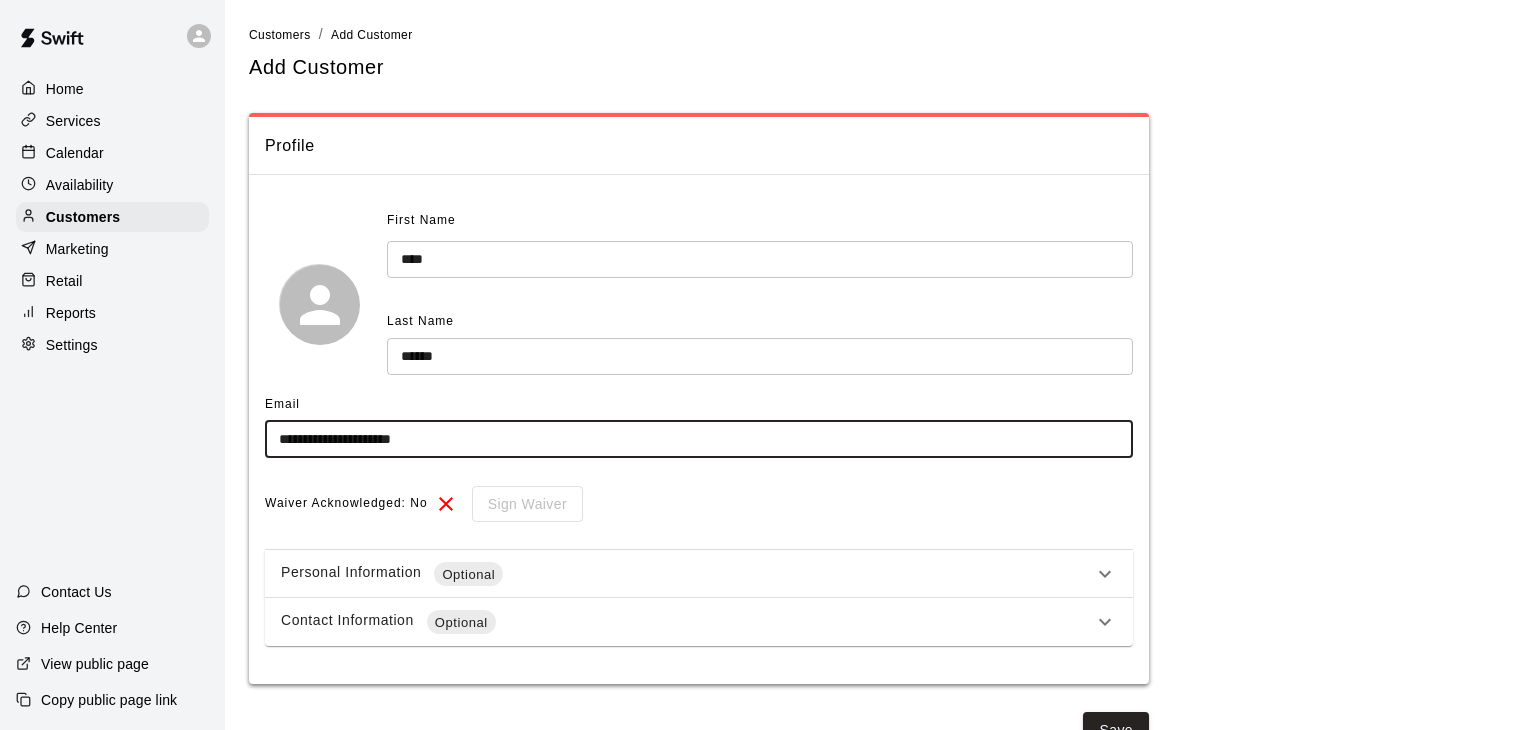 type on "**********" 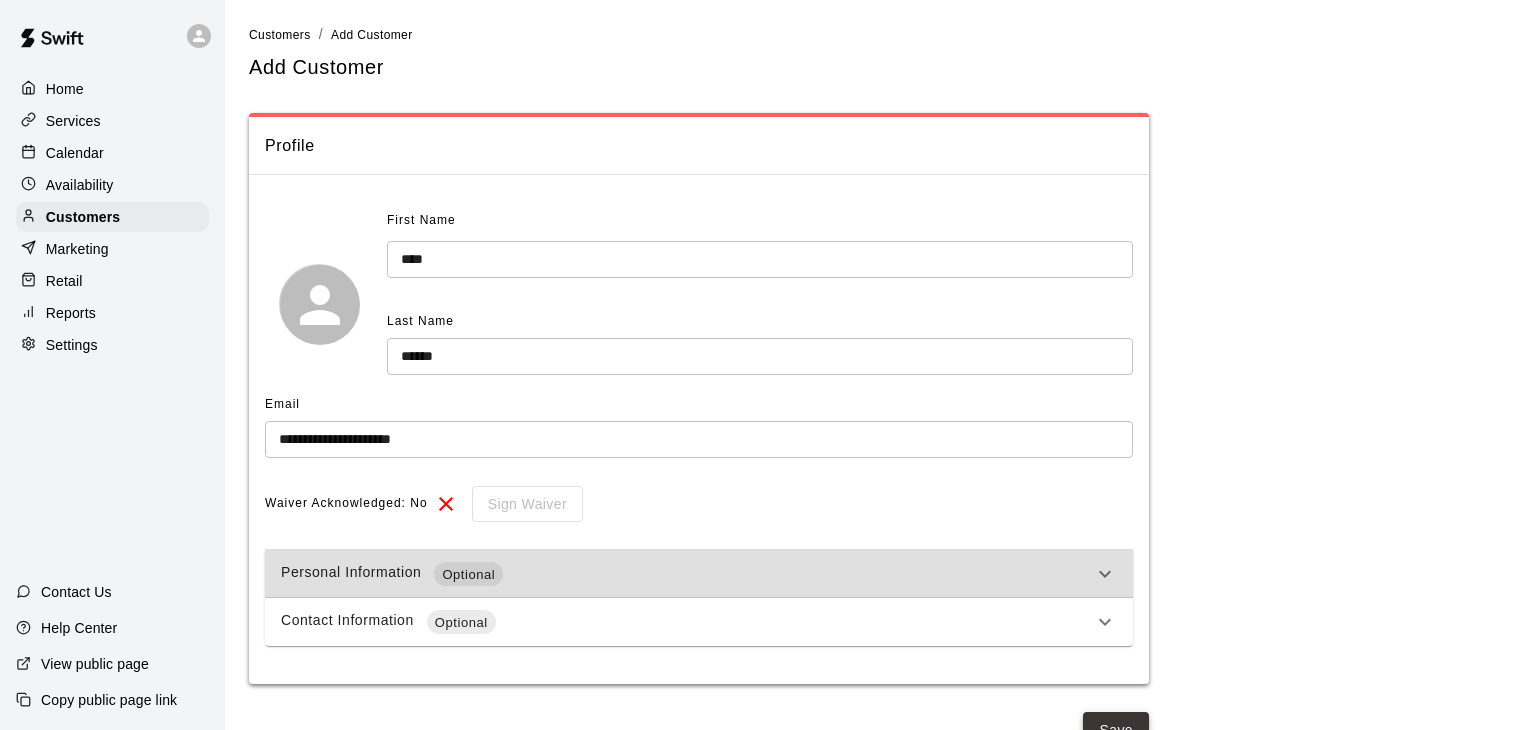 click on "Save" at bounding box center [1116, 730] 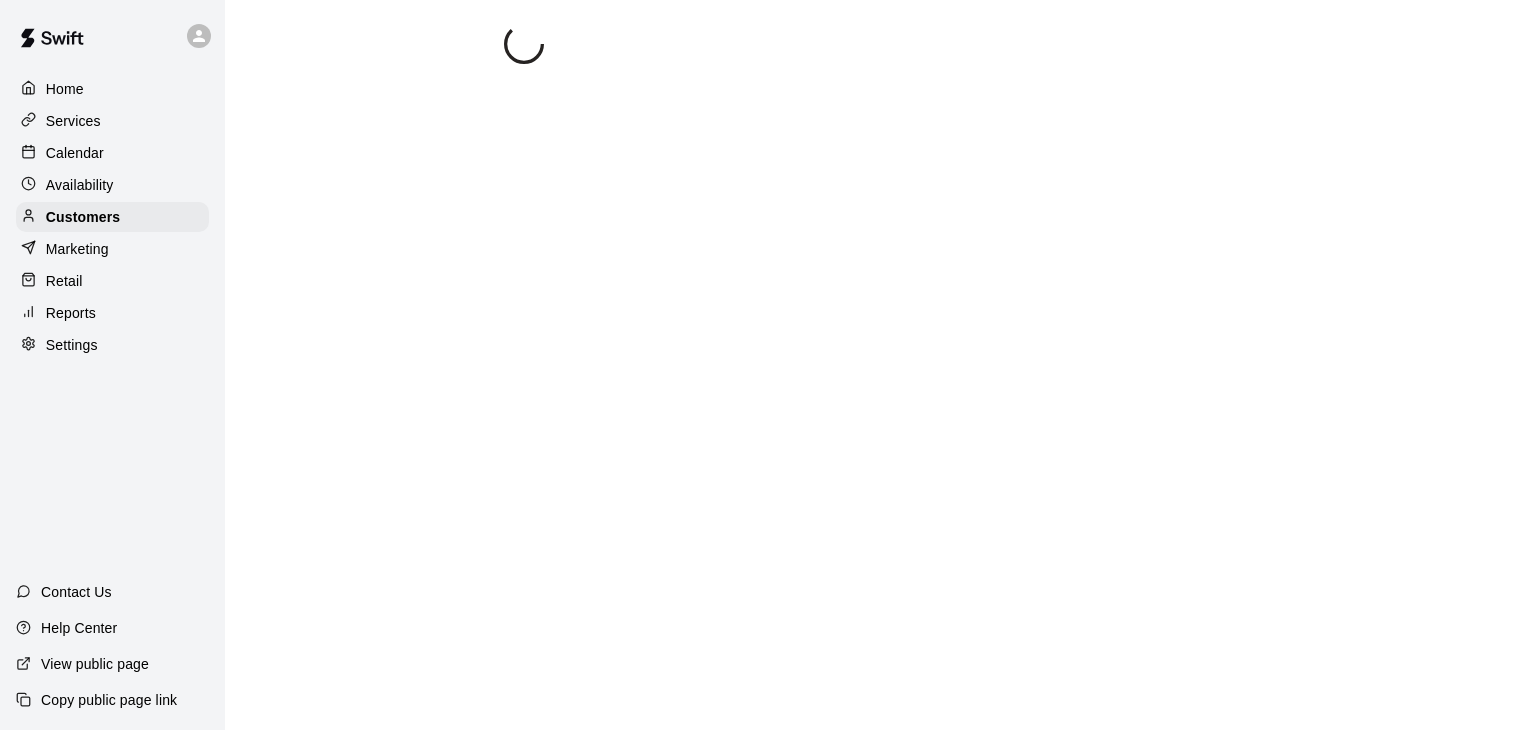 select on "**" 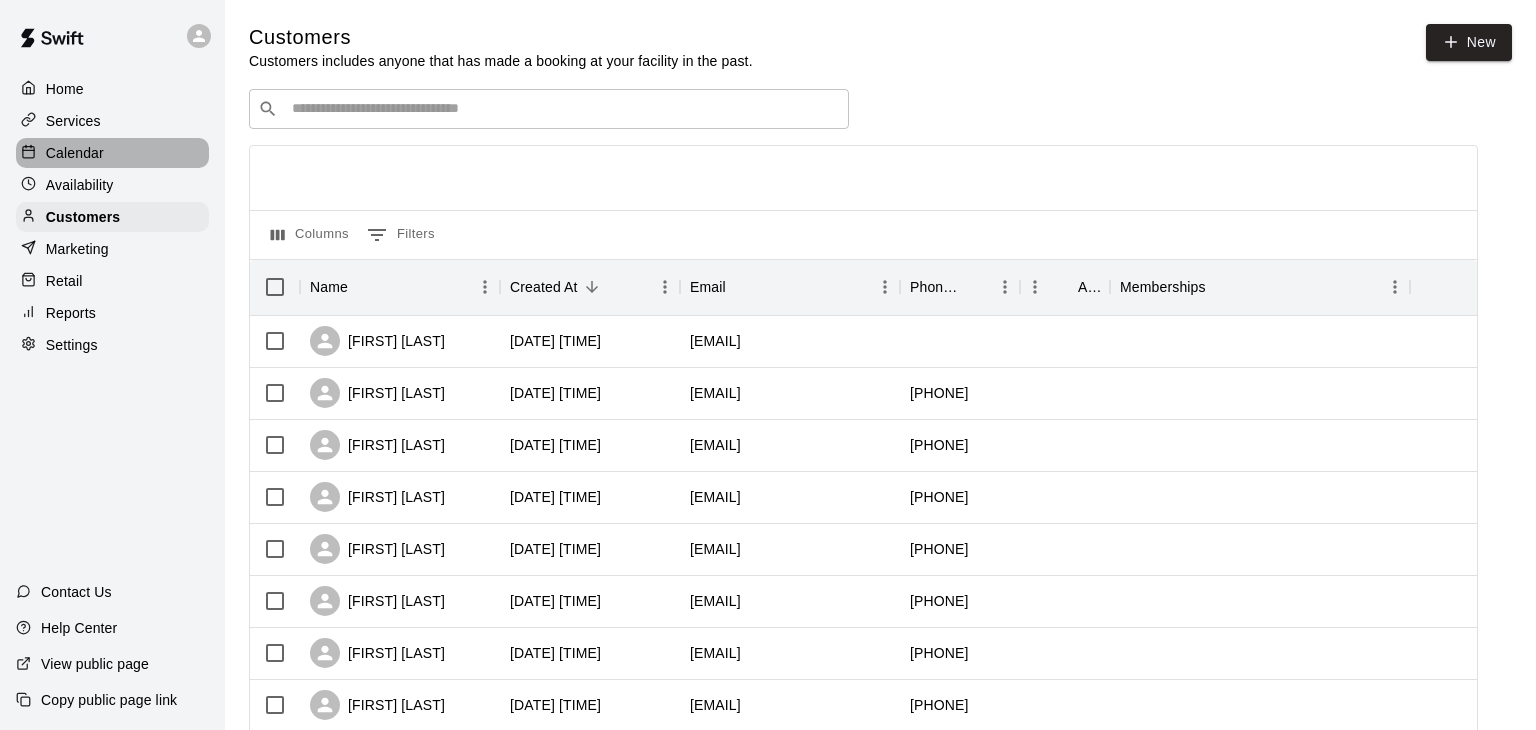 click on "Calendar" at bounding box center [75, 153] 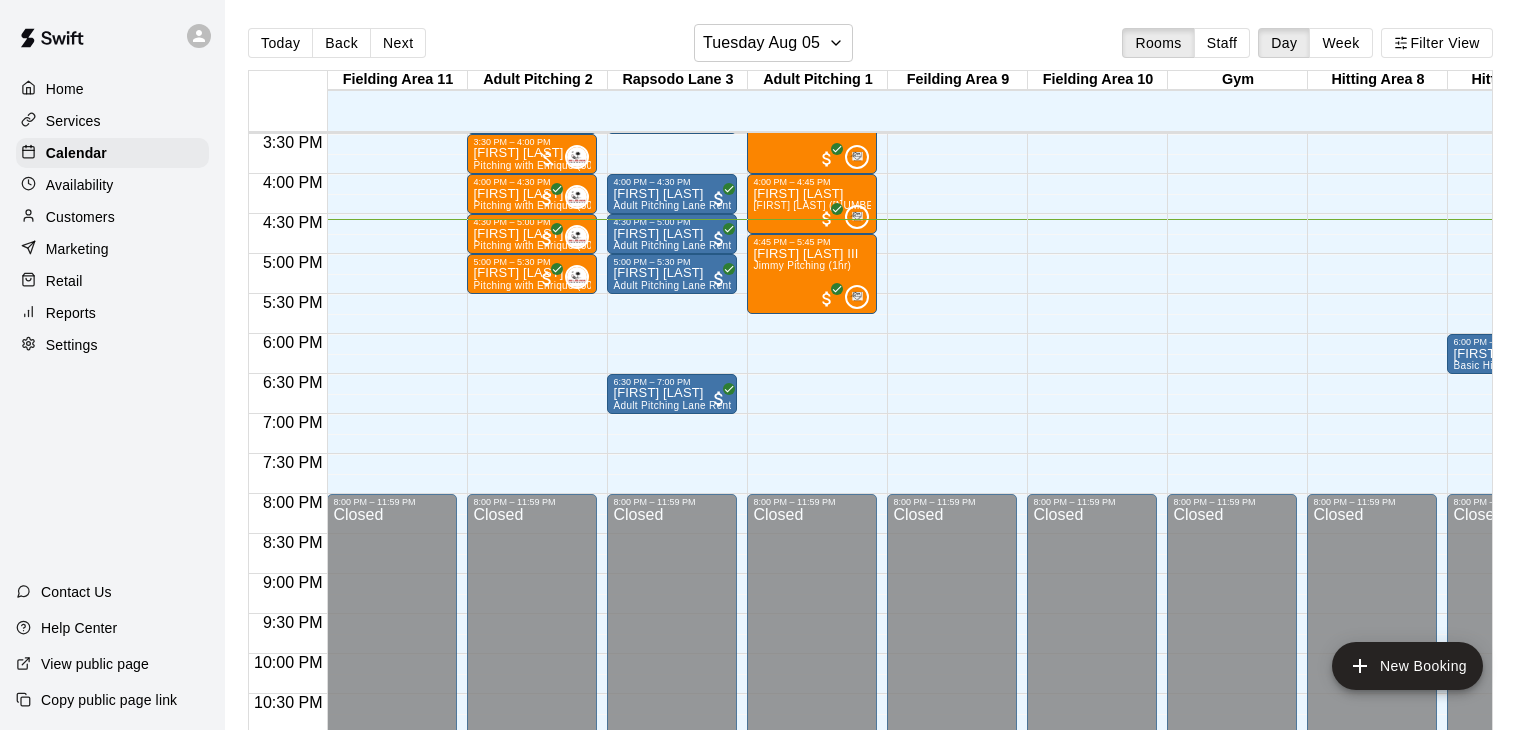 scroll, scrollTop: 1239, scrollLeft: 389, axis: both 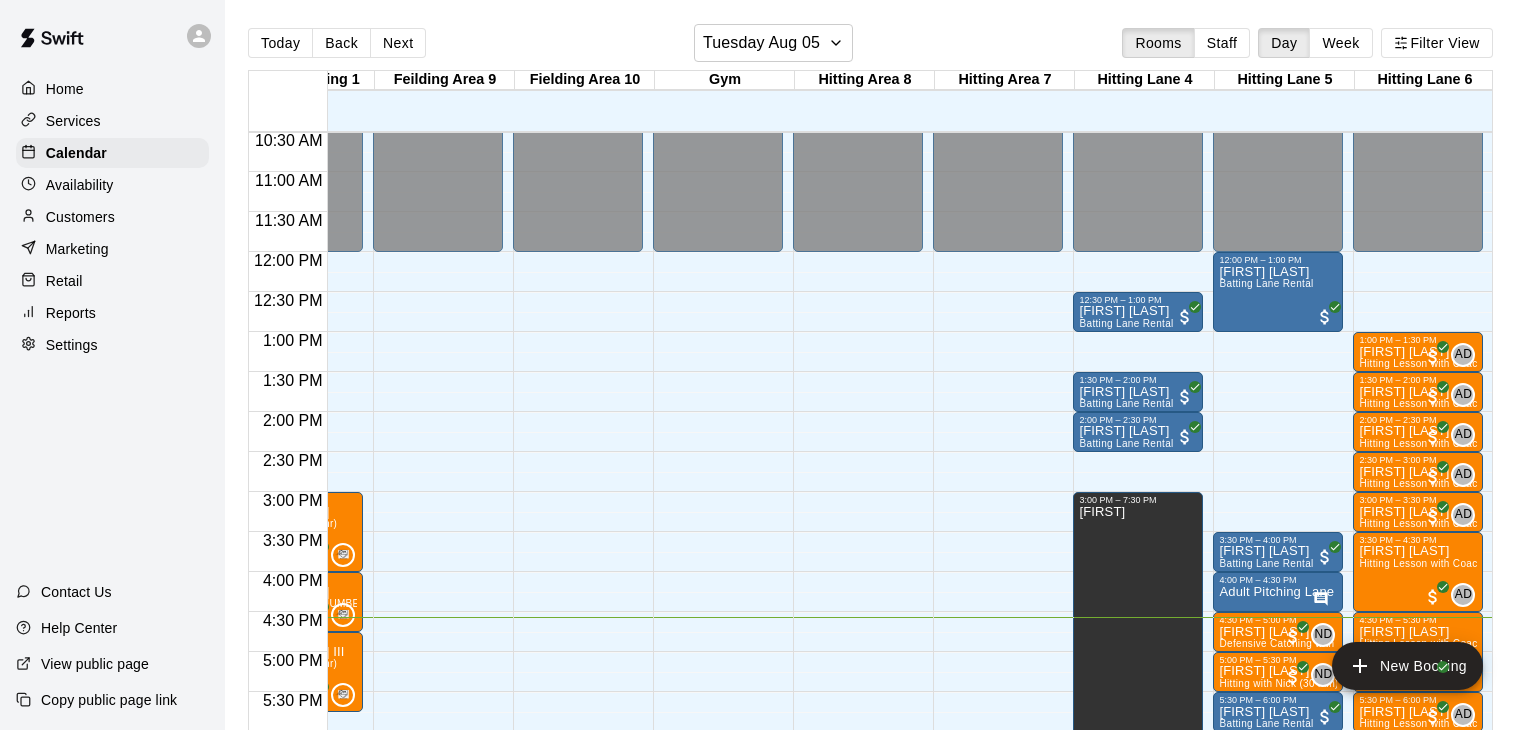 click on "12:00 AM – 12:00 PM Closed 6:00 PM – 6:30 PM Evagolas Voutsinas Basic Hitting Rental 8:00 PM – 11:59 PM Closed" at bounding box center [998, 252] 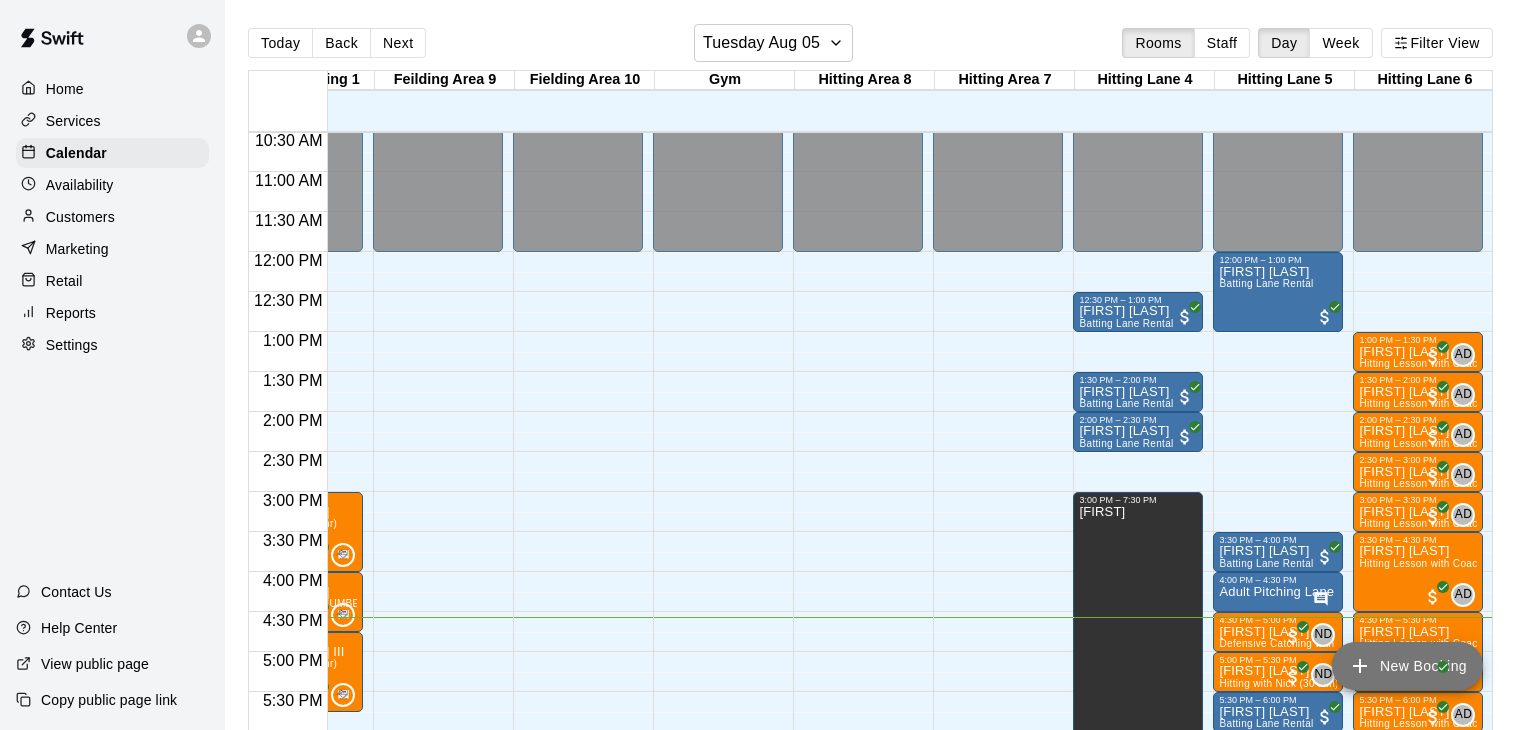 click on "New Booking" at bounding box center [1407, 666] 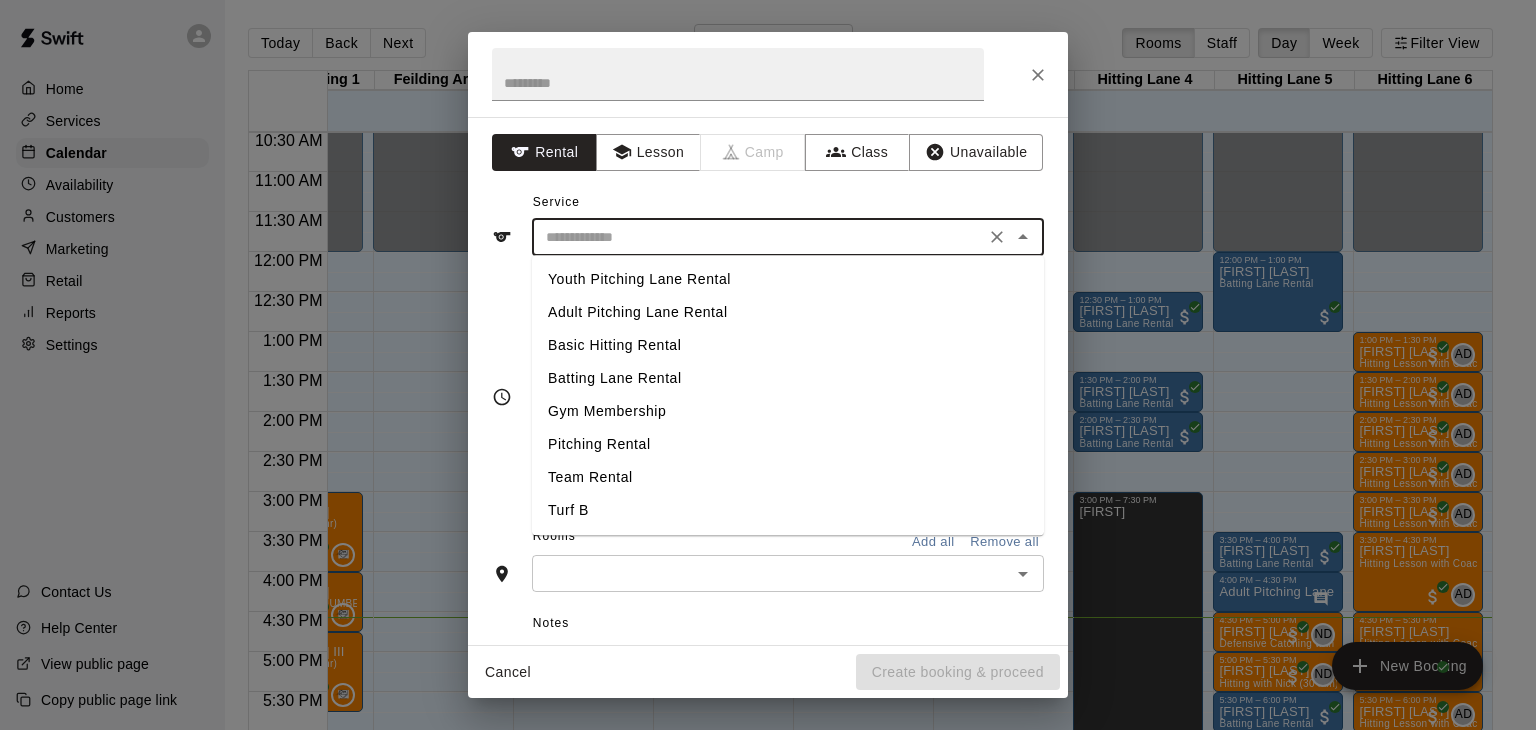 click at bounding box center (758, 237) 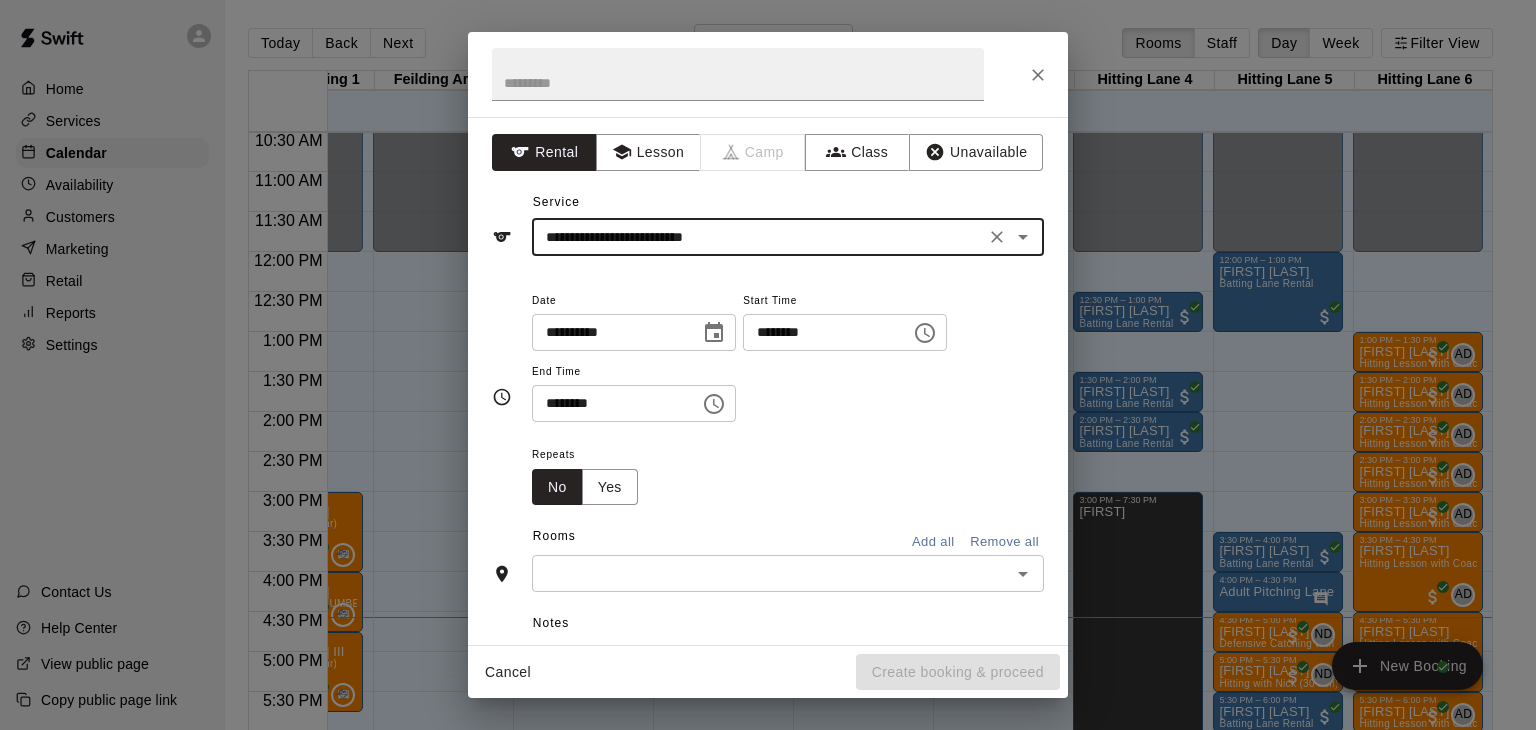 click at bounding box center [1023, 237] 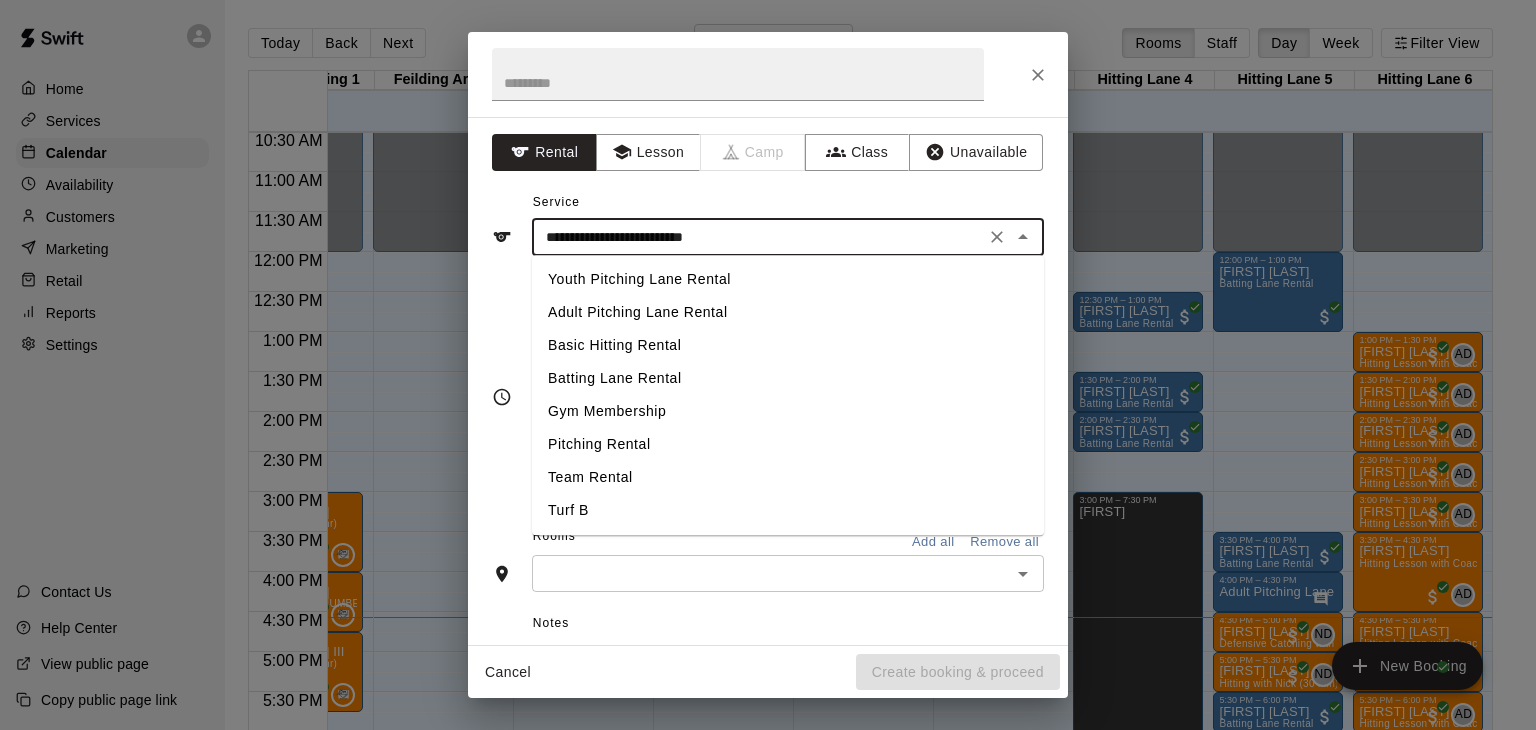 click on "Basic Hitting Rental" at bounding box center [788, 345] 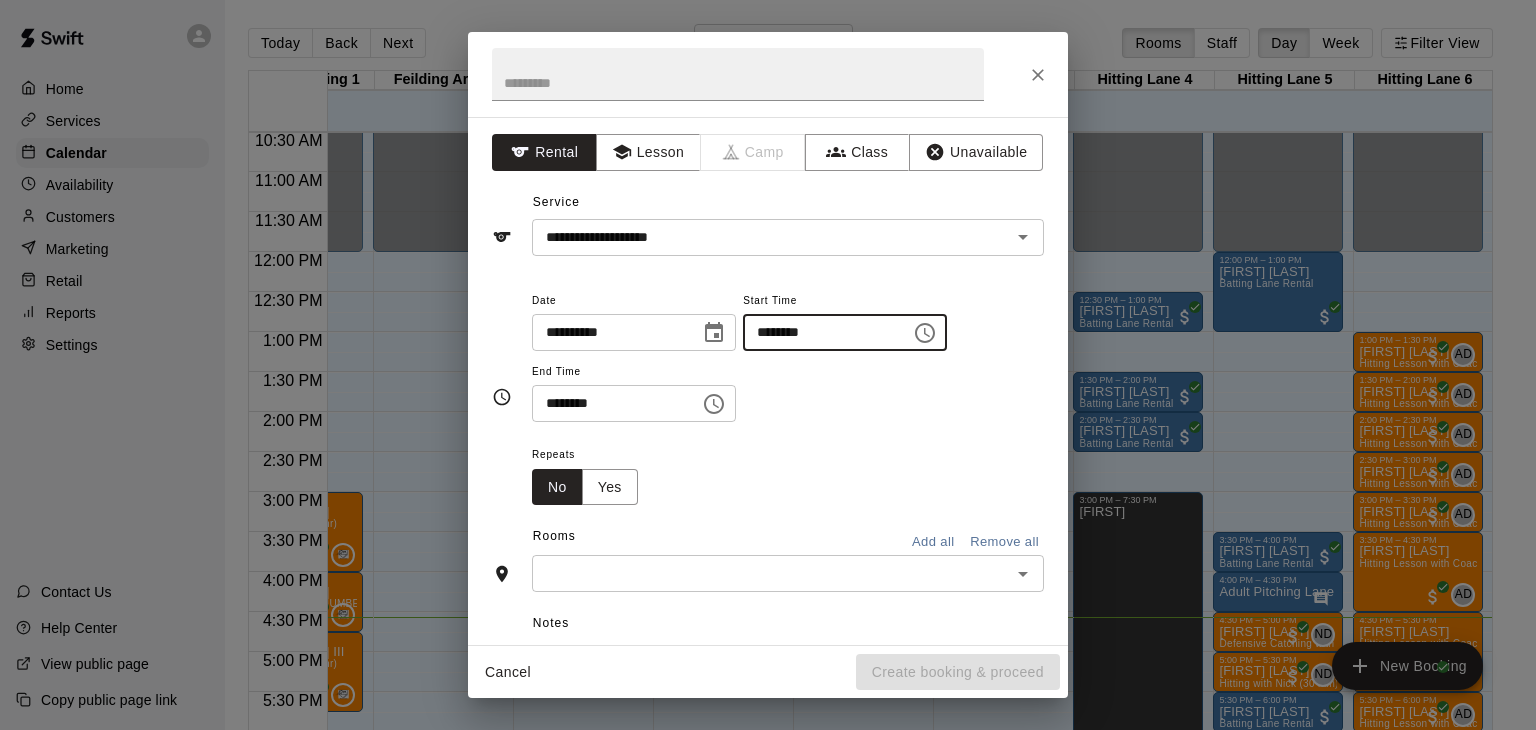 type on "********" 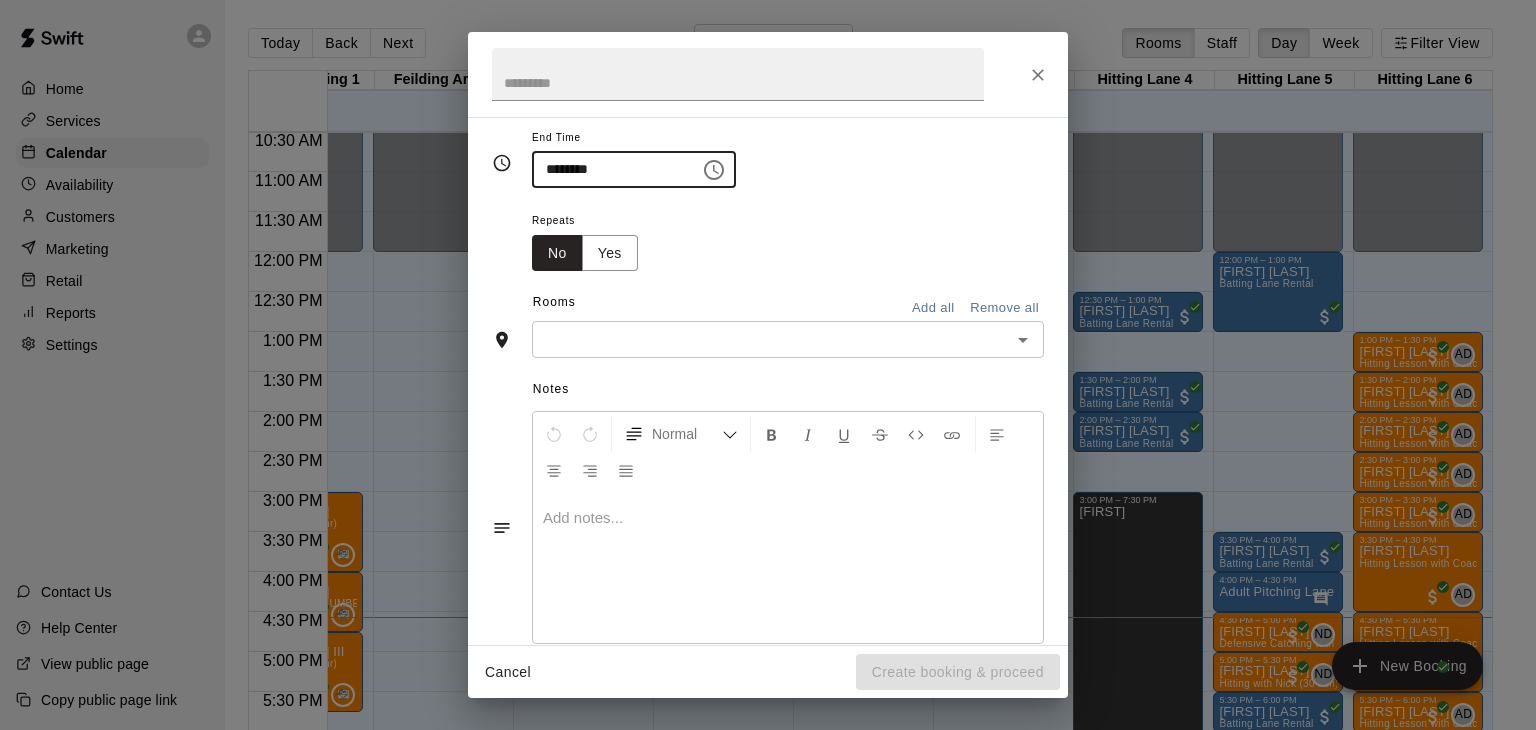 scroll, scrollTop: 340, scrollLeft: 0, axis: vertical 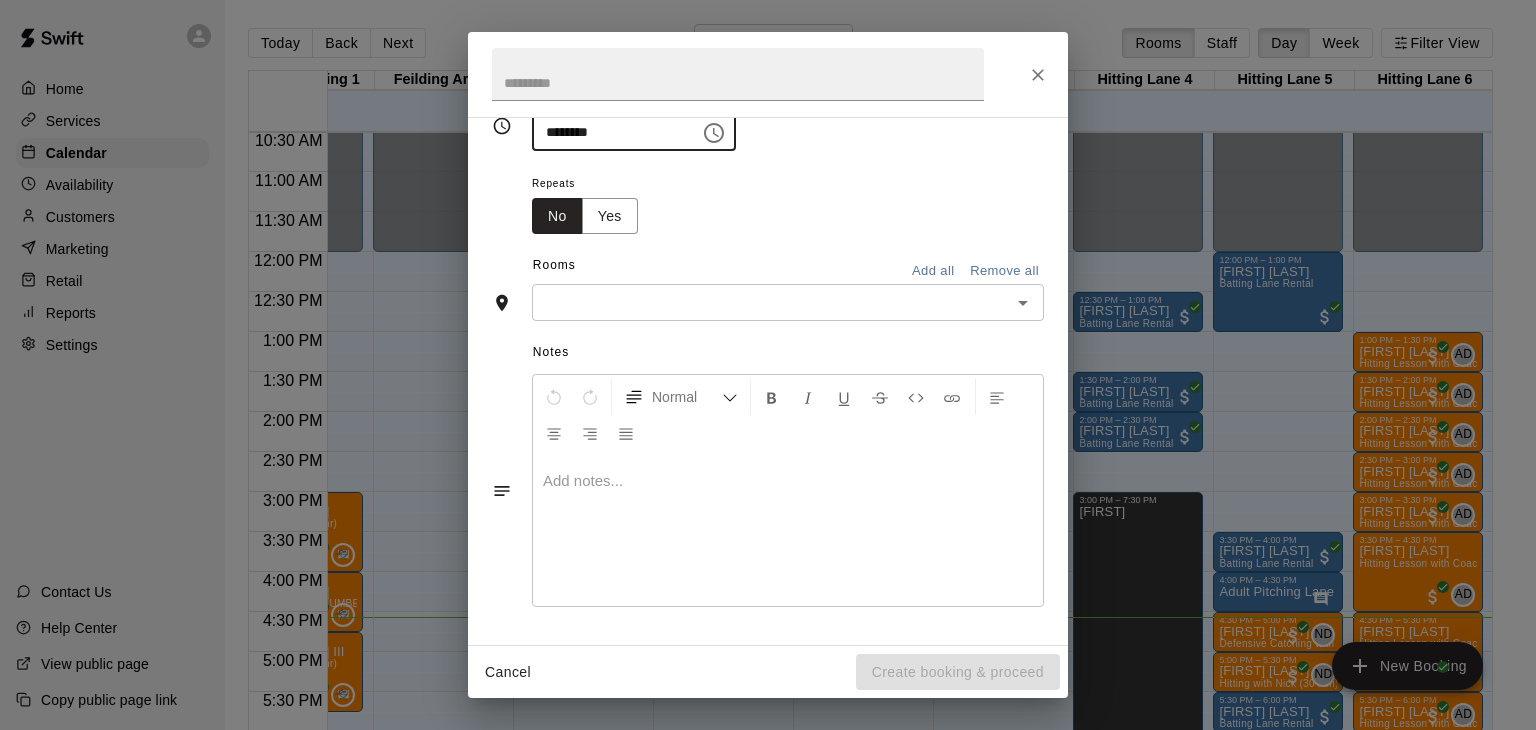 type on "********" 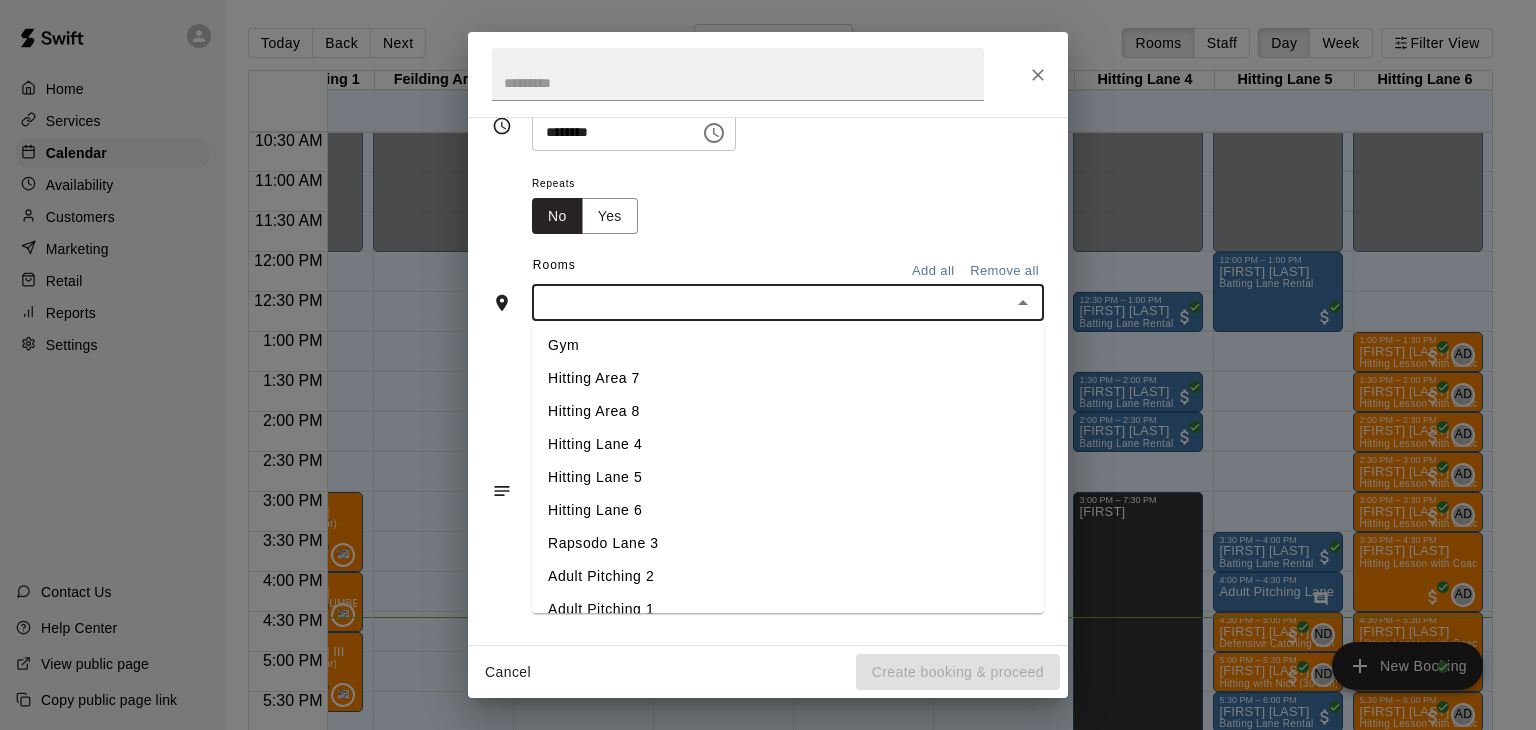 click at bounding box center (771, 302) 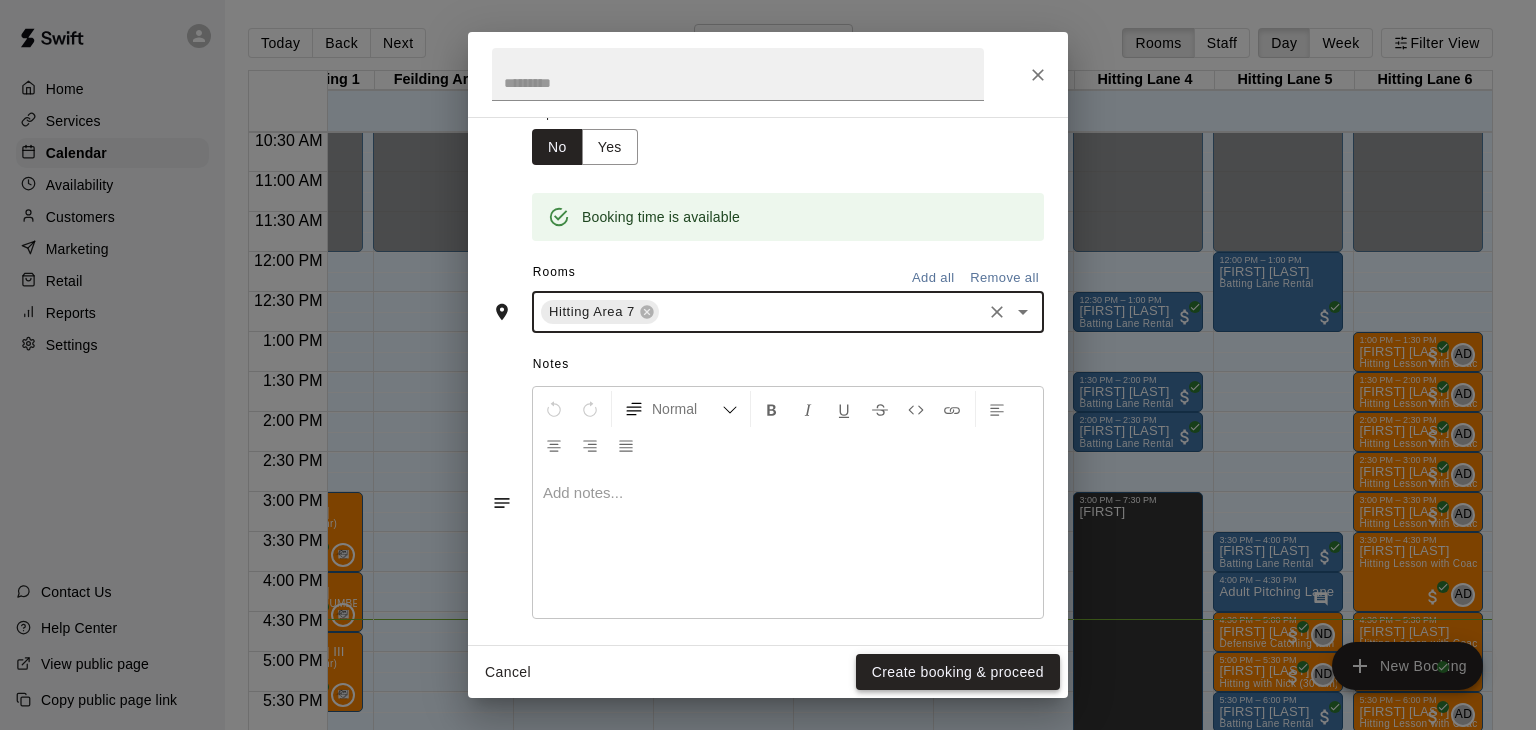 click on "Create booking & proceed" at bounding box center (958, 672) 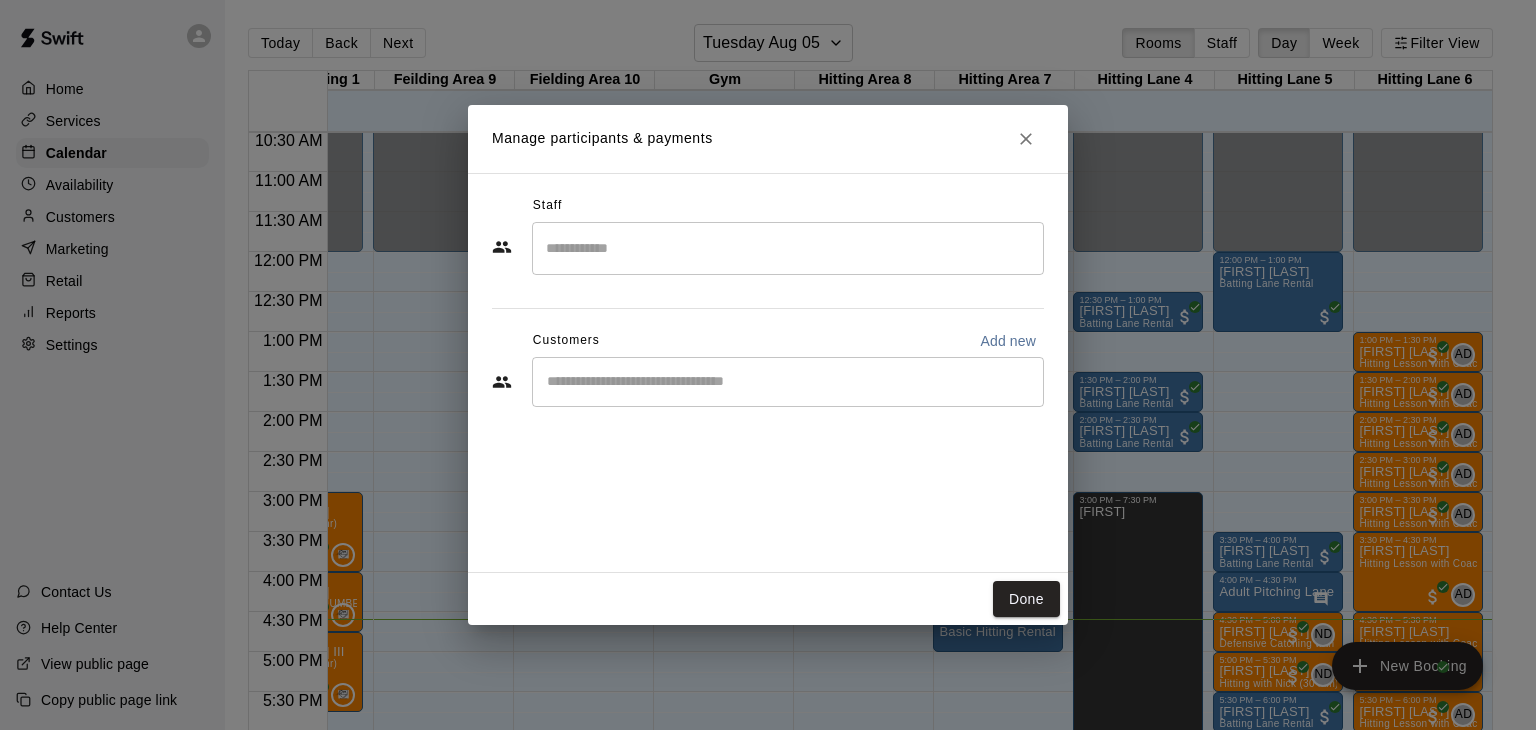 click on "​" at bounding box center [788, 382] 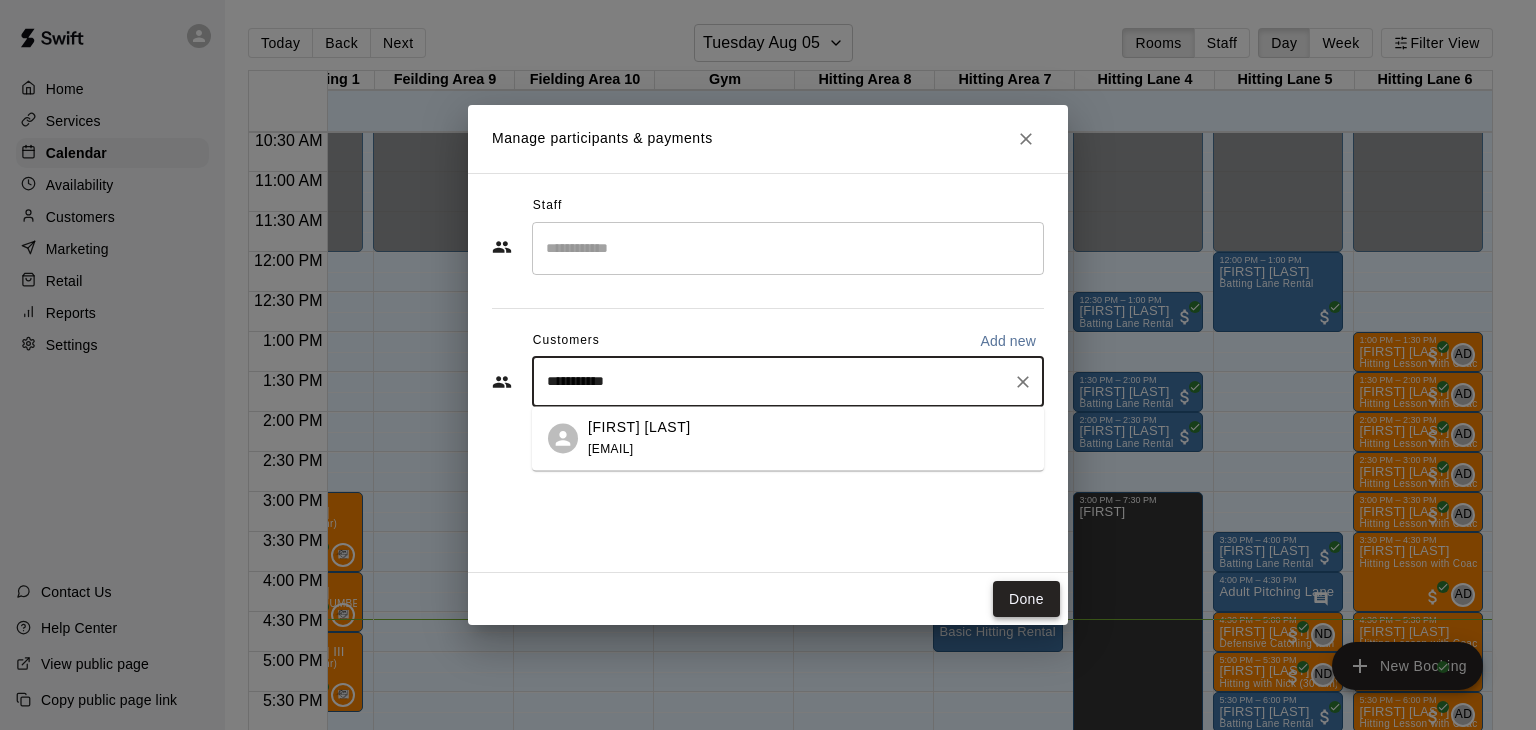 type on "**********" 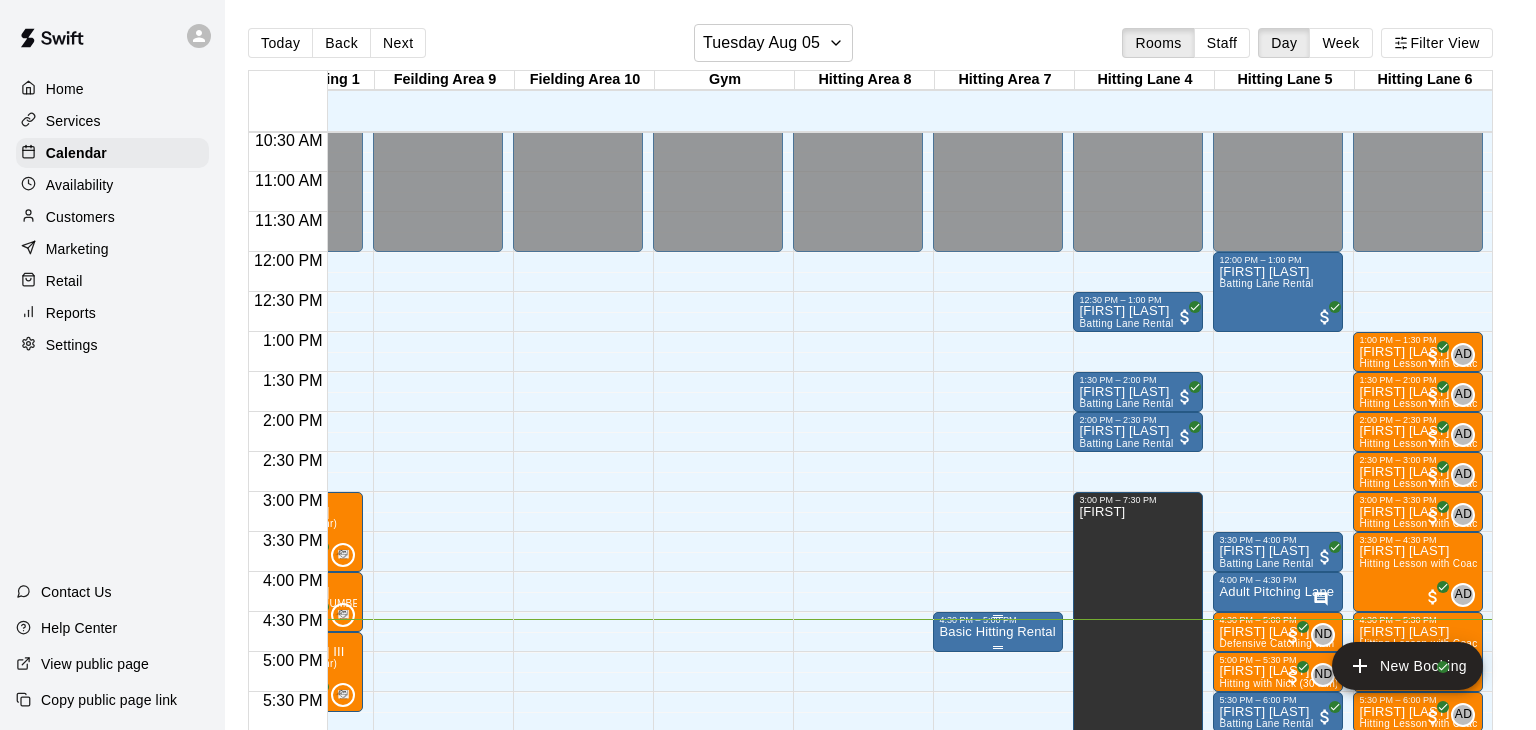 click on "Basic Hitting Rental" at bounding box center (997, 632) 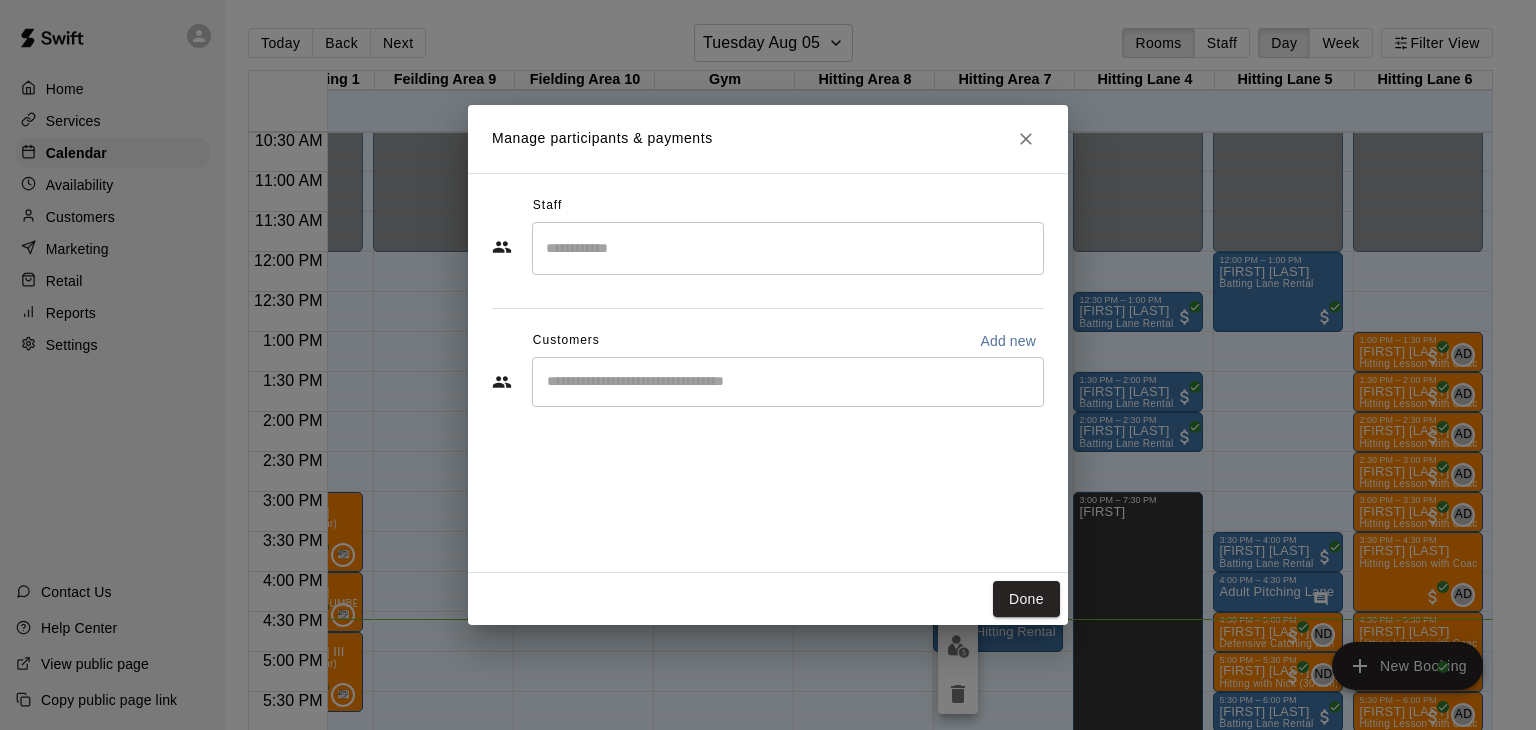 click at bounding box center [788, 248] 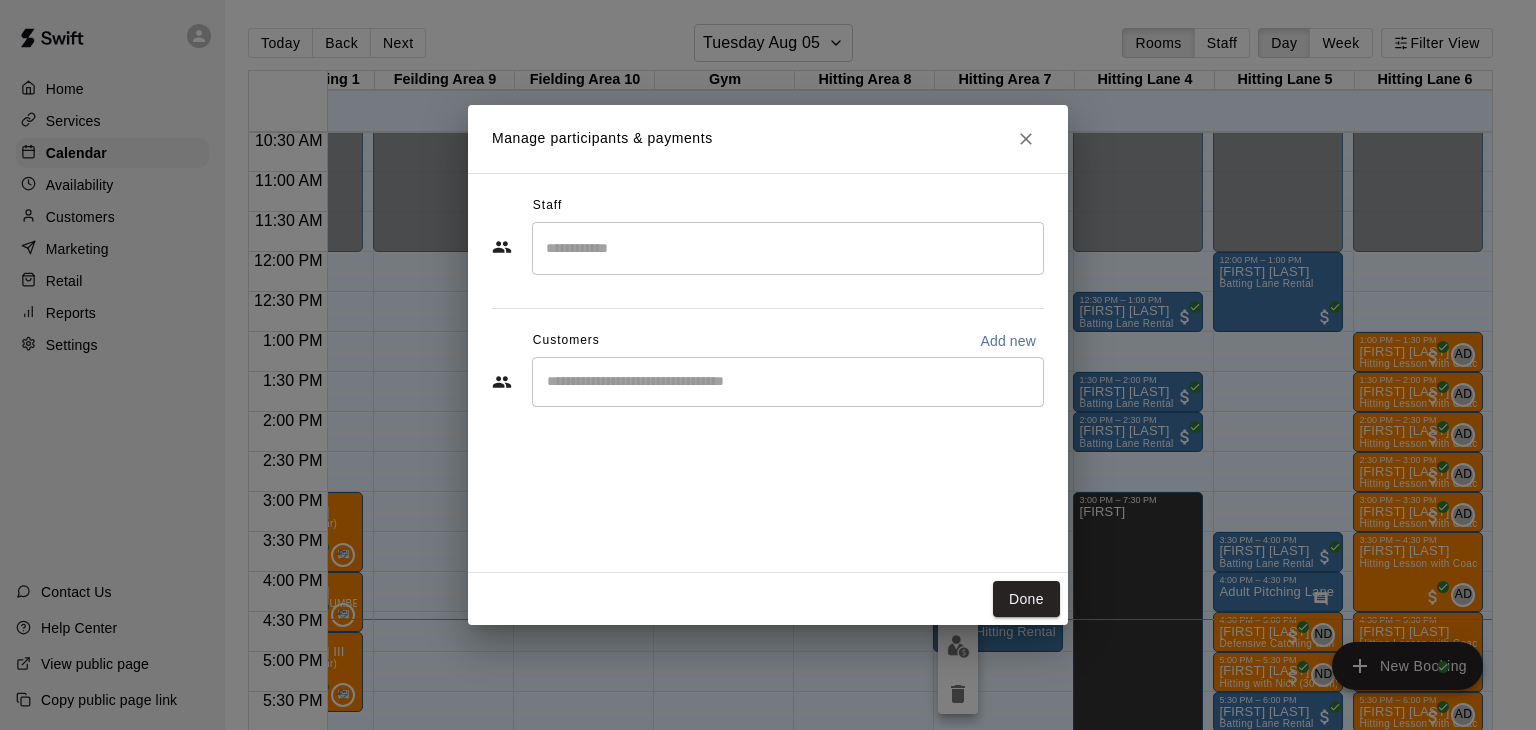 click on "Manage participants & payments" at bounding box center [602, 138] 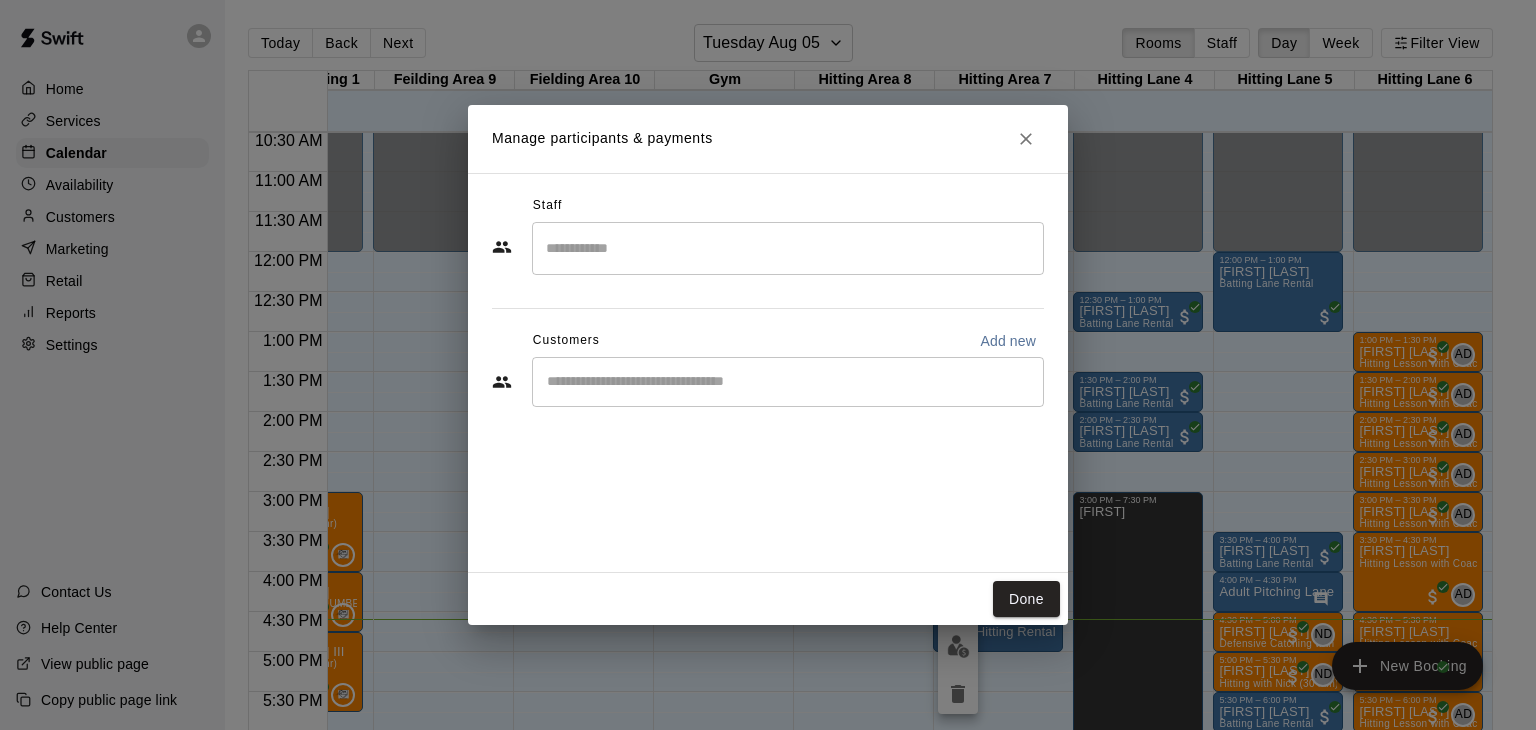 click on "Manage participants & payments Staff ​ Customers Add new ​ Done" at bounding box center [768, 365] 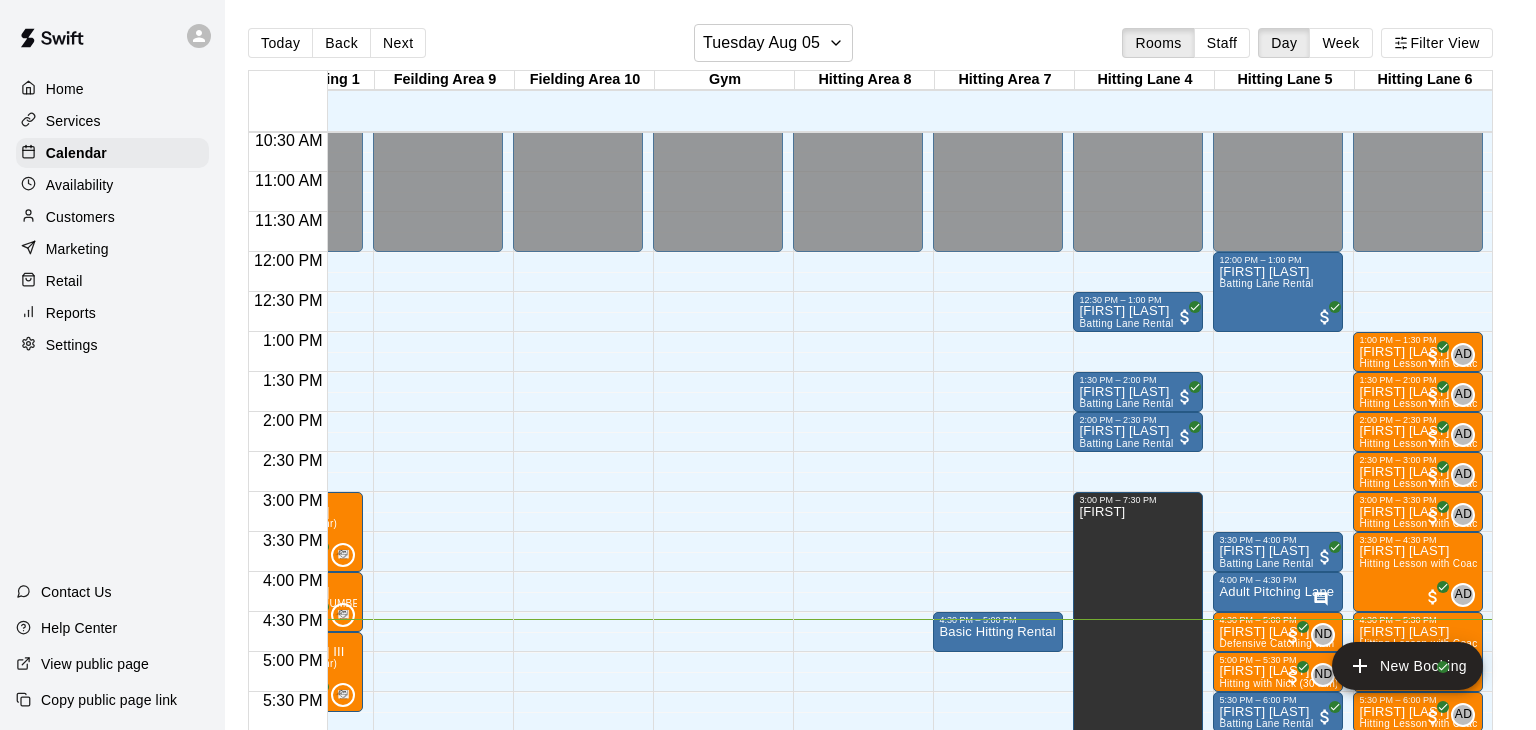 click on "Customers" at bounding box center [80, 217] 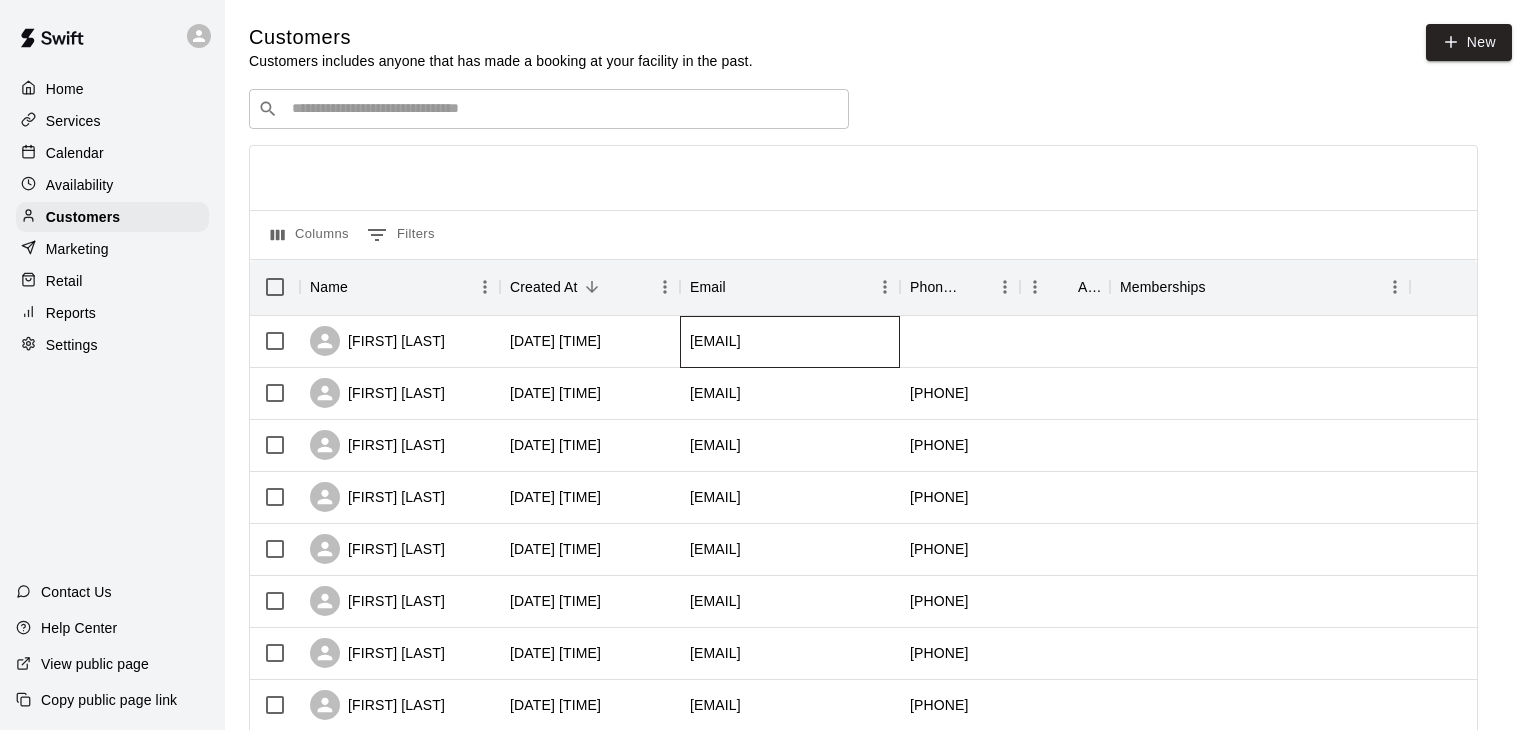 click on "[EMAIL]" at bounding box center [790, 342] 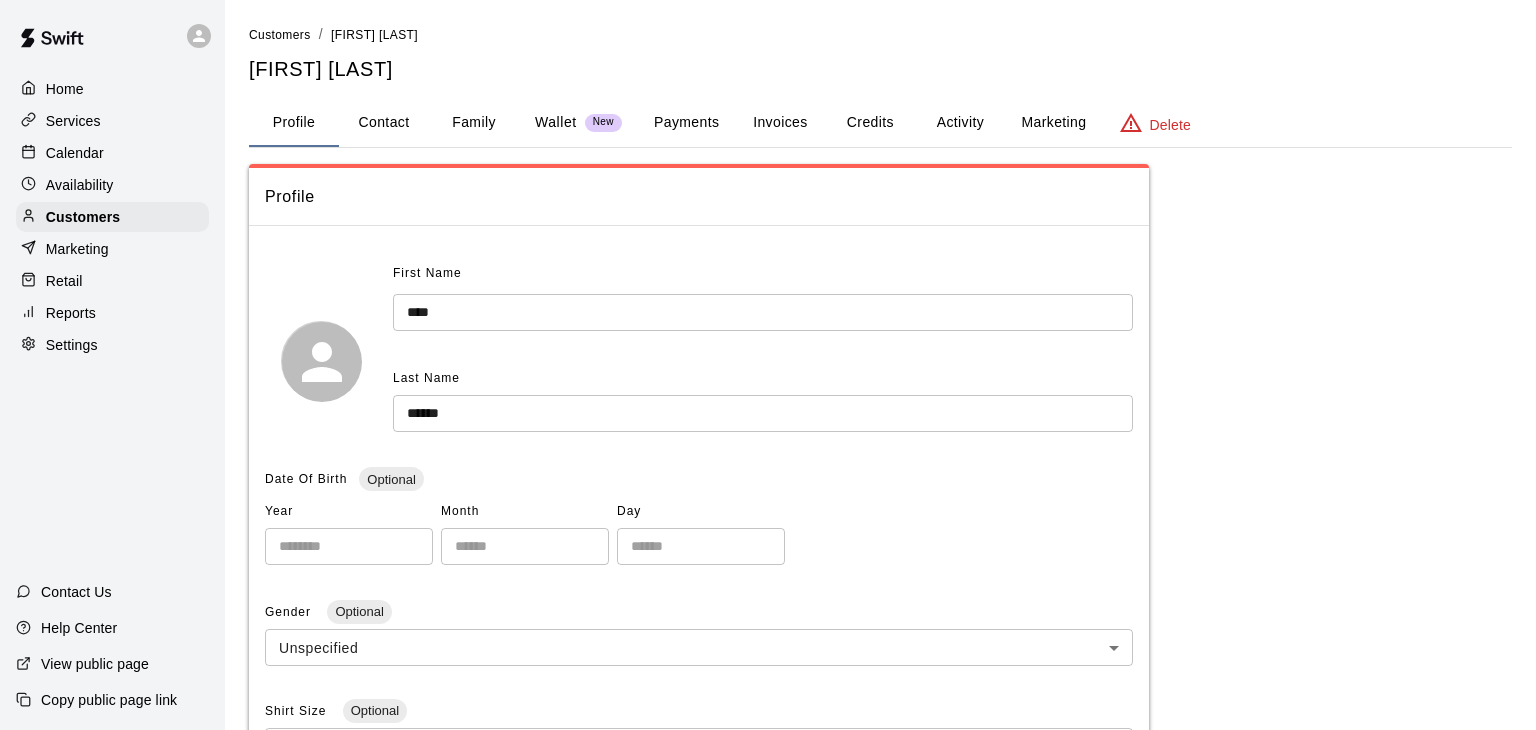 click on "Payments" at bounding box center [686, 123] 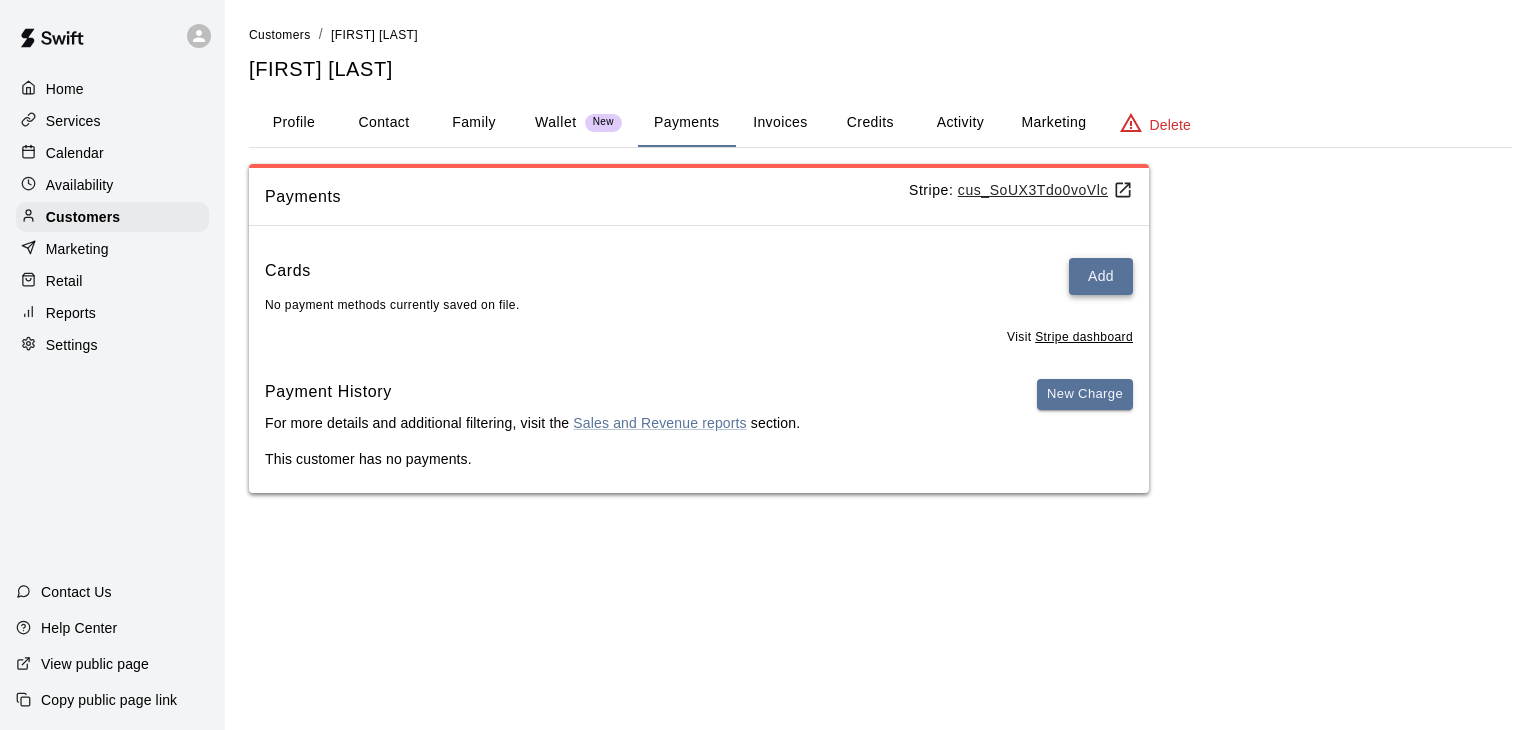 click on "Add" at bounding box center (1101, 276) 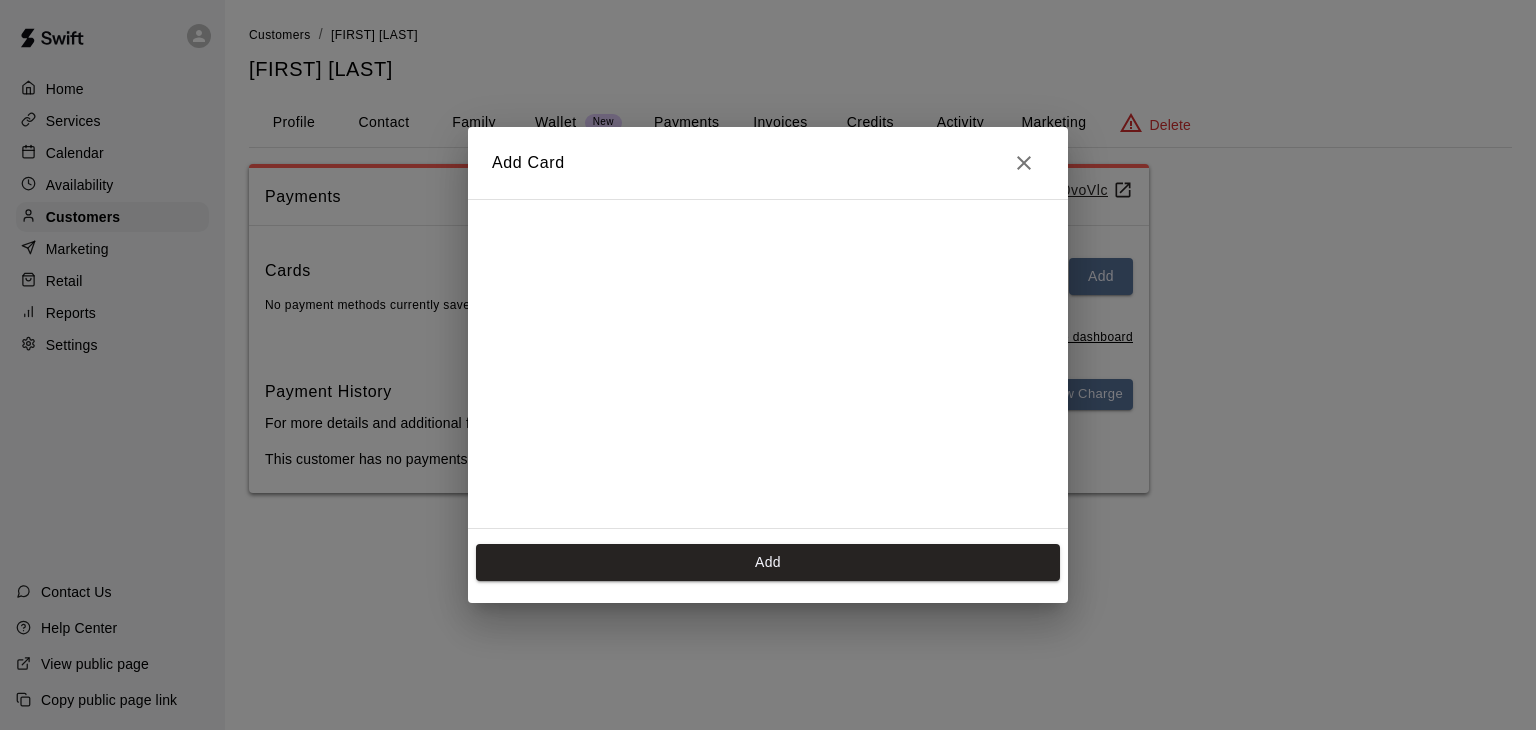 scroll, scrollTop: 273, scrollLeft: 0, axis: vertical 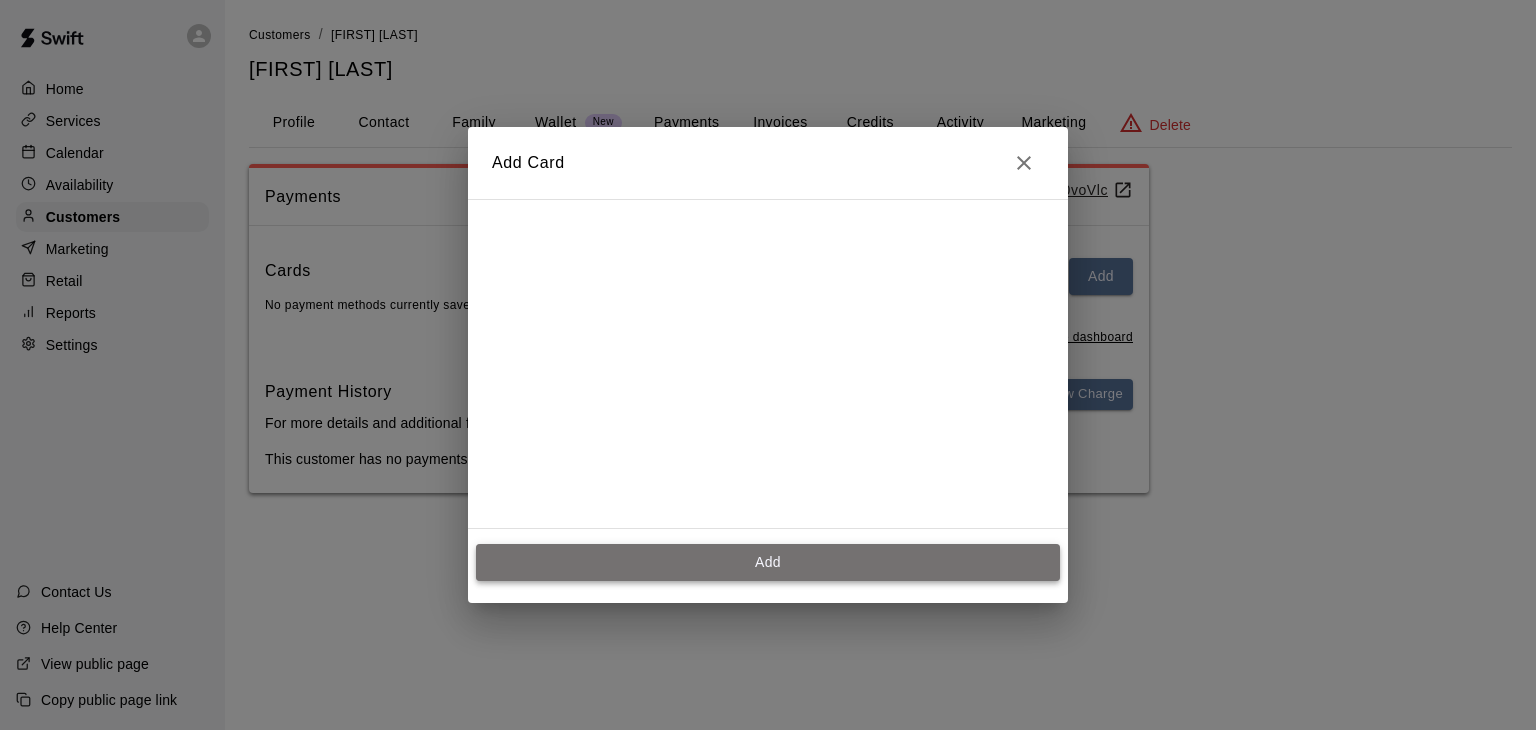 click on "Add" at bounding box center (768, 562) 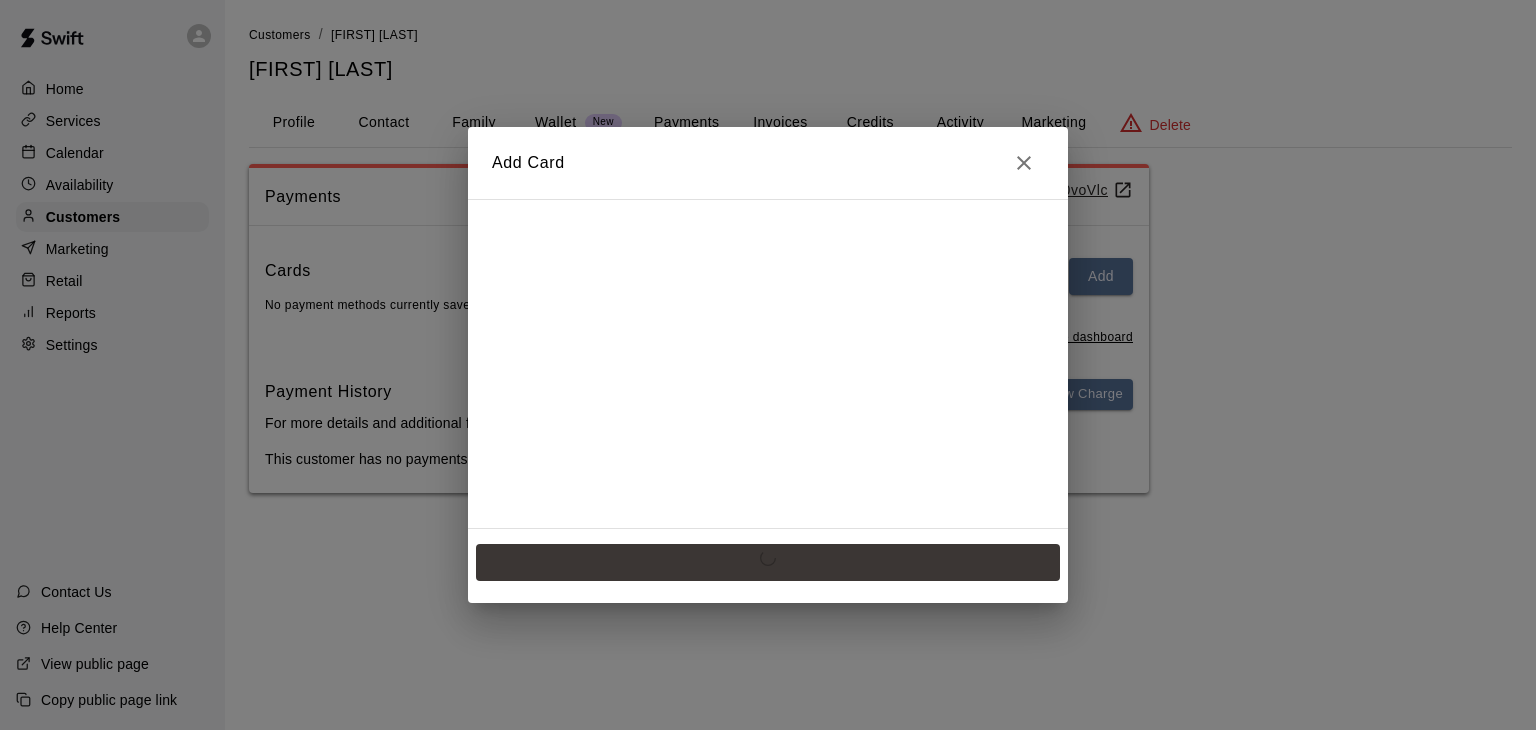 scroll, scrollTop: 0, scrollLeft: 0, axis: both 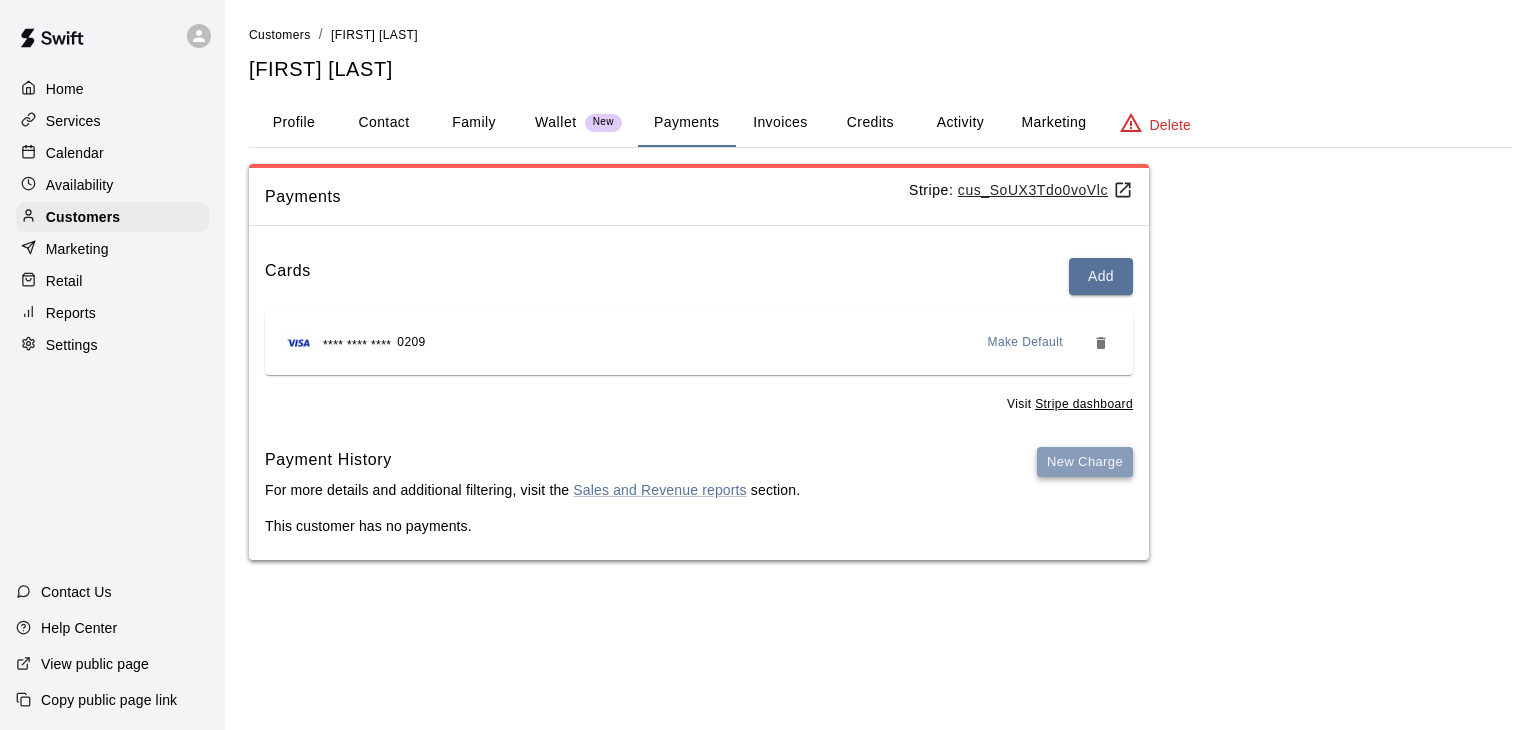 click on "New Charge" at bounding box center (1085, 462) 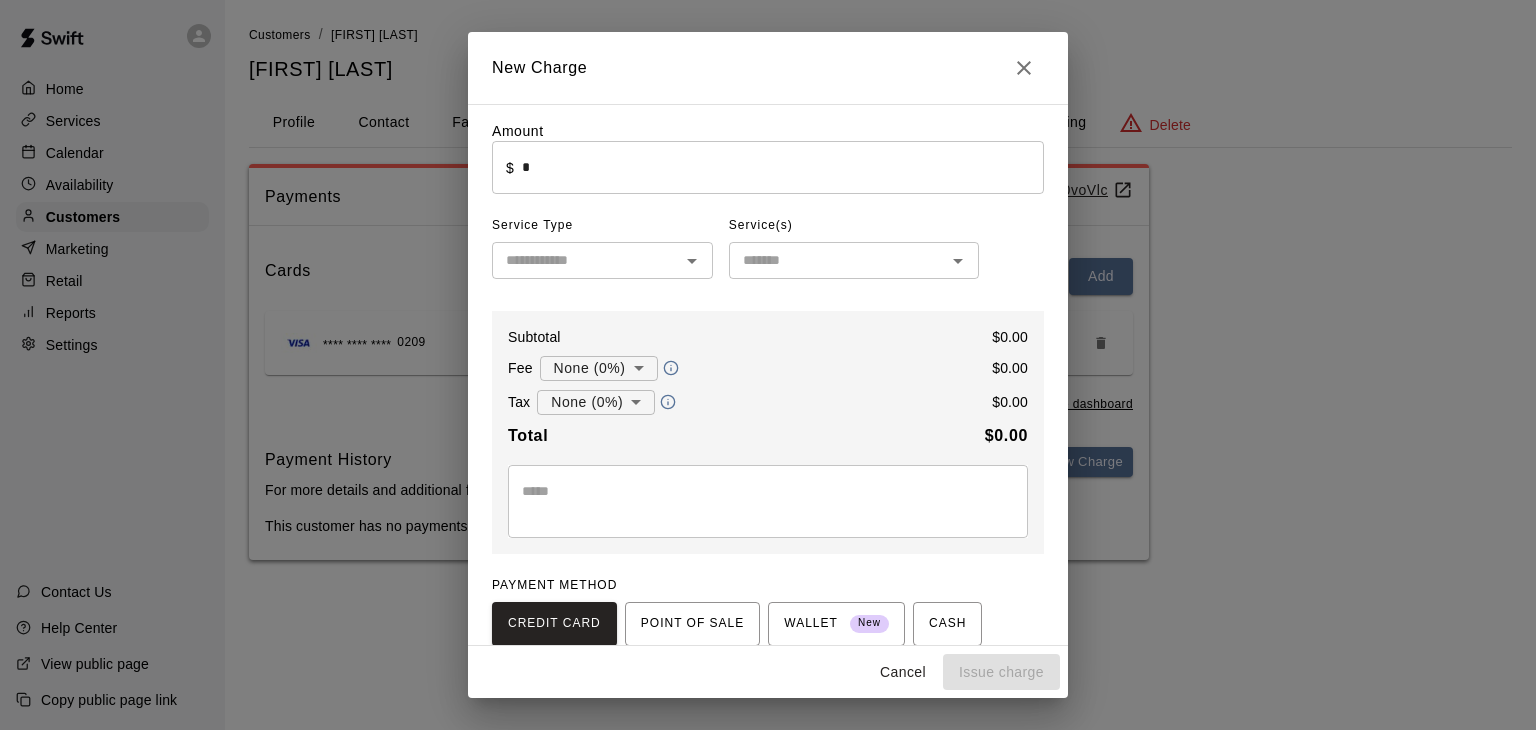 click on "*" at bounding box center (783, 167) 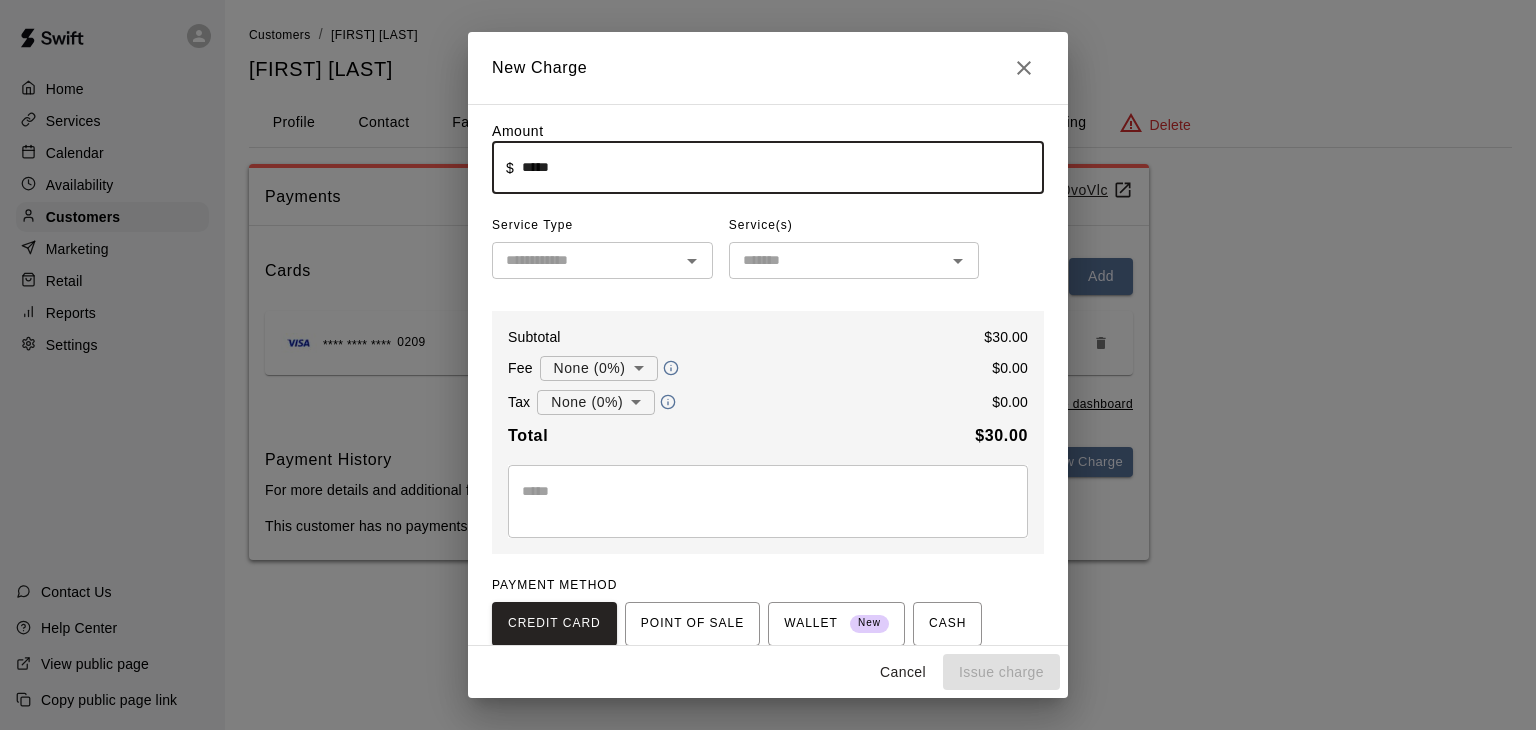 type on "*****" 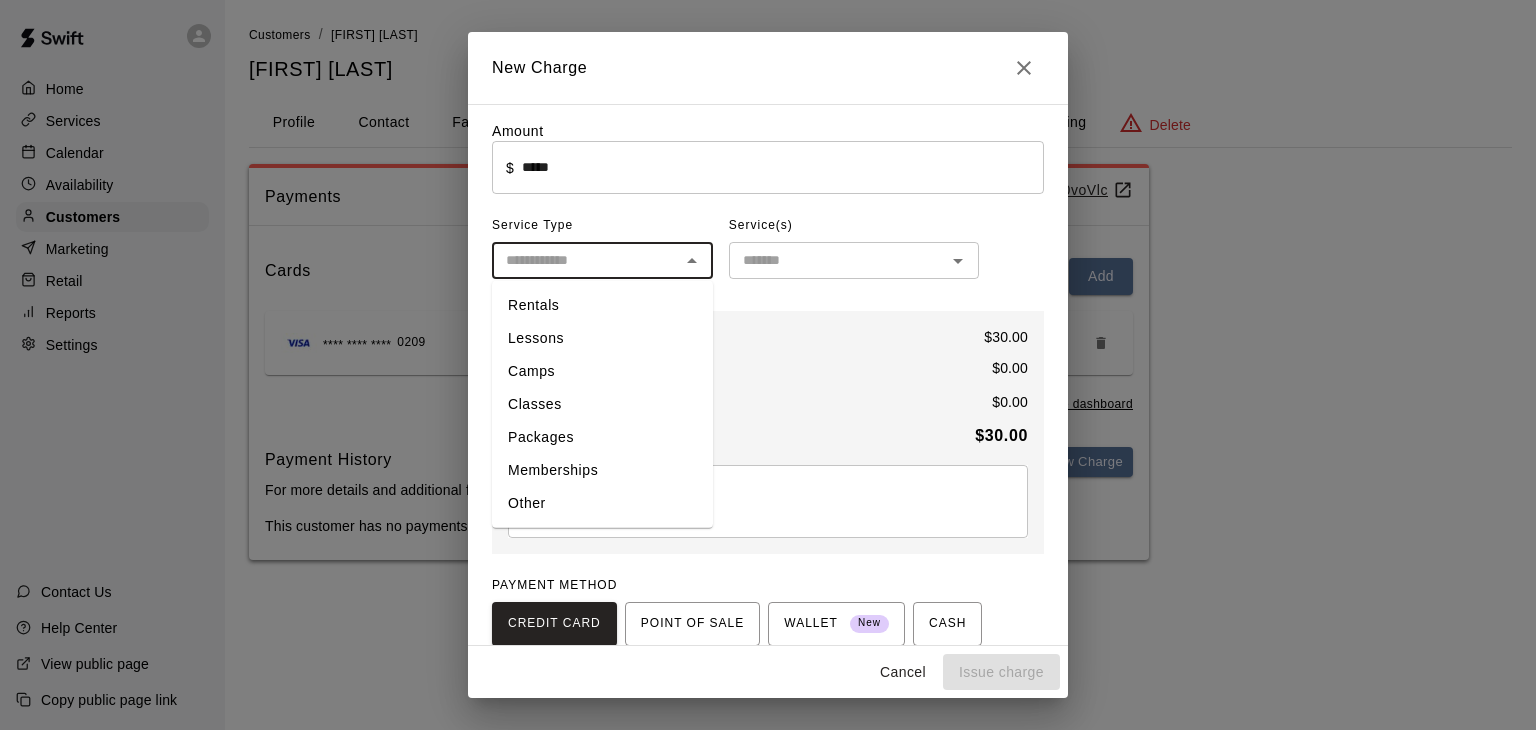 click at bounding box center (586, 260) 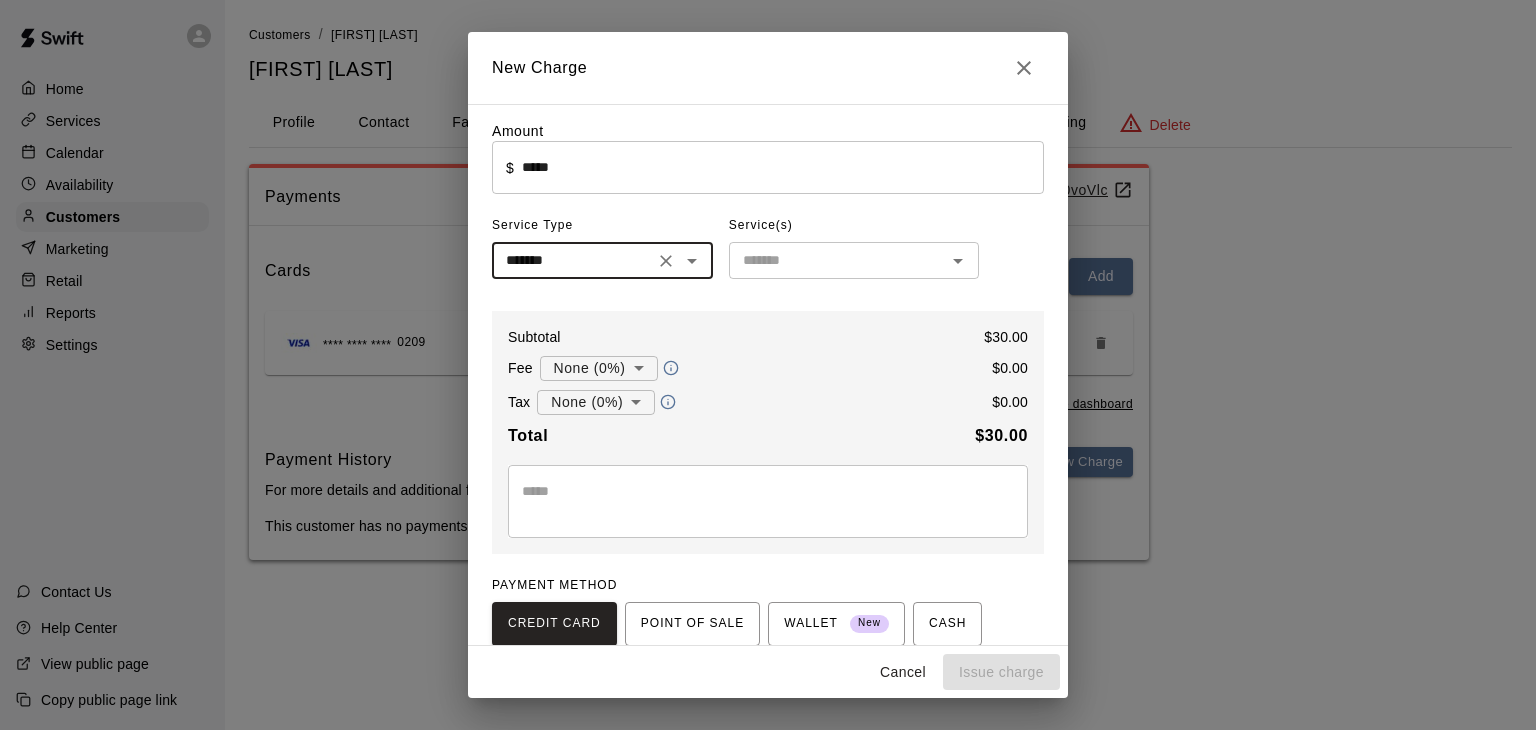 click at bounding box center [837, 260] 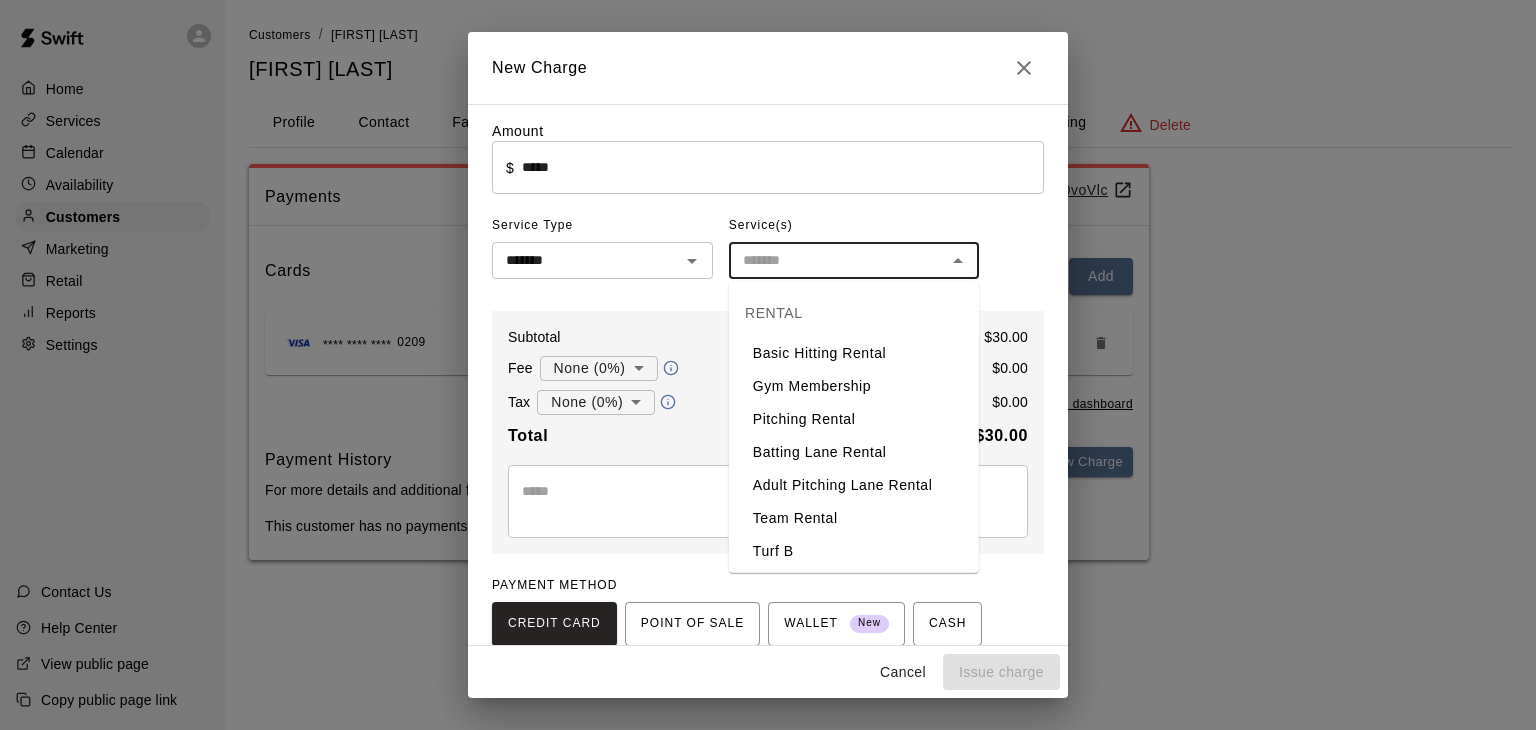 click on "Basic Hitting Rental" at bounding box center (854, 353) 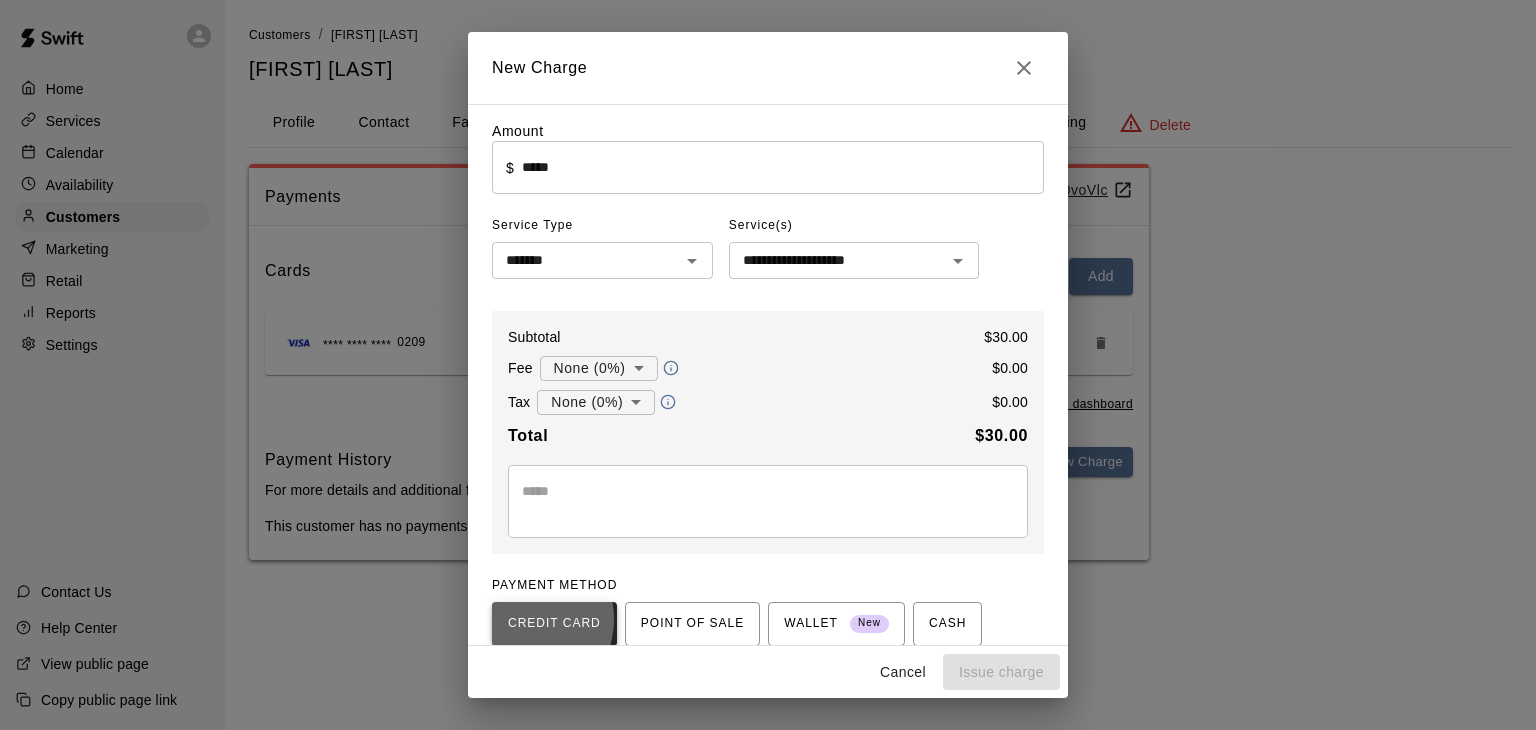 click on "CREDIT CARD" at bounding box center [554, 624] 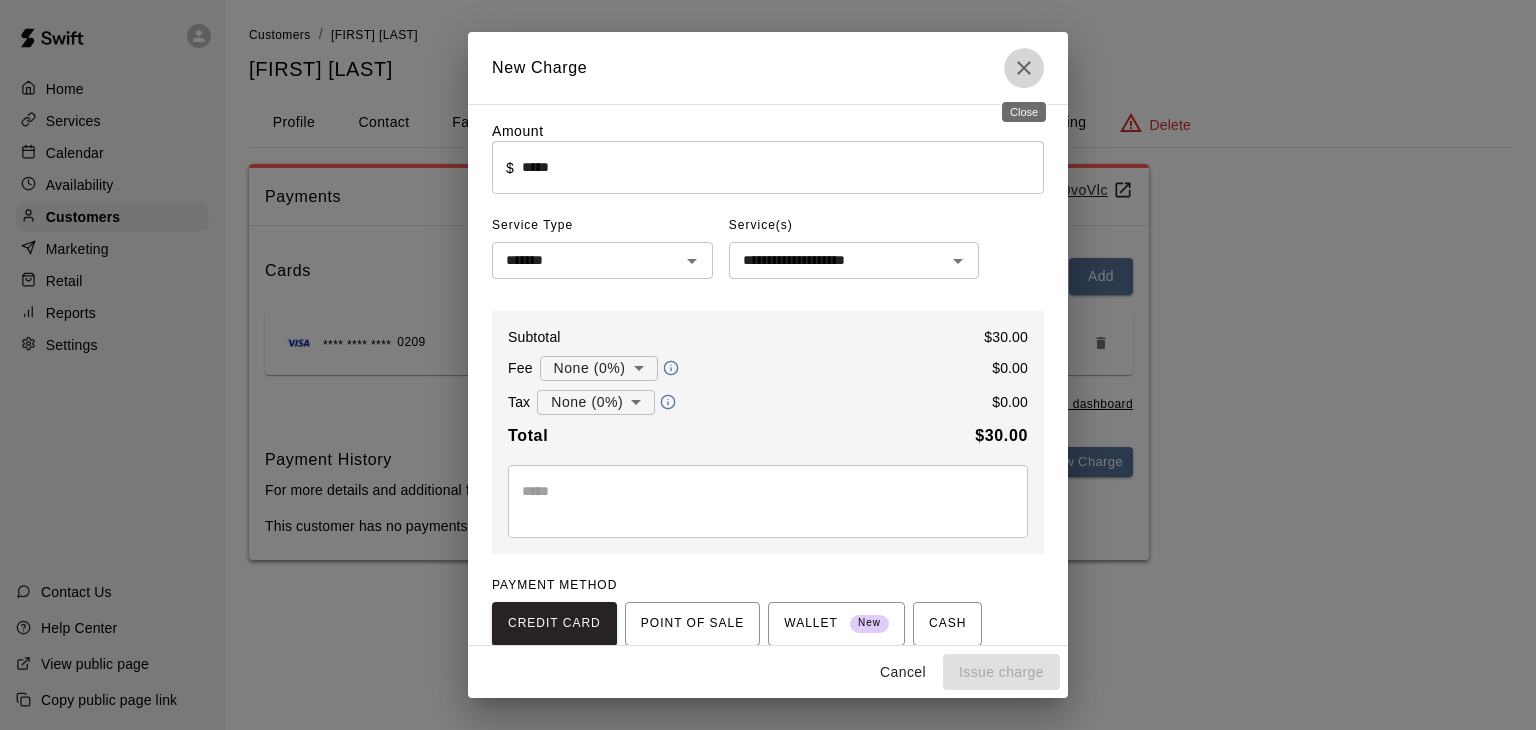 click 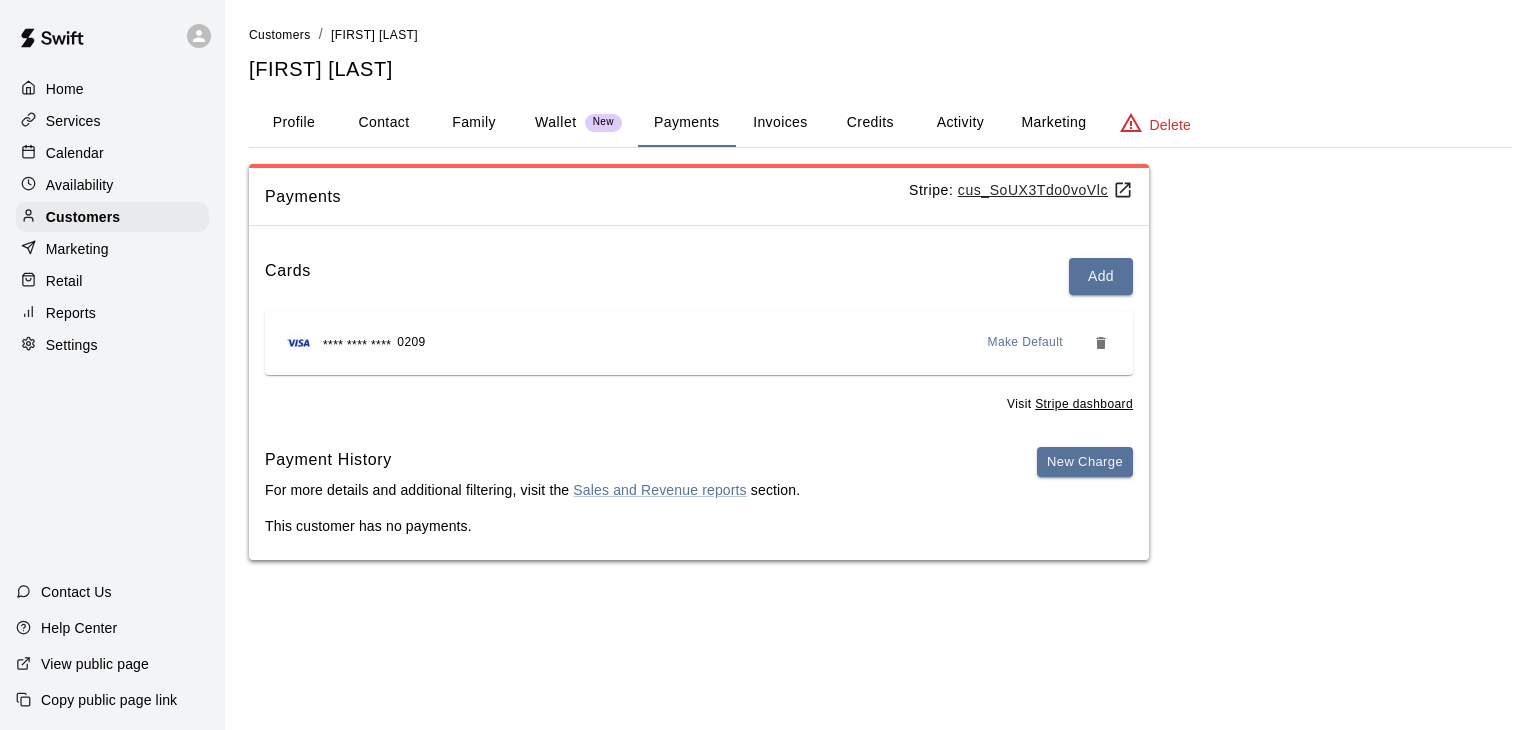 click on "Availability" at bounding box center [80, 185] 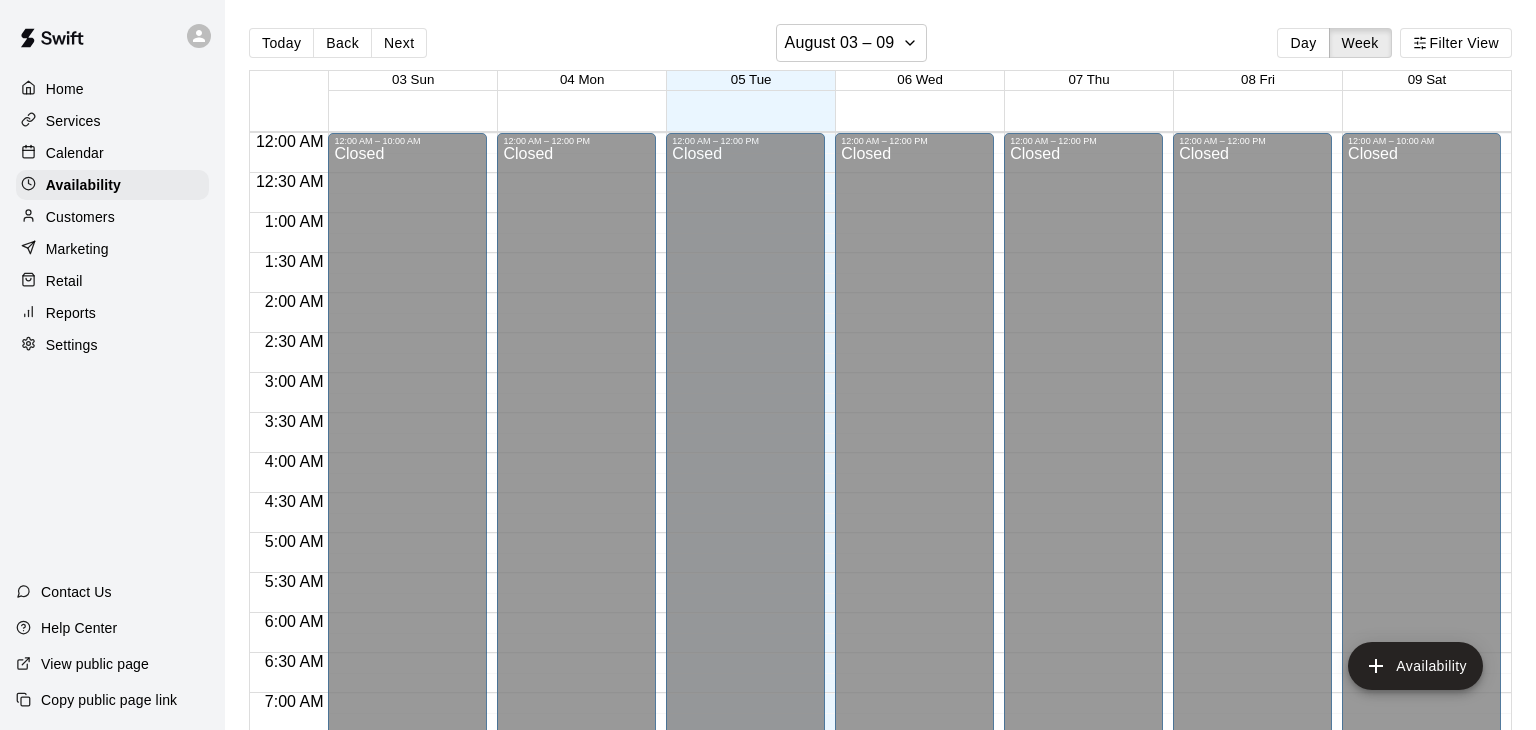 scroll, scrollTop: 1299, scrollLeft: 0, axis: vertical 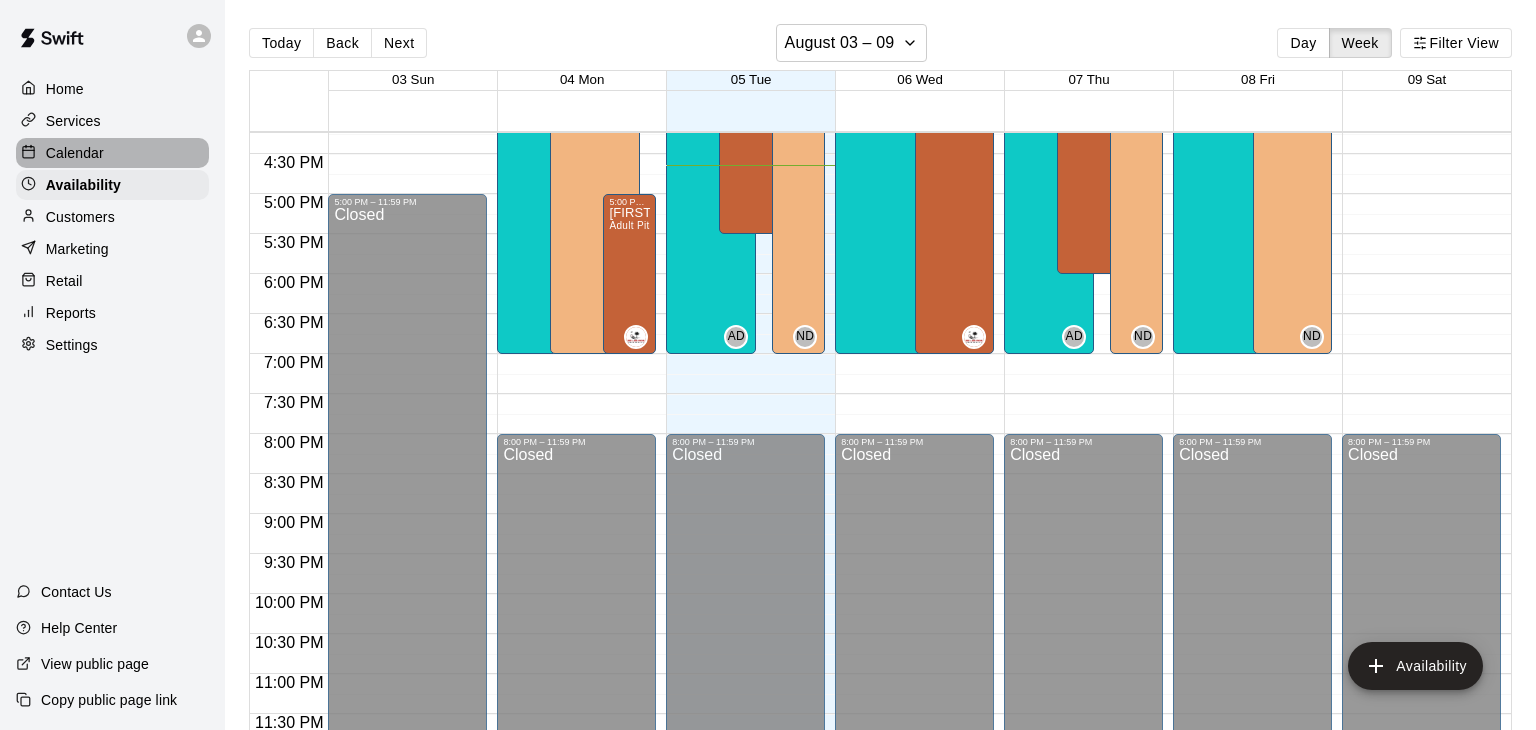 click on "Calendar" at bounding box center (75, 153) 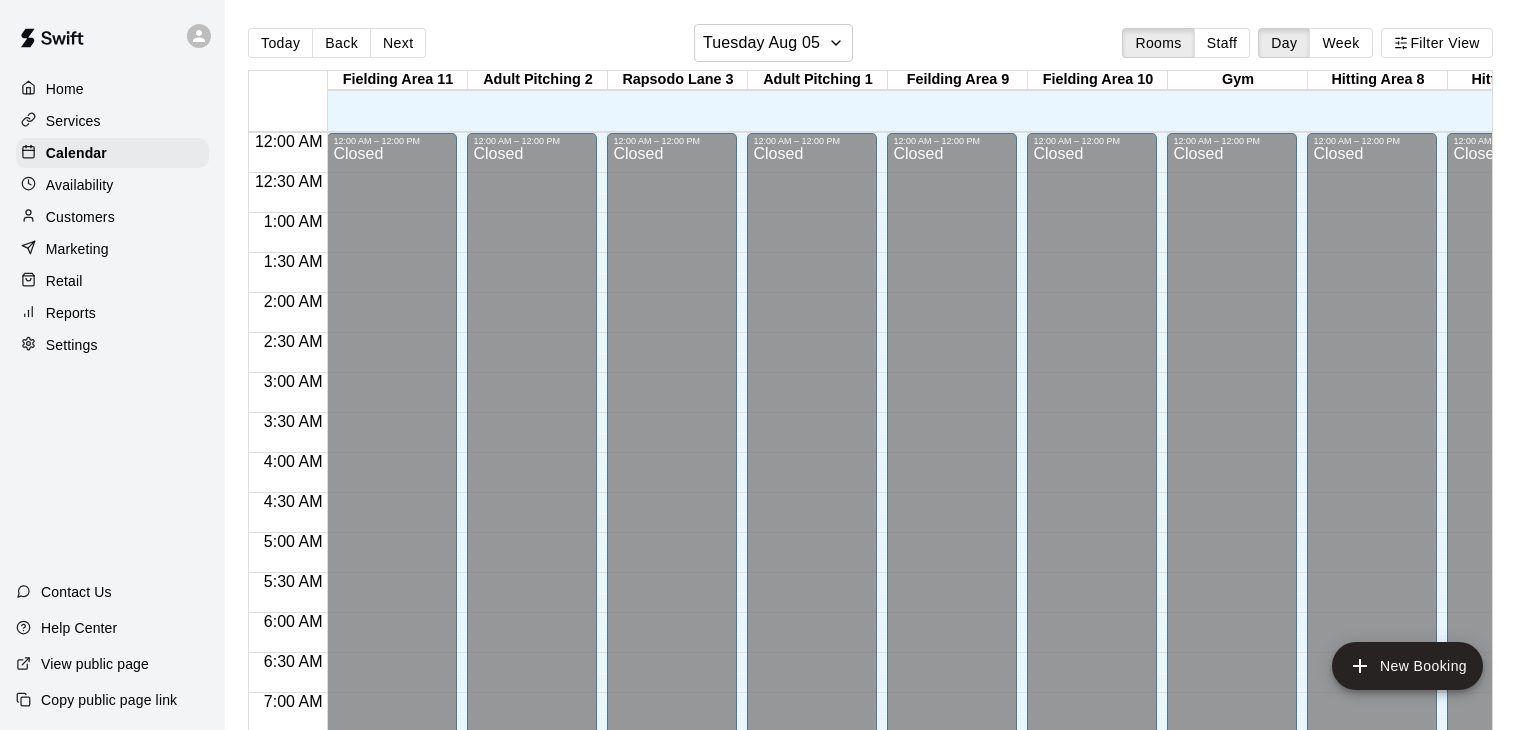 scroll, scrollTop: 1239, scrollLeft: 0, axis: vertical 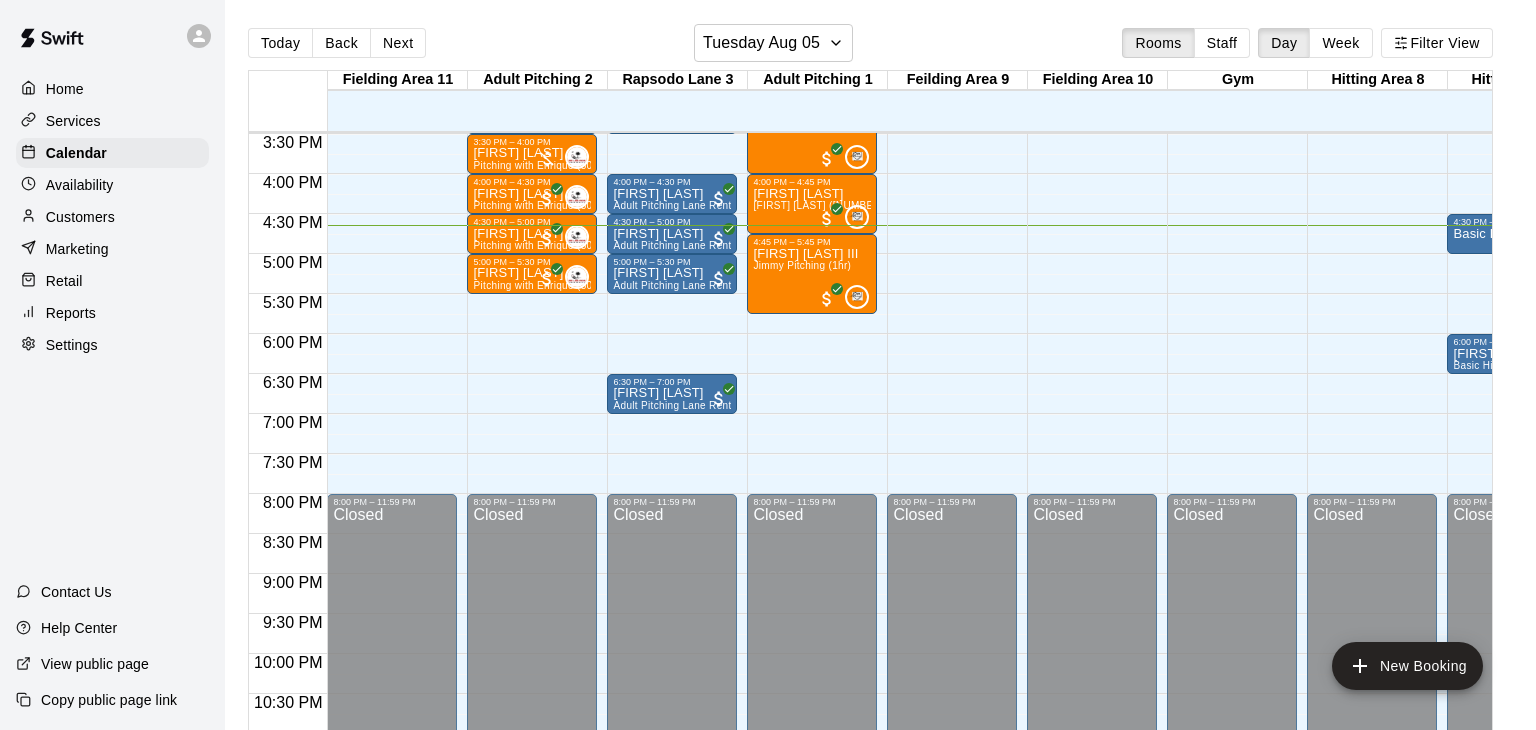 click on "12:00 AM – 12:00 PM Closed 8:00 PM – 11:59 PM Closed" at bounding box center (1232, -146) 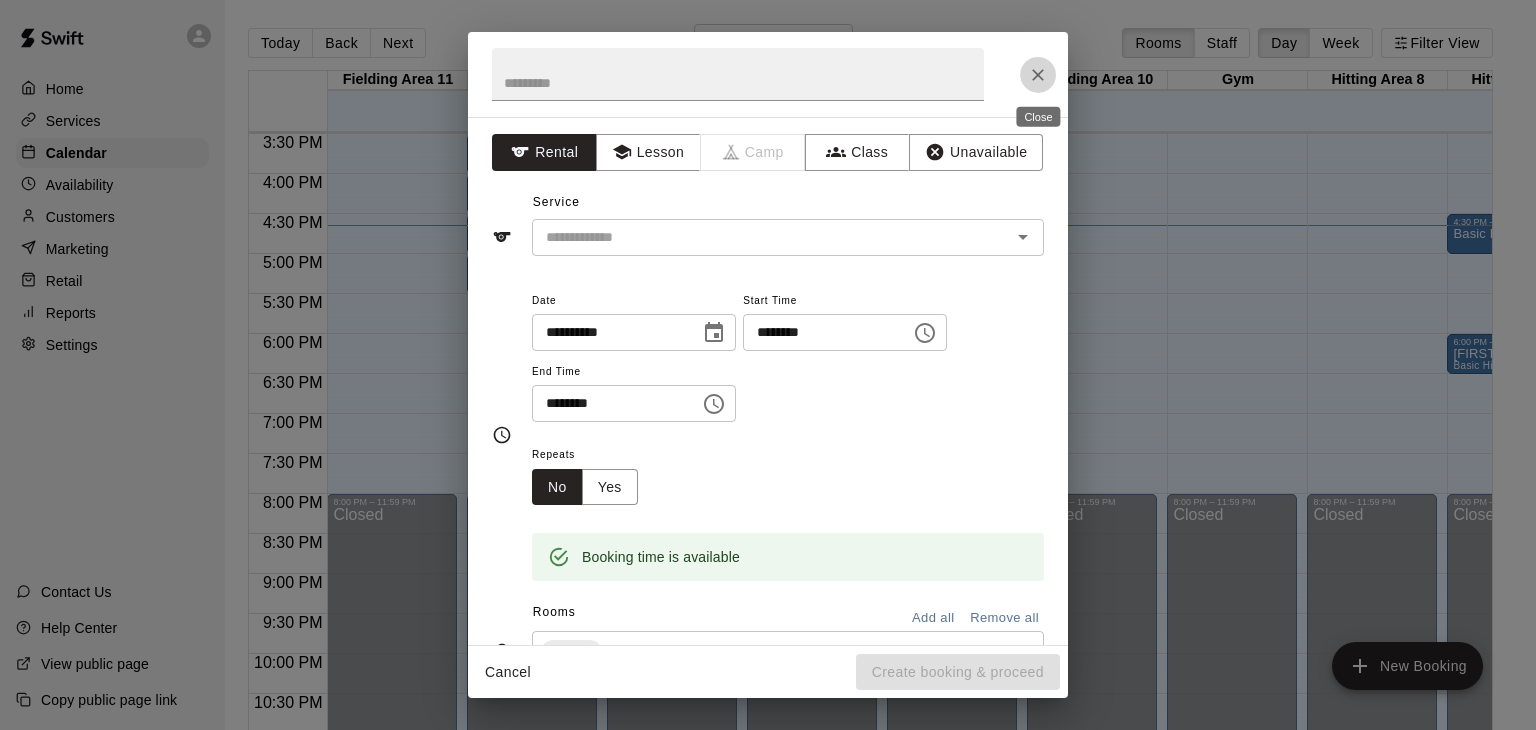 click 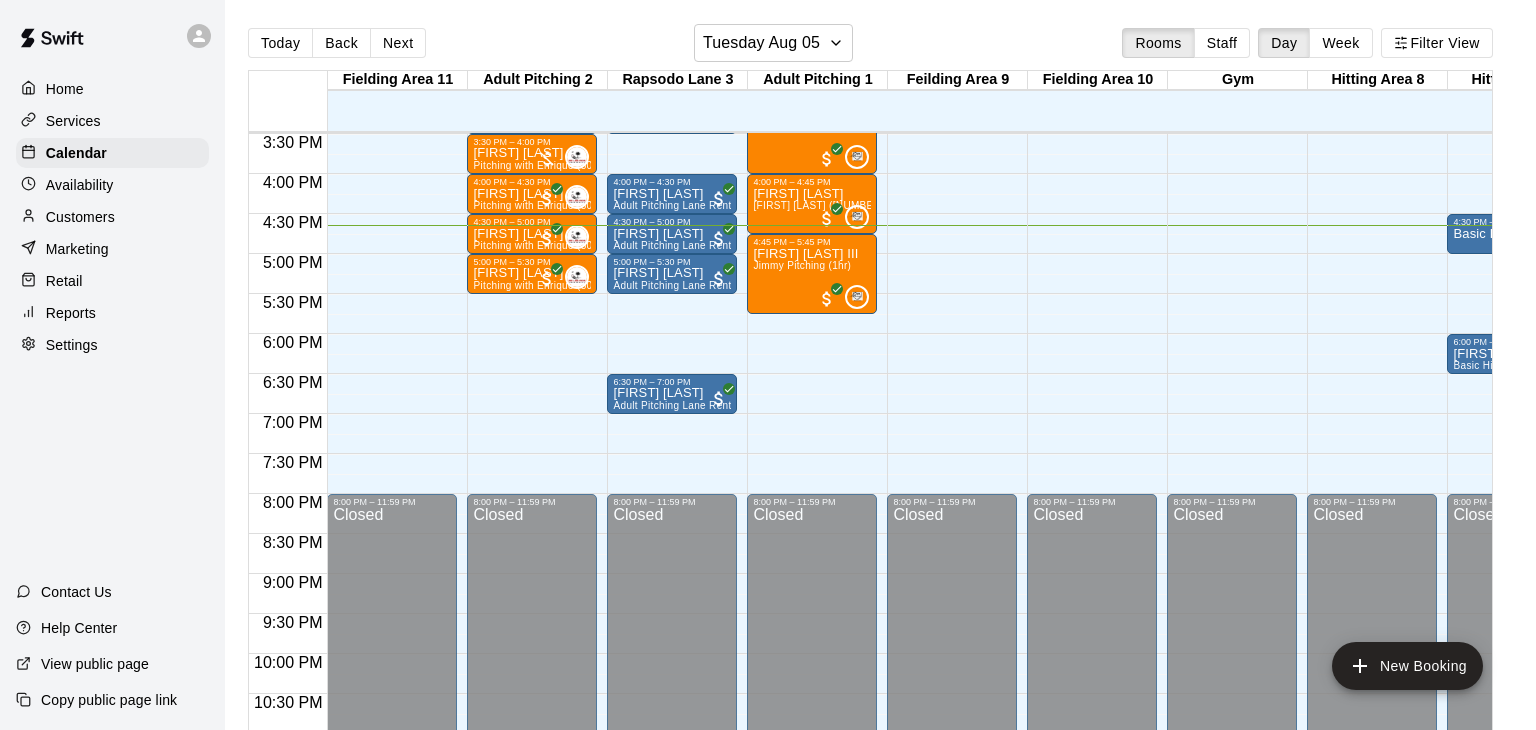 scroll, scrollTop: 1239, scrollLeft: 196, axis: both 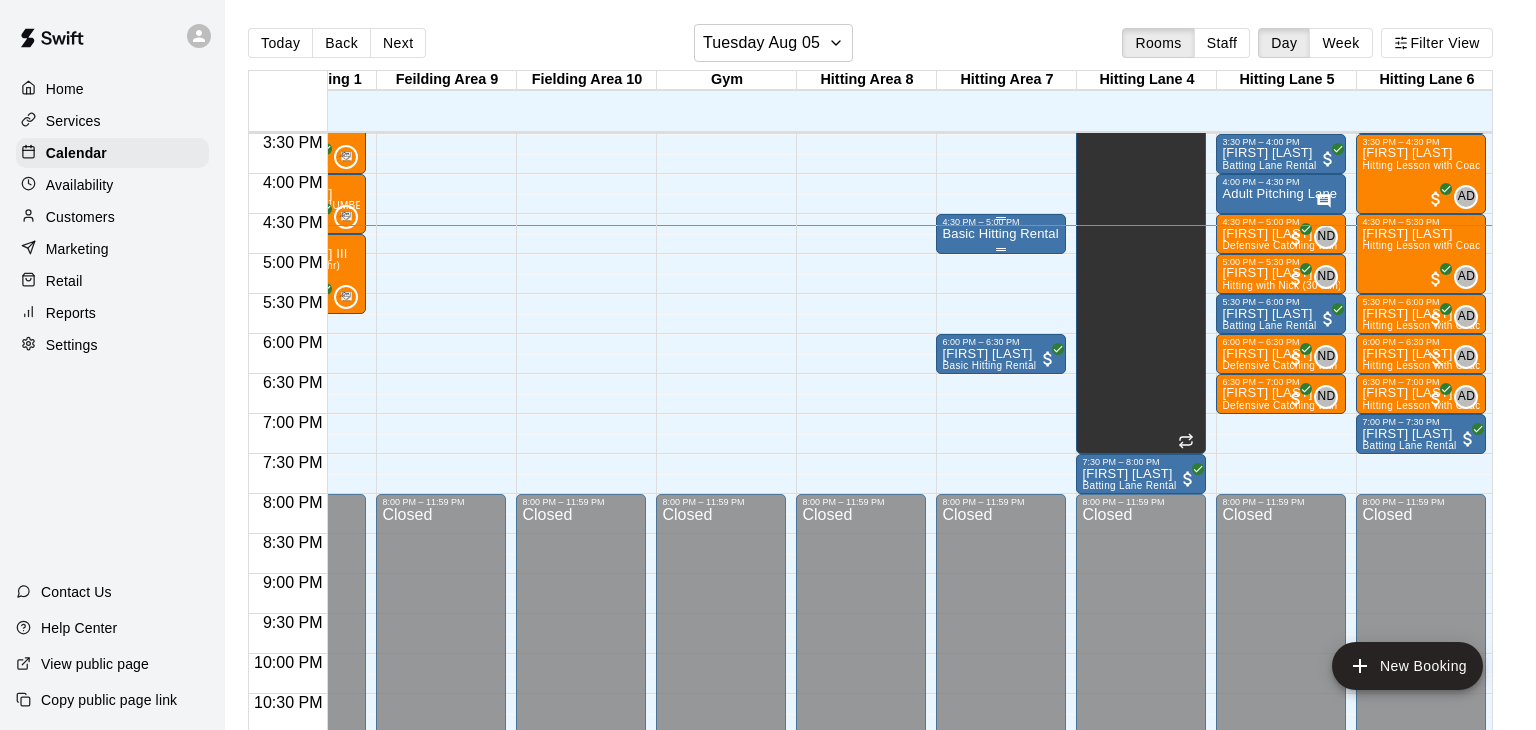 click on "Basic Hitting Rental" at bounding box center (1000, 234) 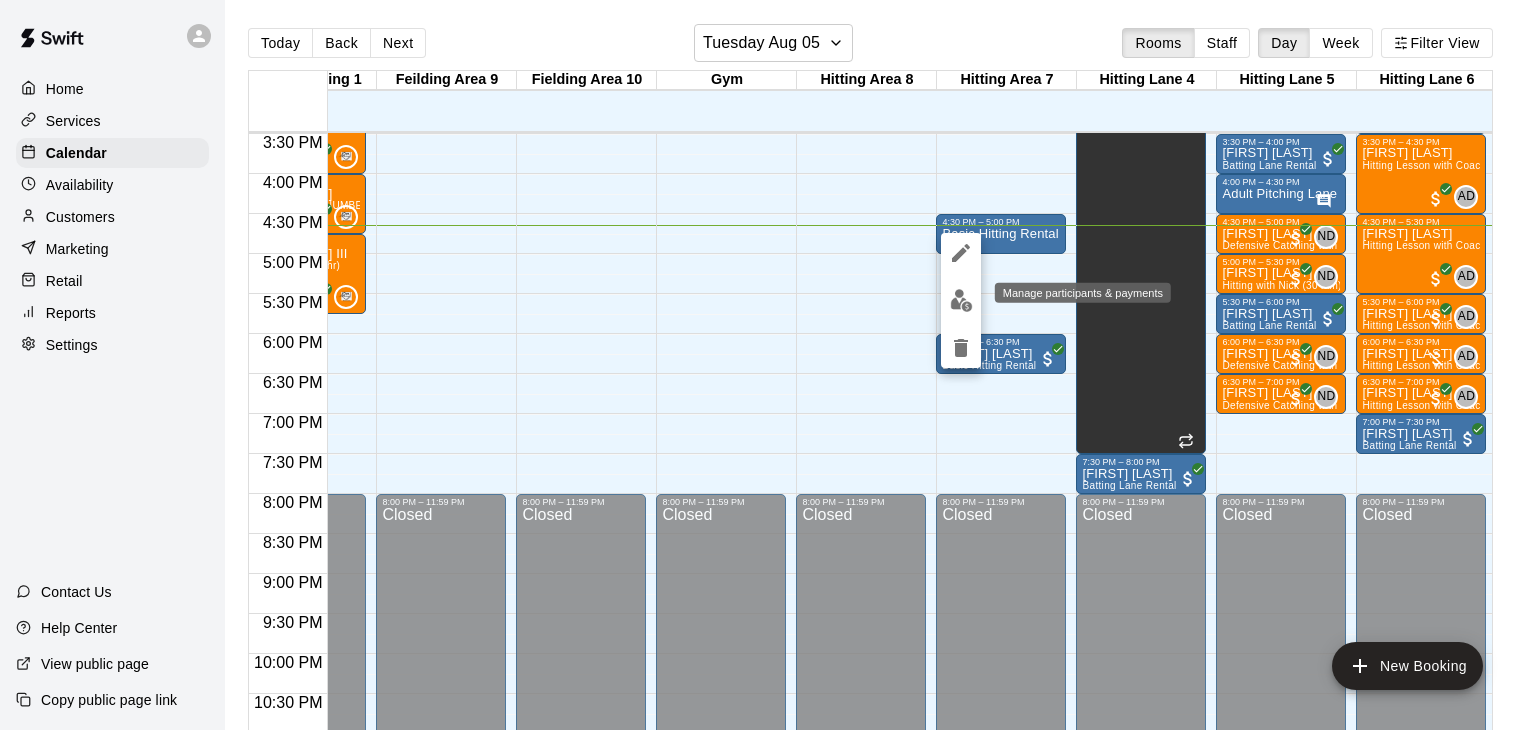 click at bounding box center [961, 300] 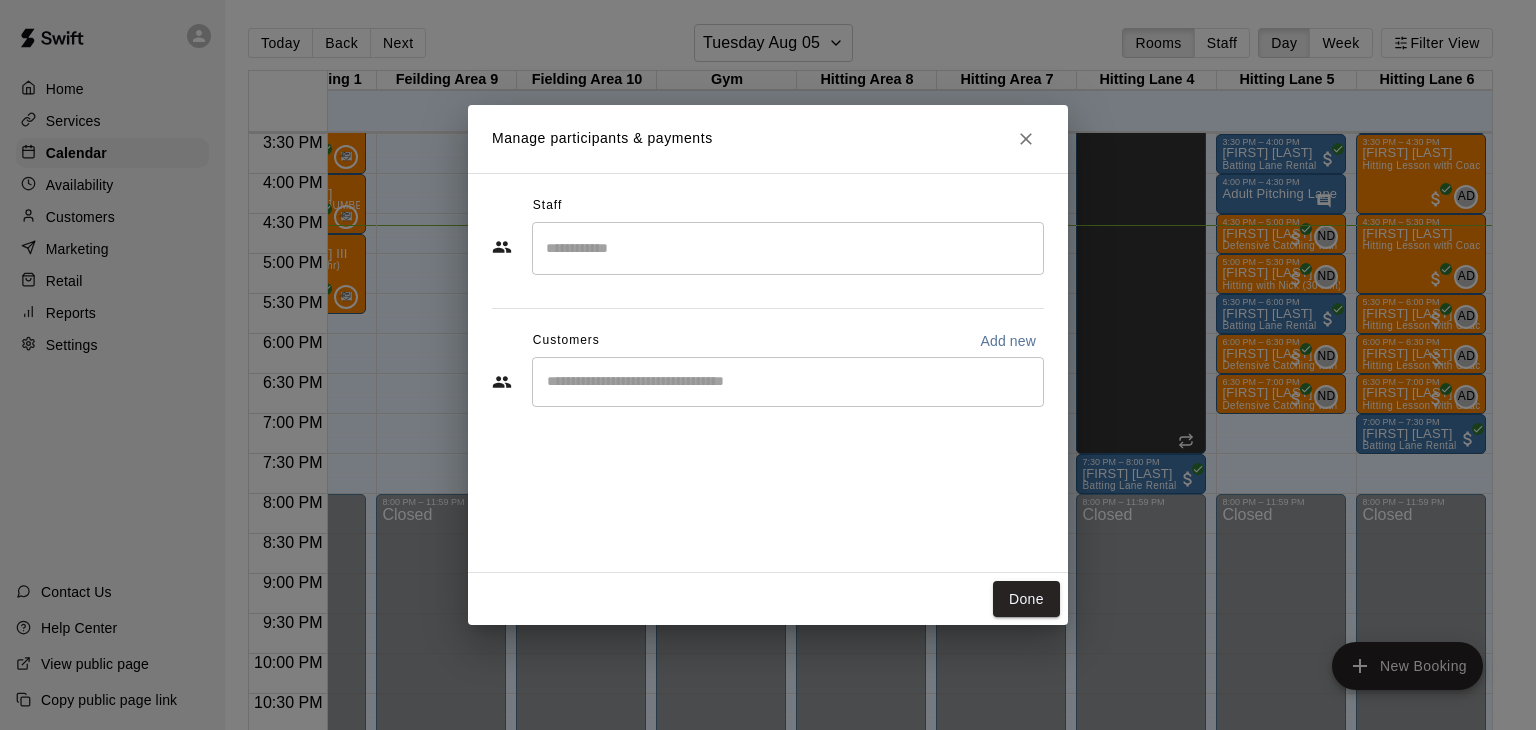 click at bounding box center [788, 382] 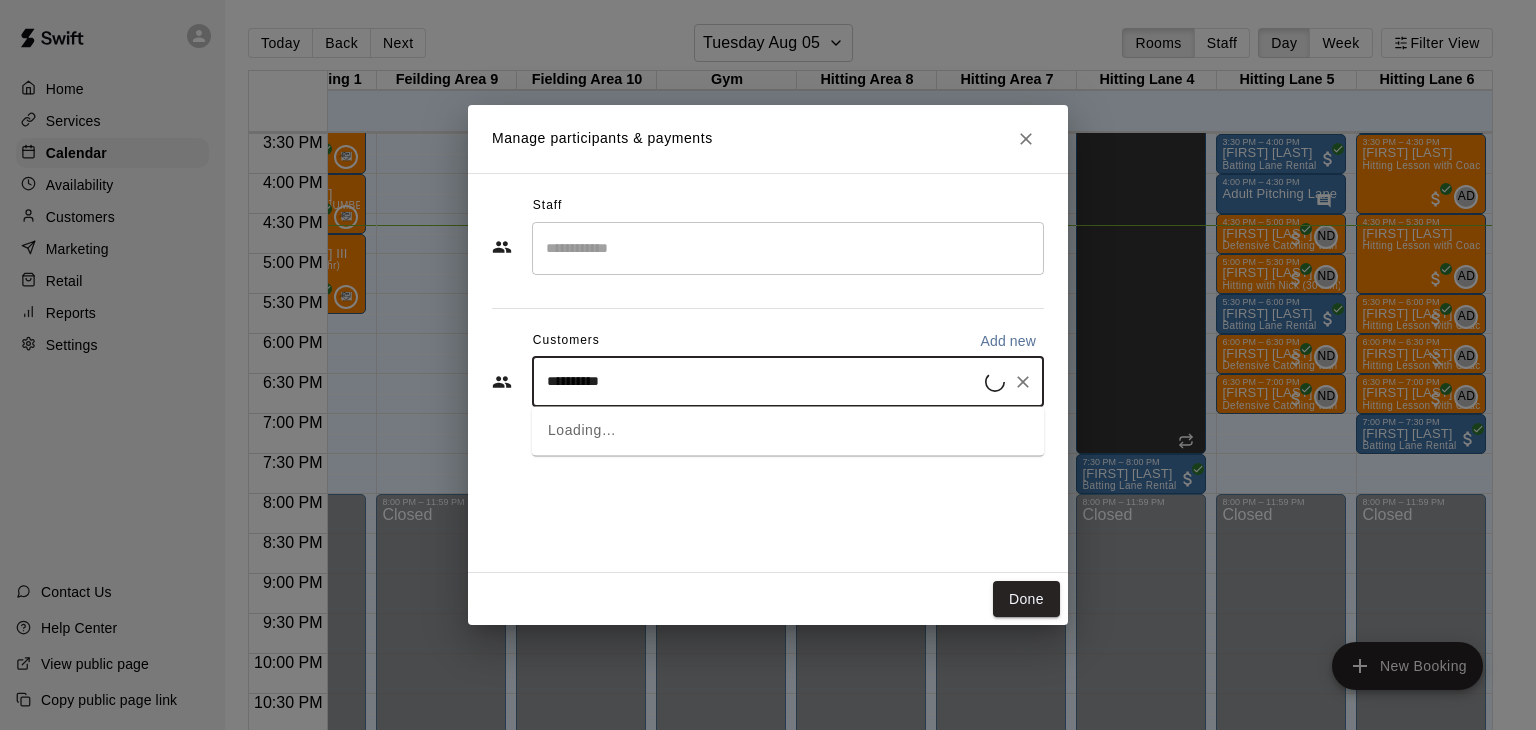 type on "**********" 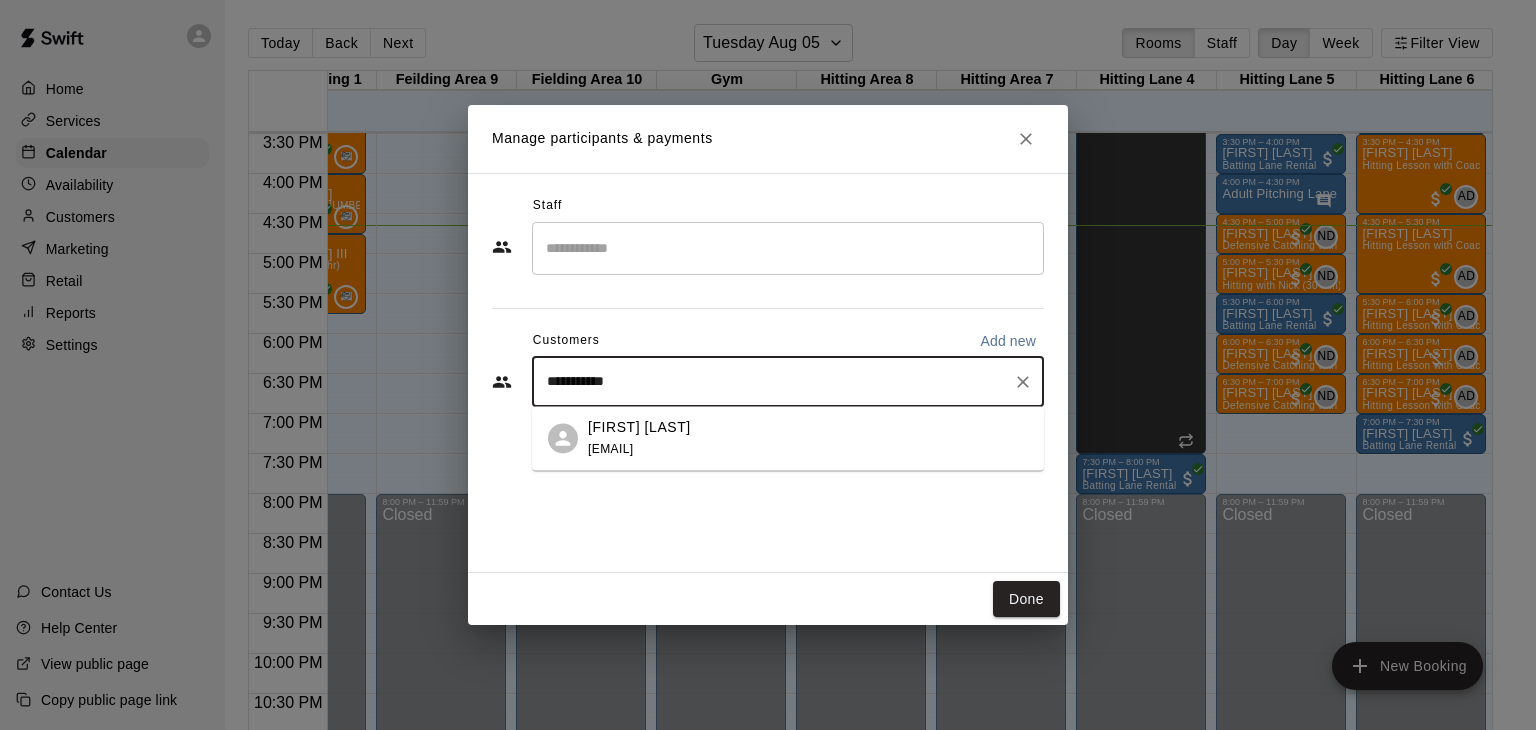 click on "Barb Kasten nursbarb@sbcglobal.net" at bounding box center [808, 438] 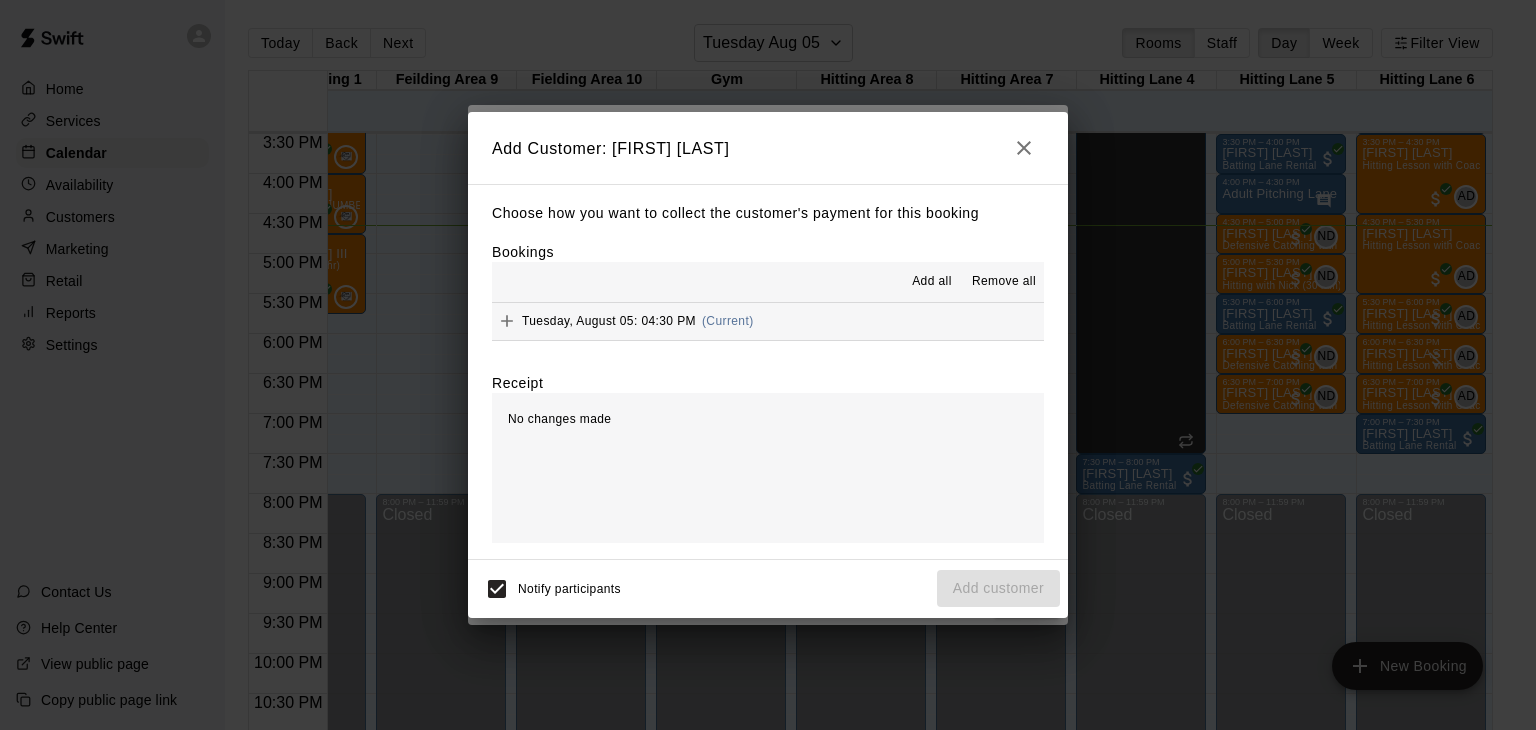 click on "Add all Remove all" at bounding box center [768, 282] 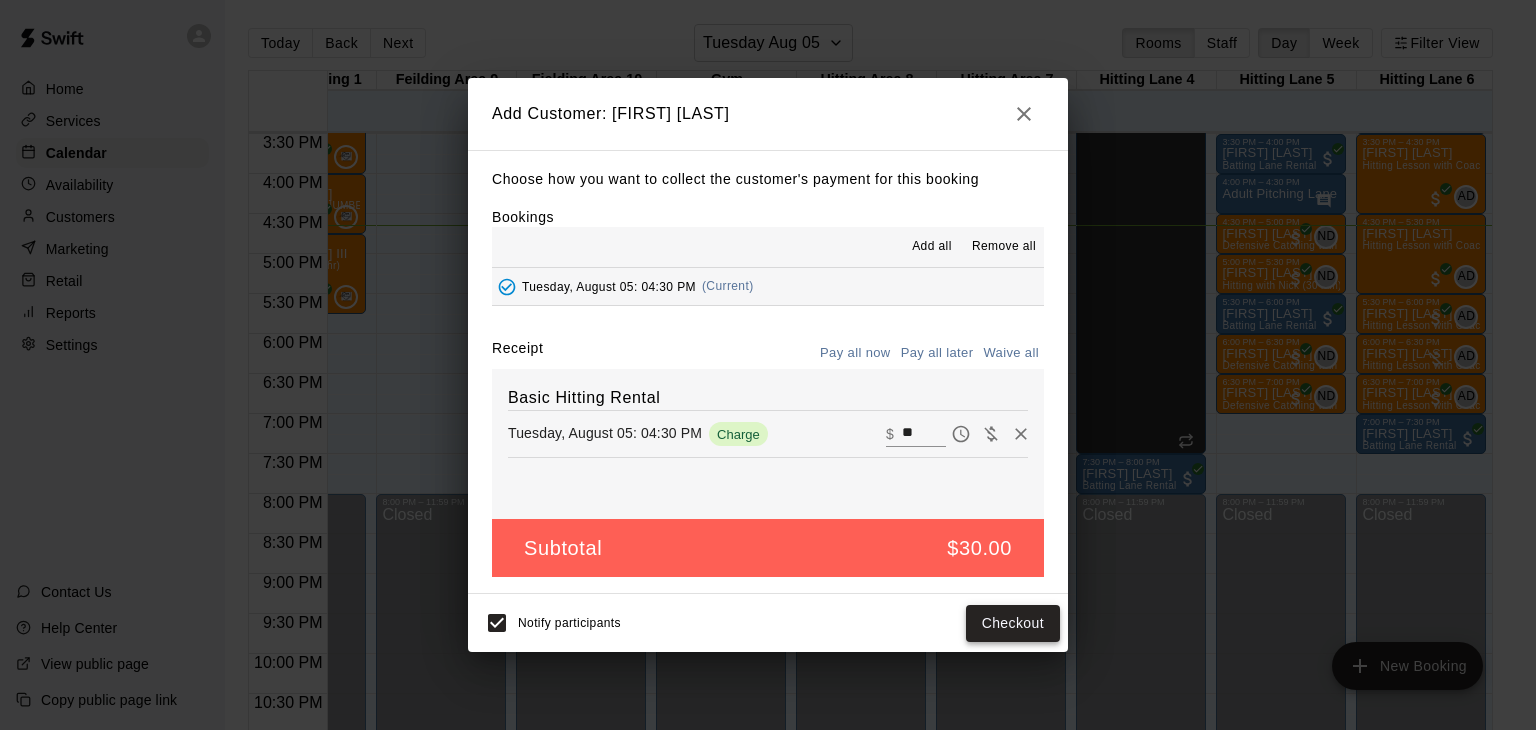 click on "Checkout" at bounding box center [1013, 623] 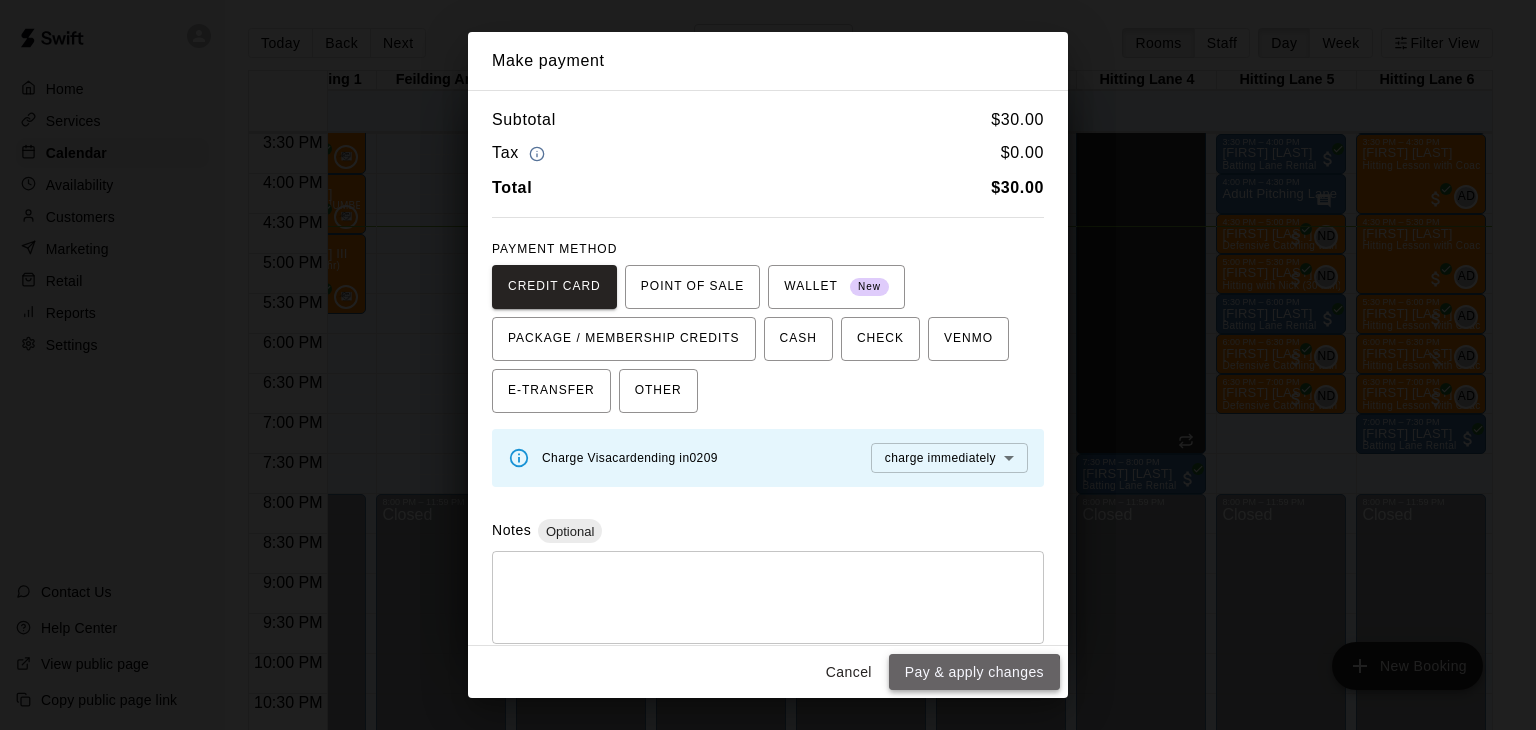 click on "Pay & apply changes" at bounding box center (974, 672) 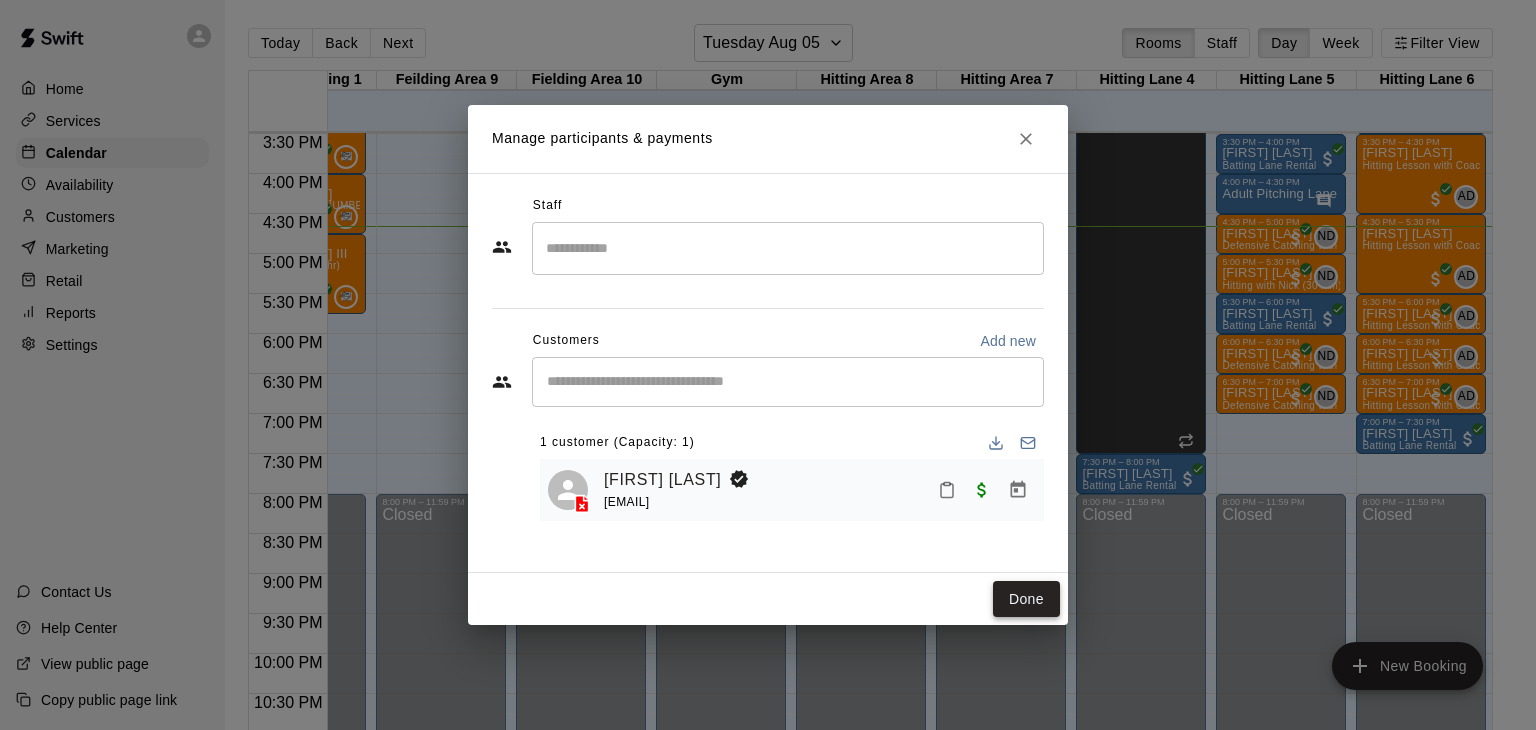 click on "Done" at bounding box center (1026, 599) 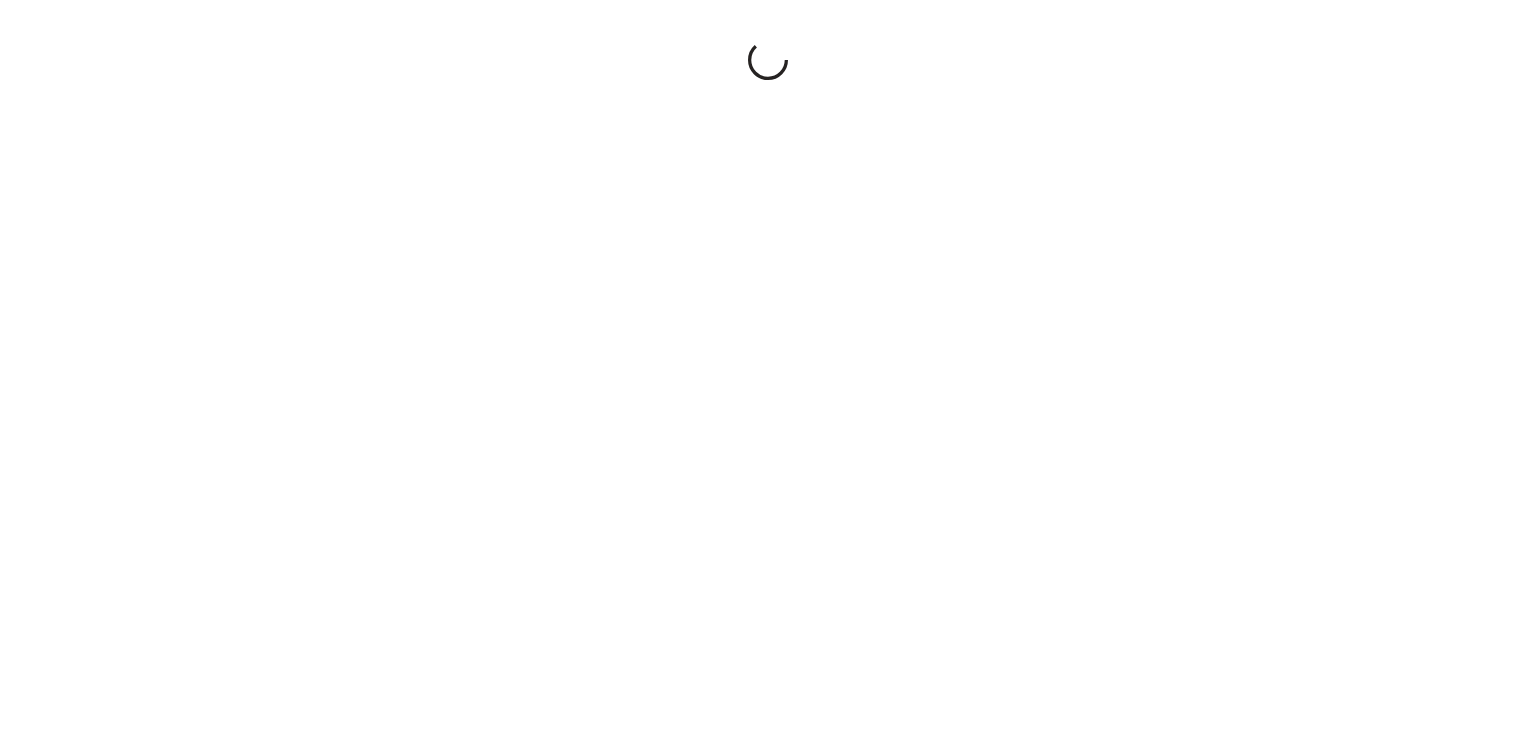scroll, scrollTop: 0, scrollLeft: 0, axis: both 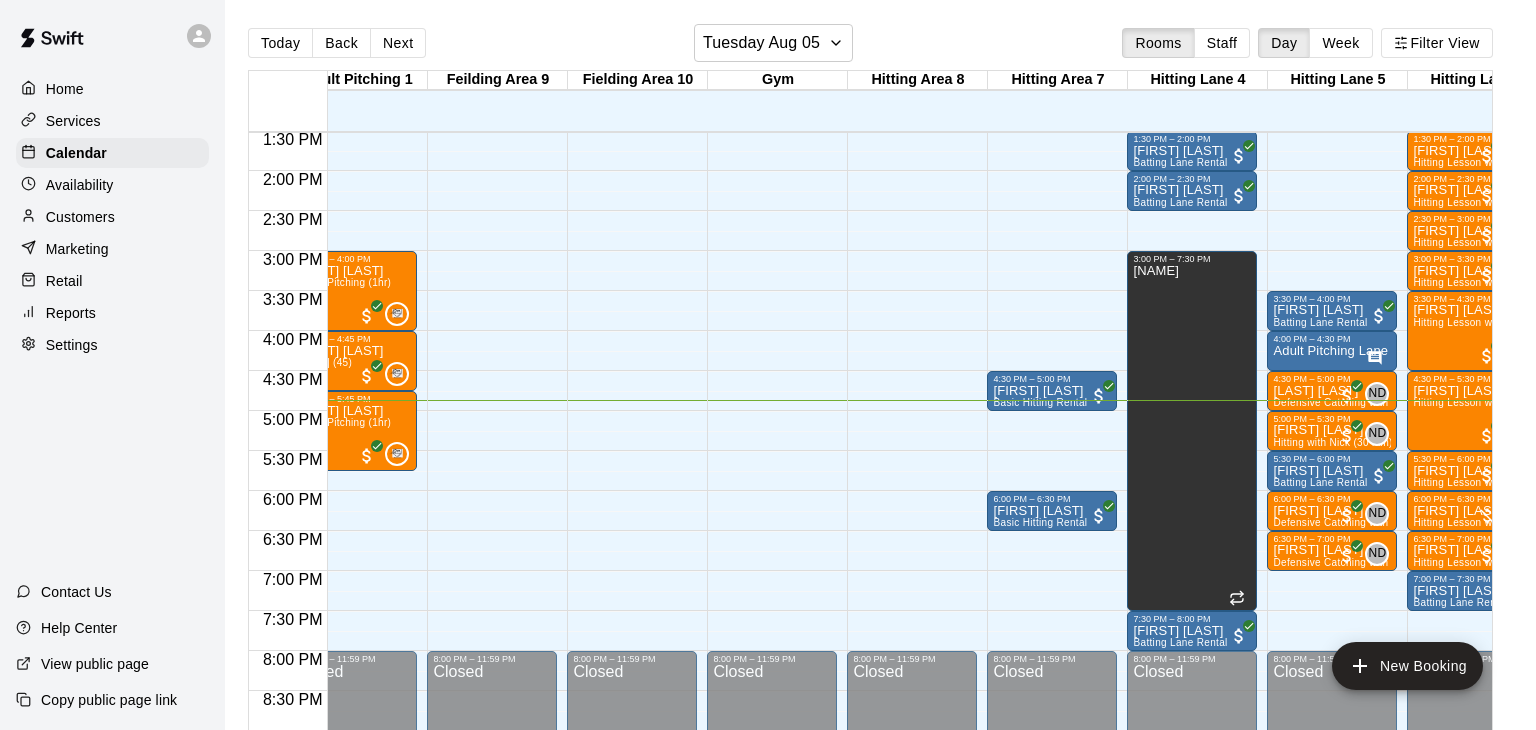 click on "12:00 AM – 12:00 PM Closed 4:30 PM – 5:00 PM Barb Kasten Basic Hitting Rental 6:00 PM – 6:30 PM Evagolas Voutsinas Basic Hitting Rental 8:00 PM – 11:59 PM Closed" at bounding box center [1052, 11] 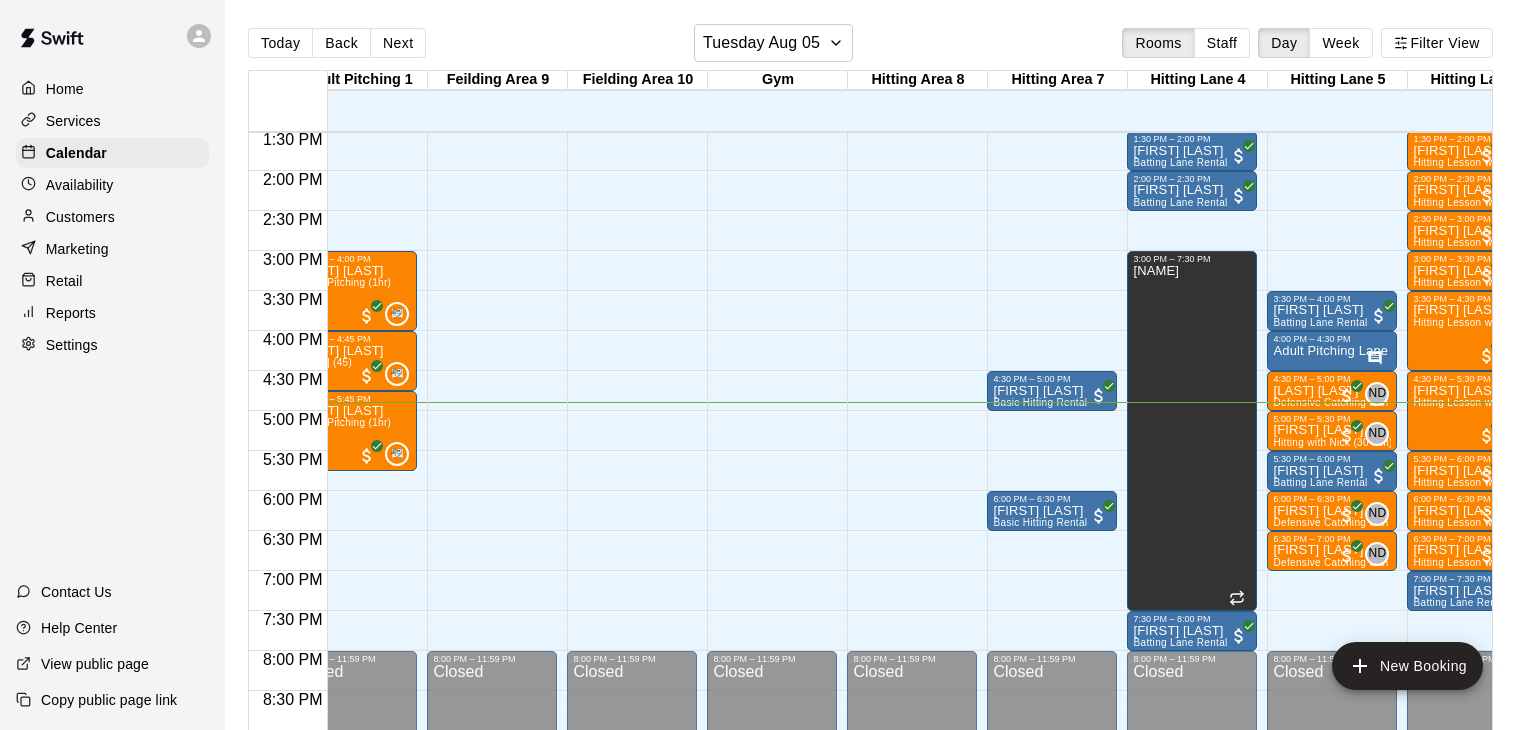 click on "12:00 AM – 12:00 PM Closed 4:30 PM – 5:00 PM Barb Kasten Basic Hitting Rental 6:00 PM – 6:30 PM Evagolas Voutsinas Basic Hitting Rental 8:00 PM – 11:59 PM Closed" at bounding box center (1052, 11) 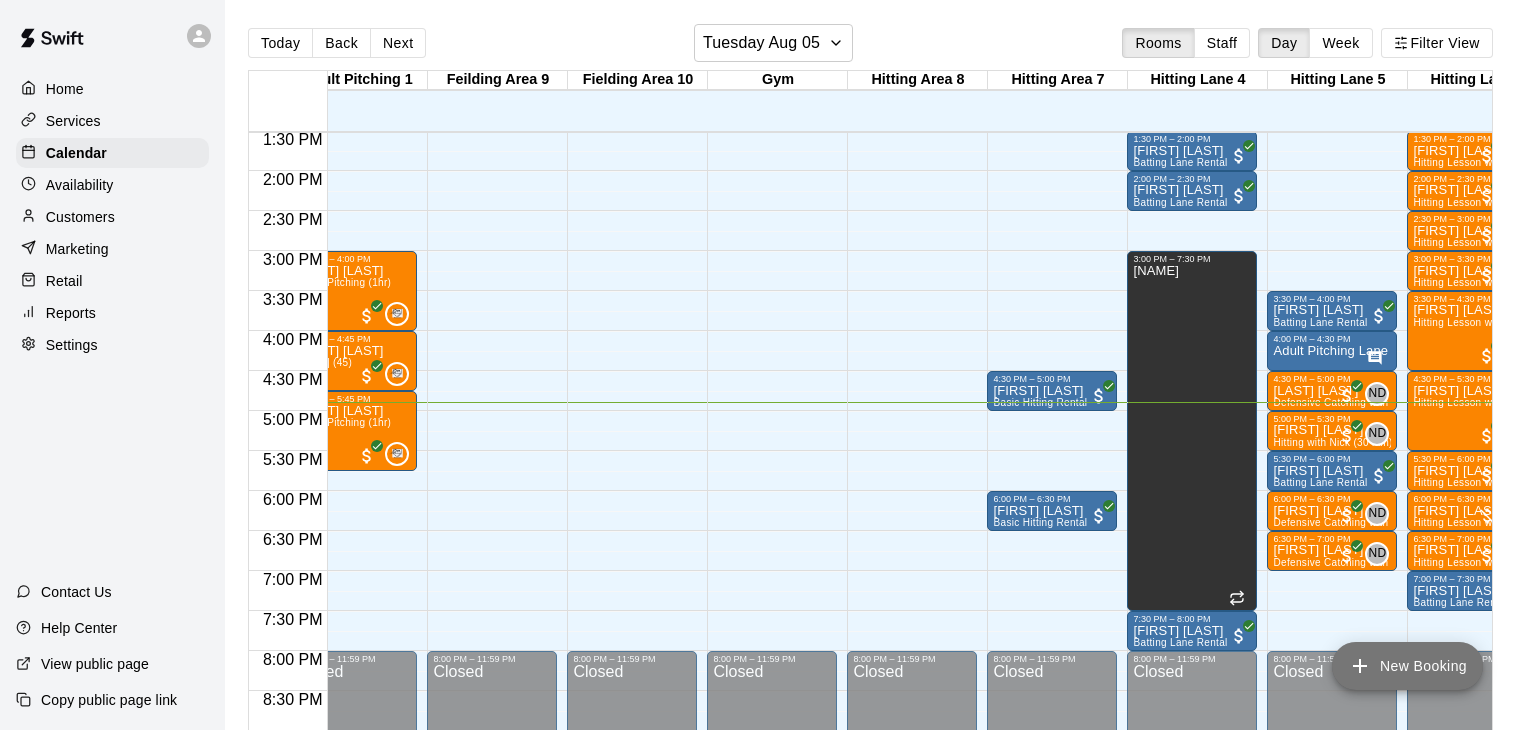 click on "New Booking" at bounding box center [1407, 666] 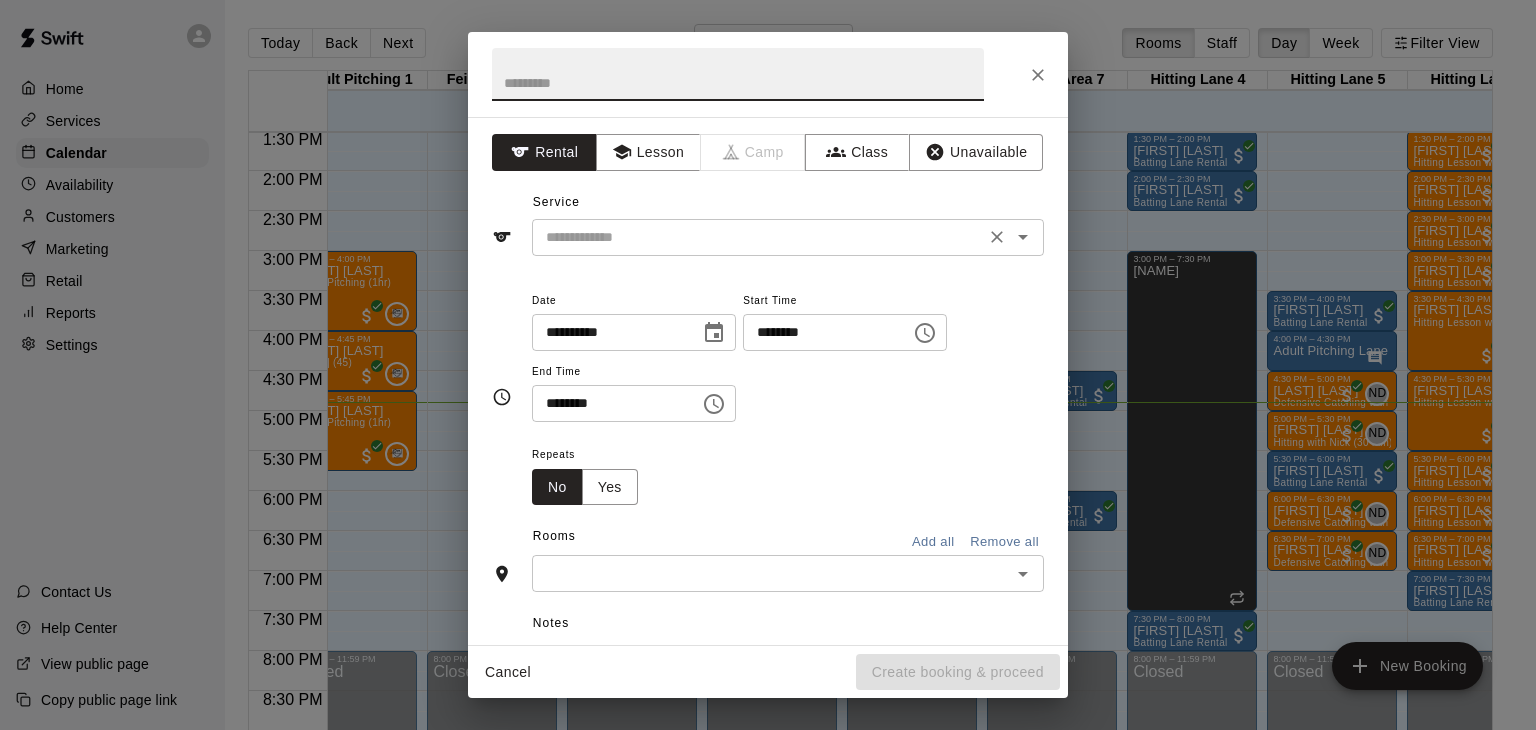 click at bounding box center (758, 237) 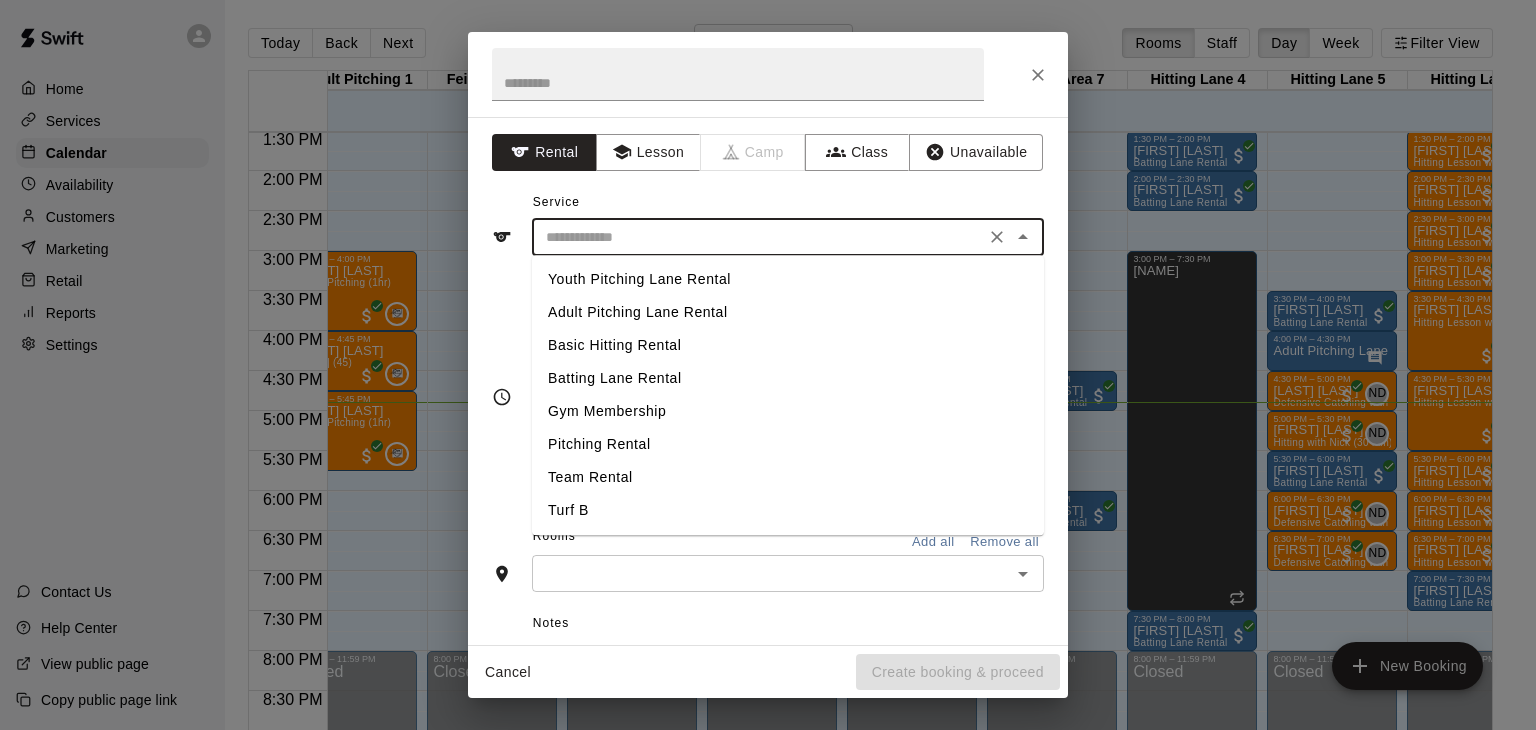click on "Basic Hitting Rental" at bounding box center (788, 345) 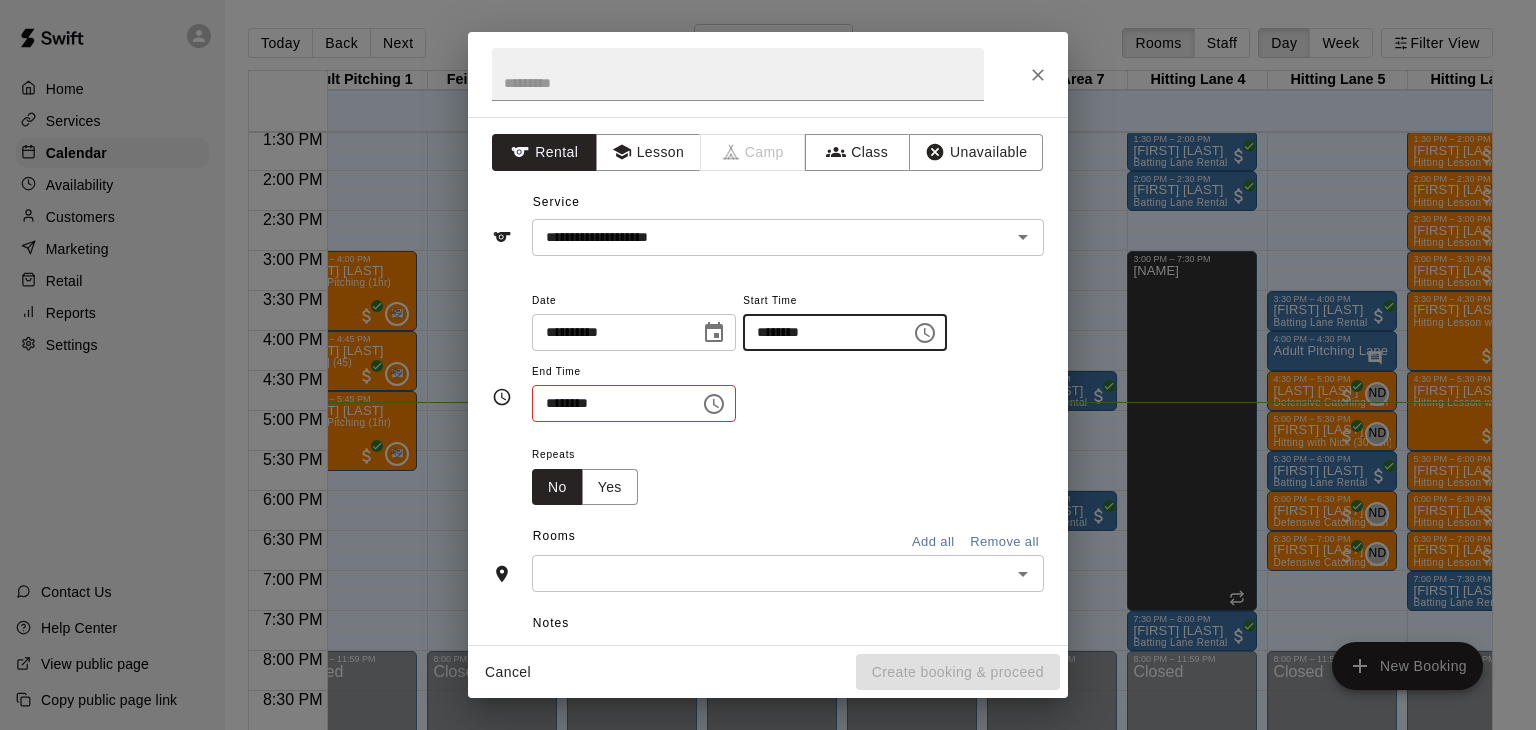 type on "********" 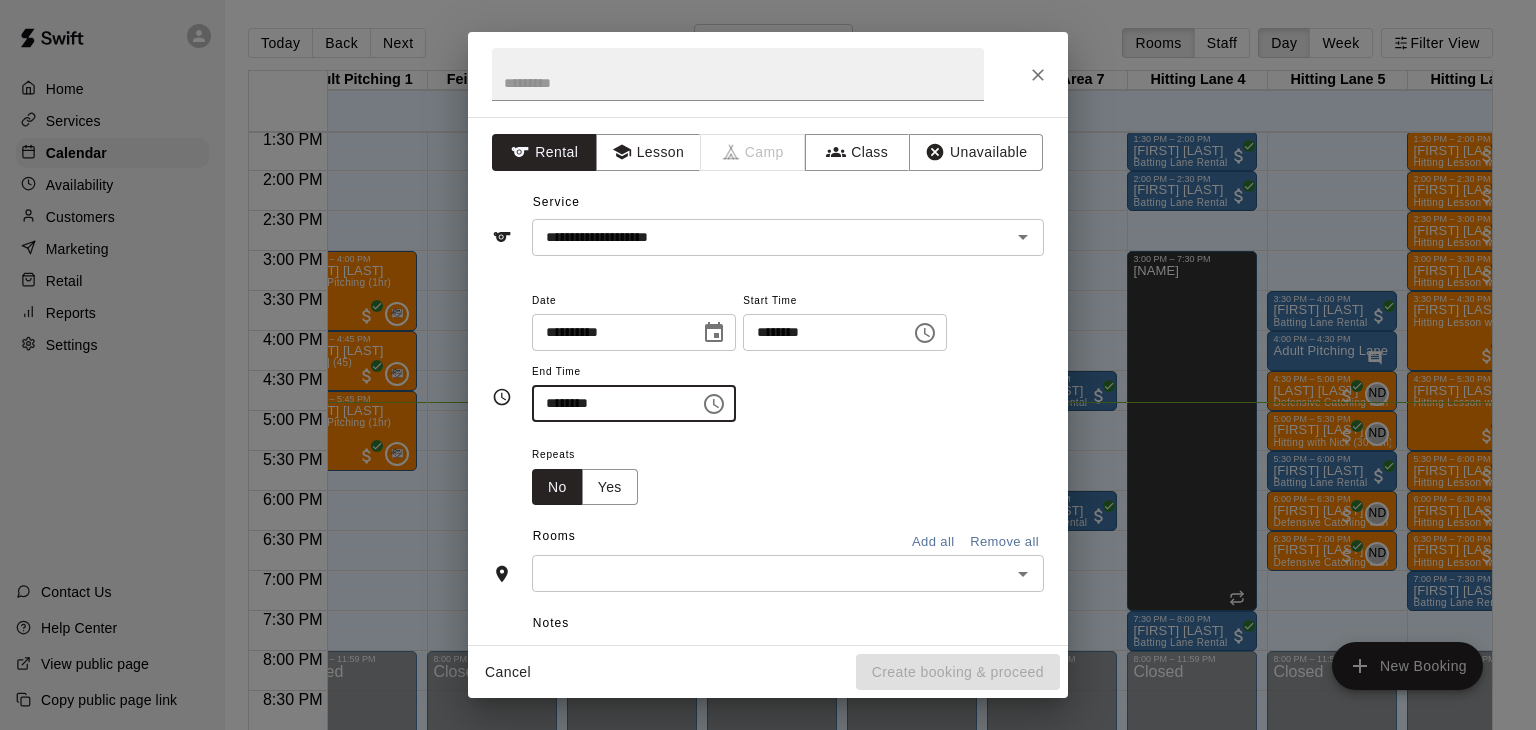 type on "********" 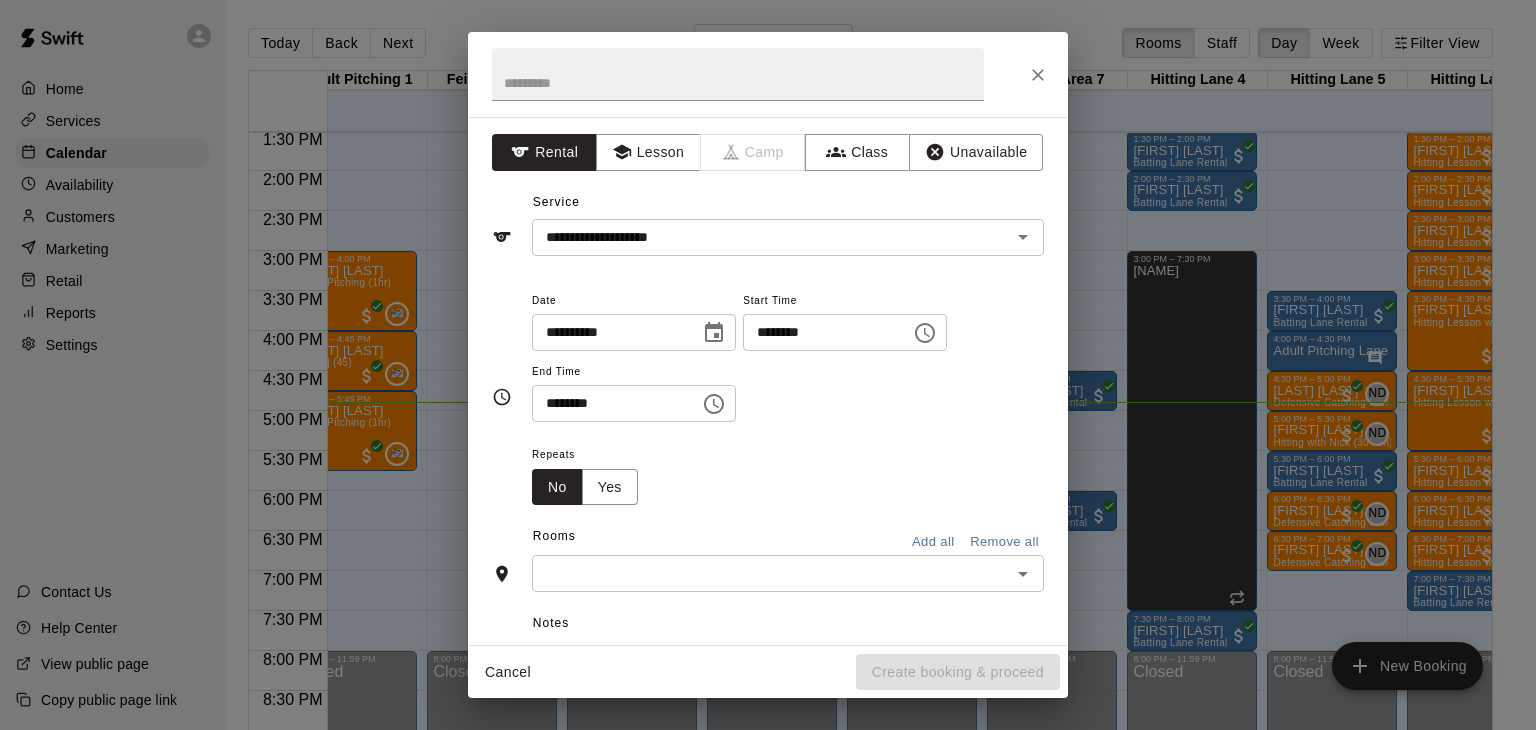 click on "Repeats No Yes" at bounding box center (788, 473) 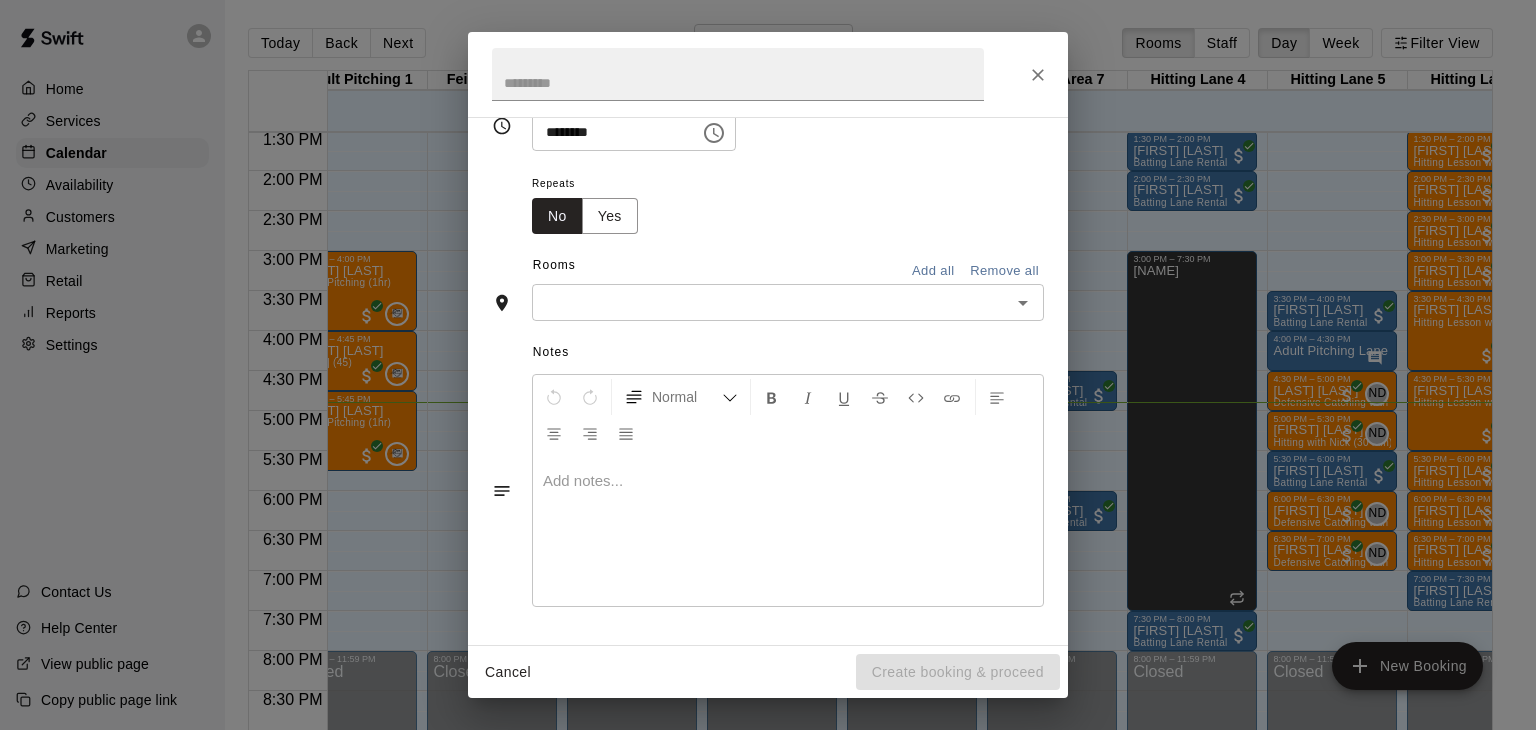 scroll, scrollTop: 300, scrollLeft: 0, axis: vertical 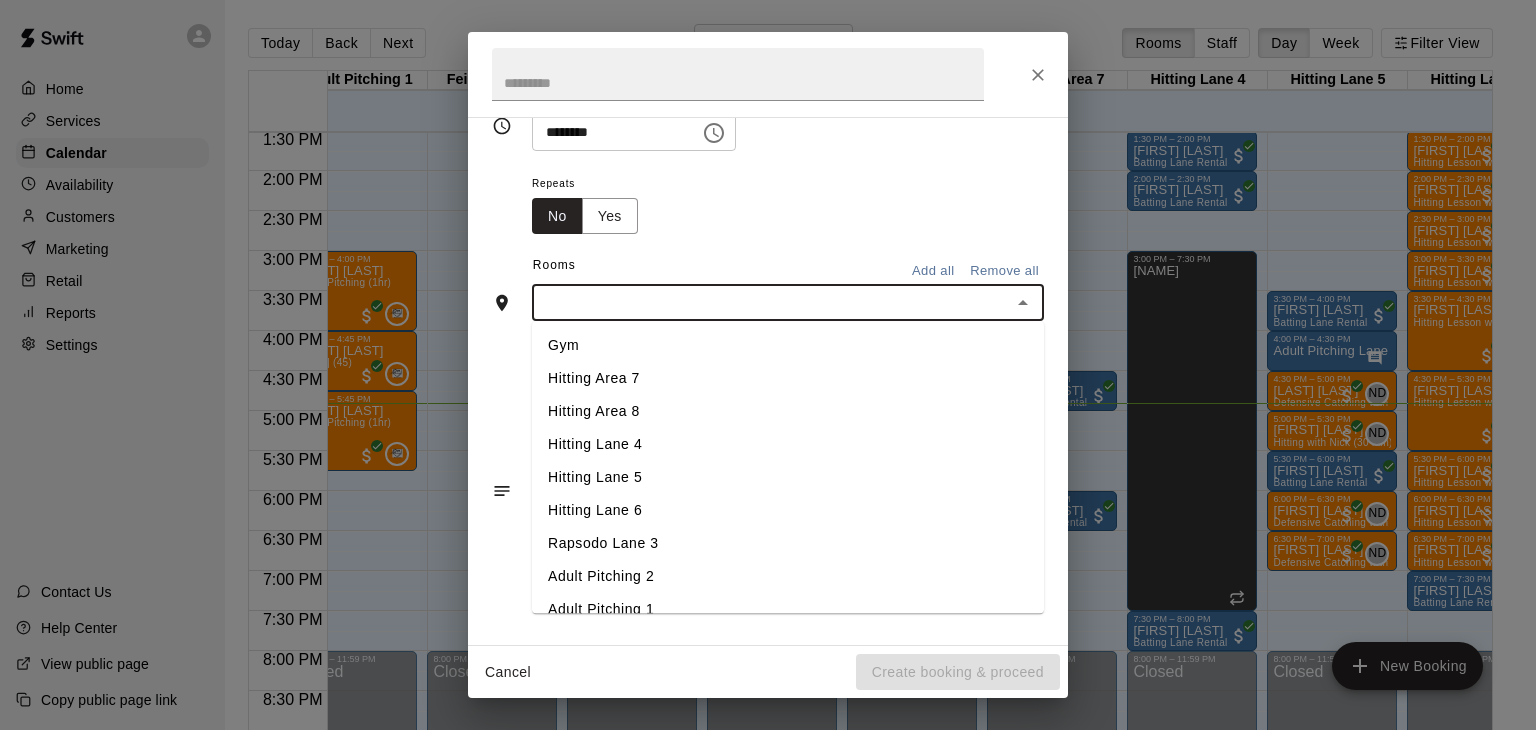 click on "Hitting Area 7" at bounding box center [788, 379] 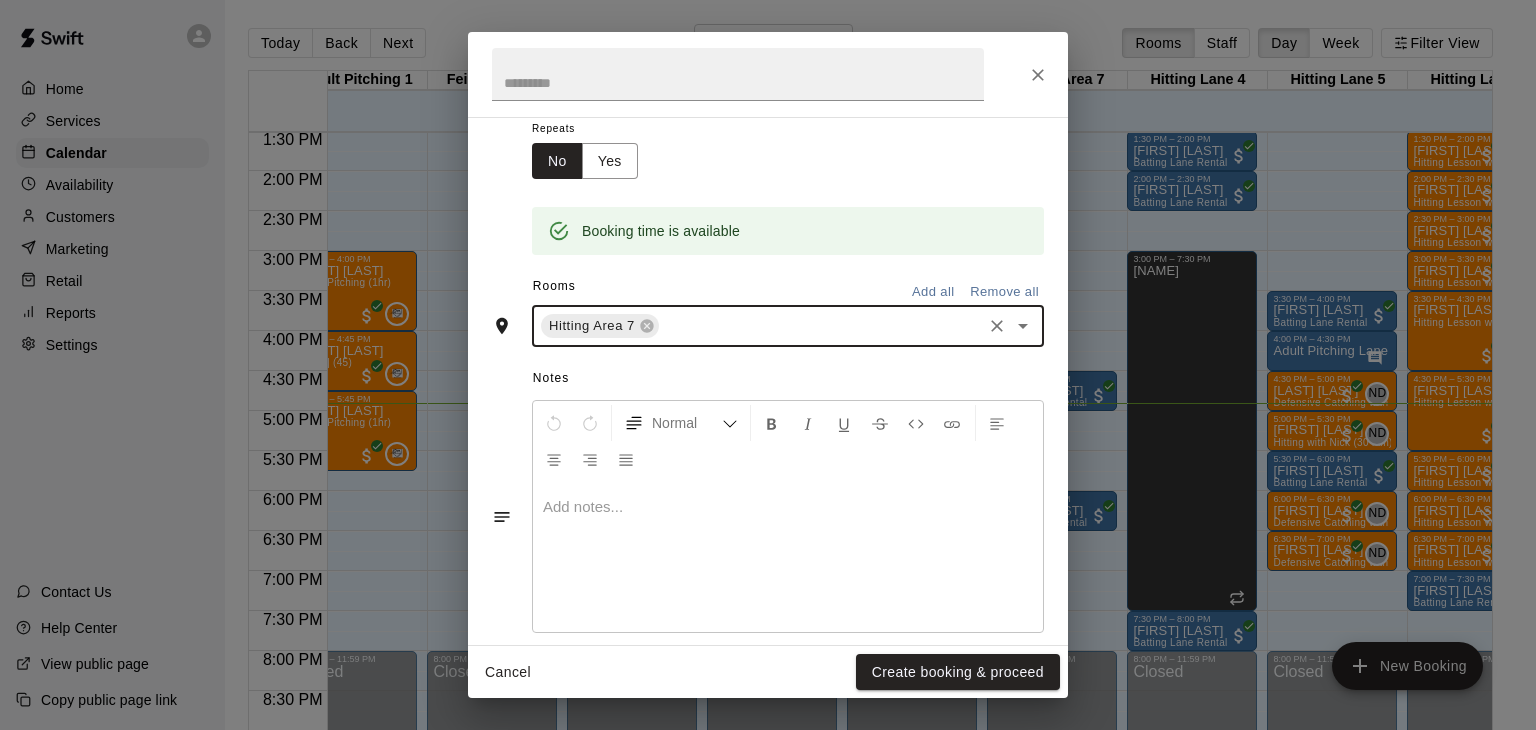 scroll, scrollTop: 338, scrollLeft: 0, axis: vertical 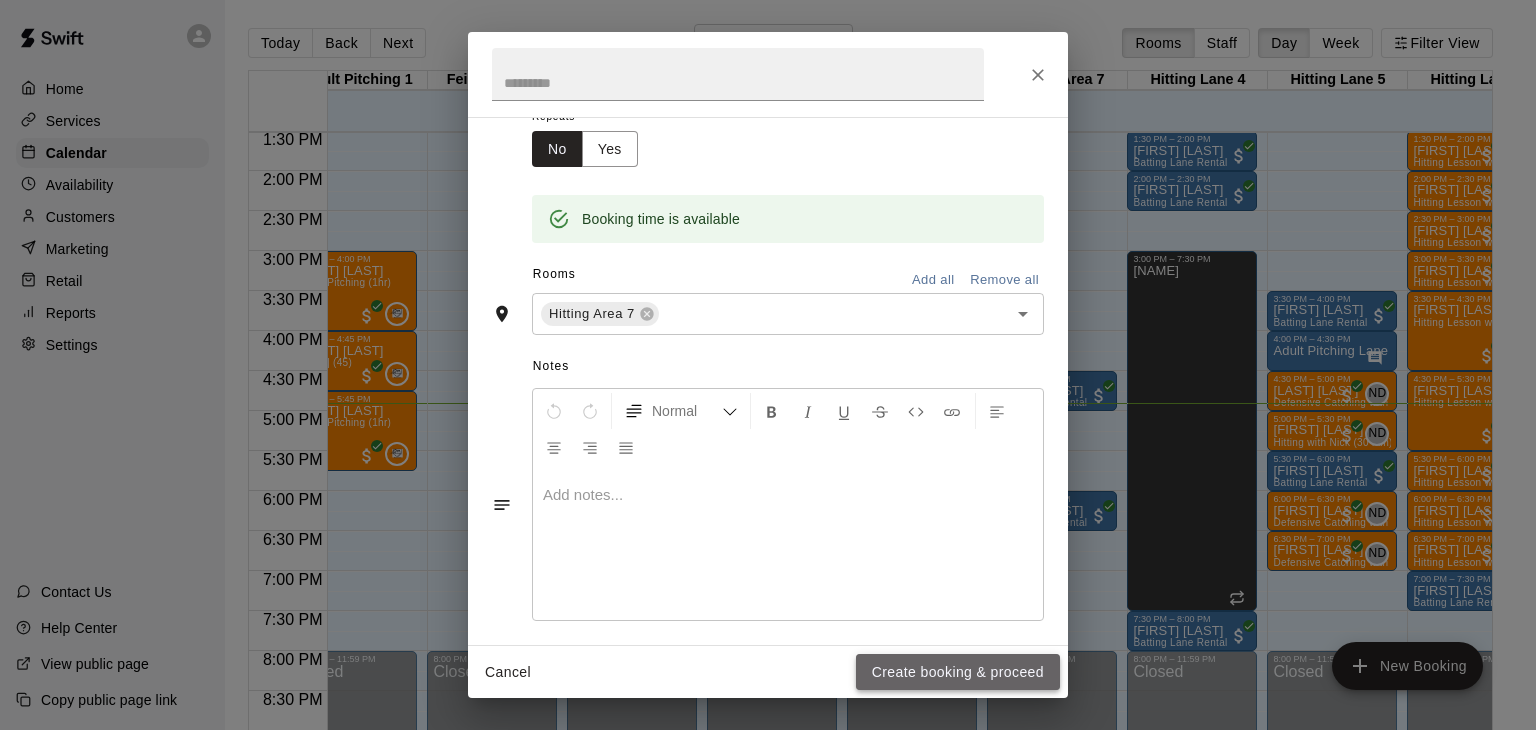 click on "Create booking & proceed" at bounding box center (958, 672) 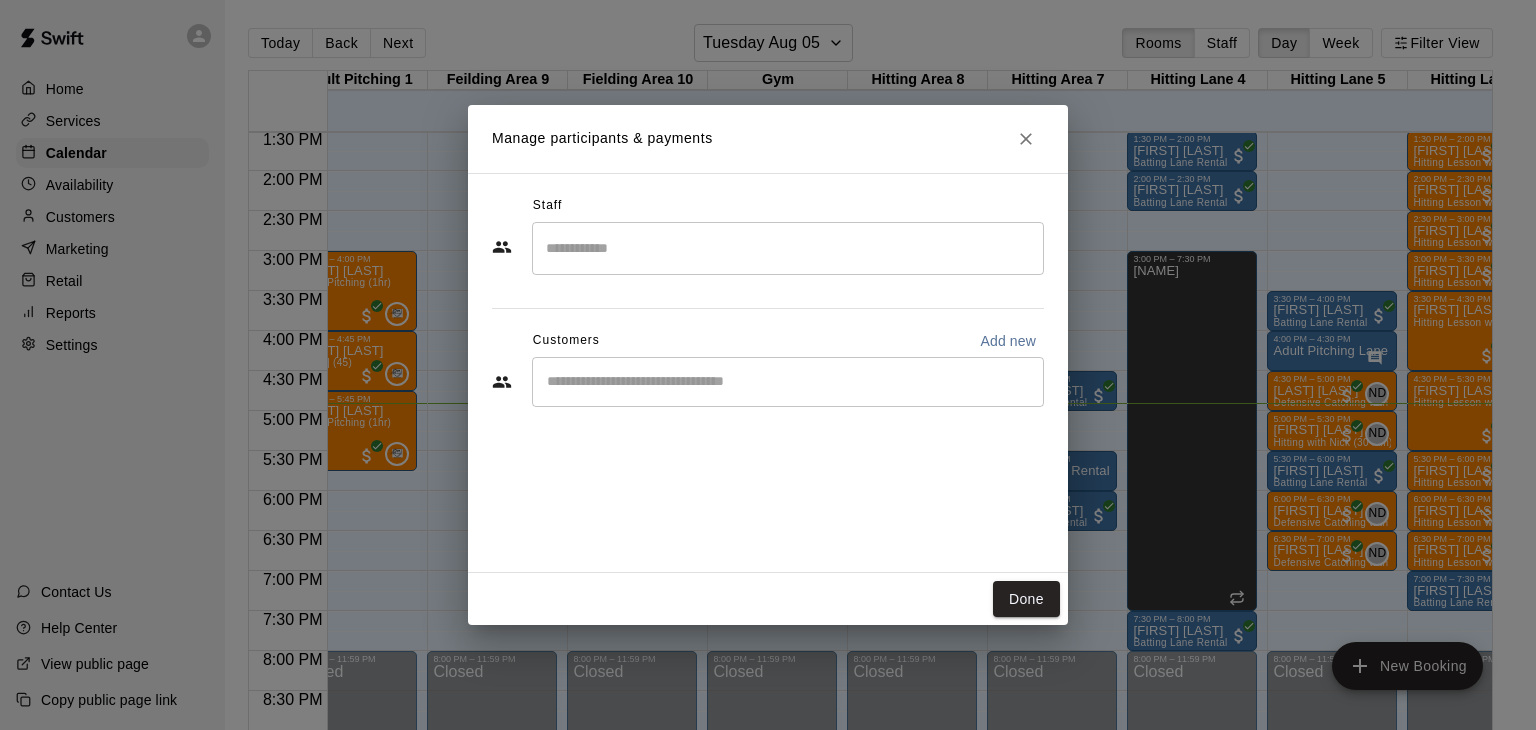 click at bounding box center (788, 382) 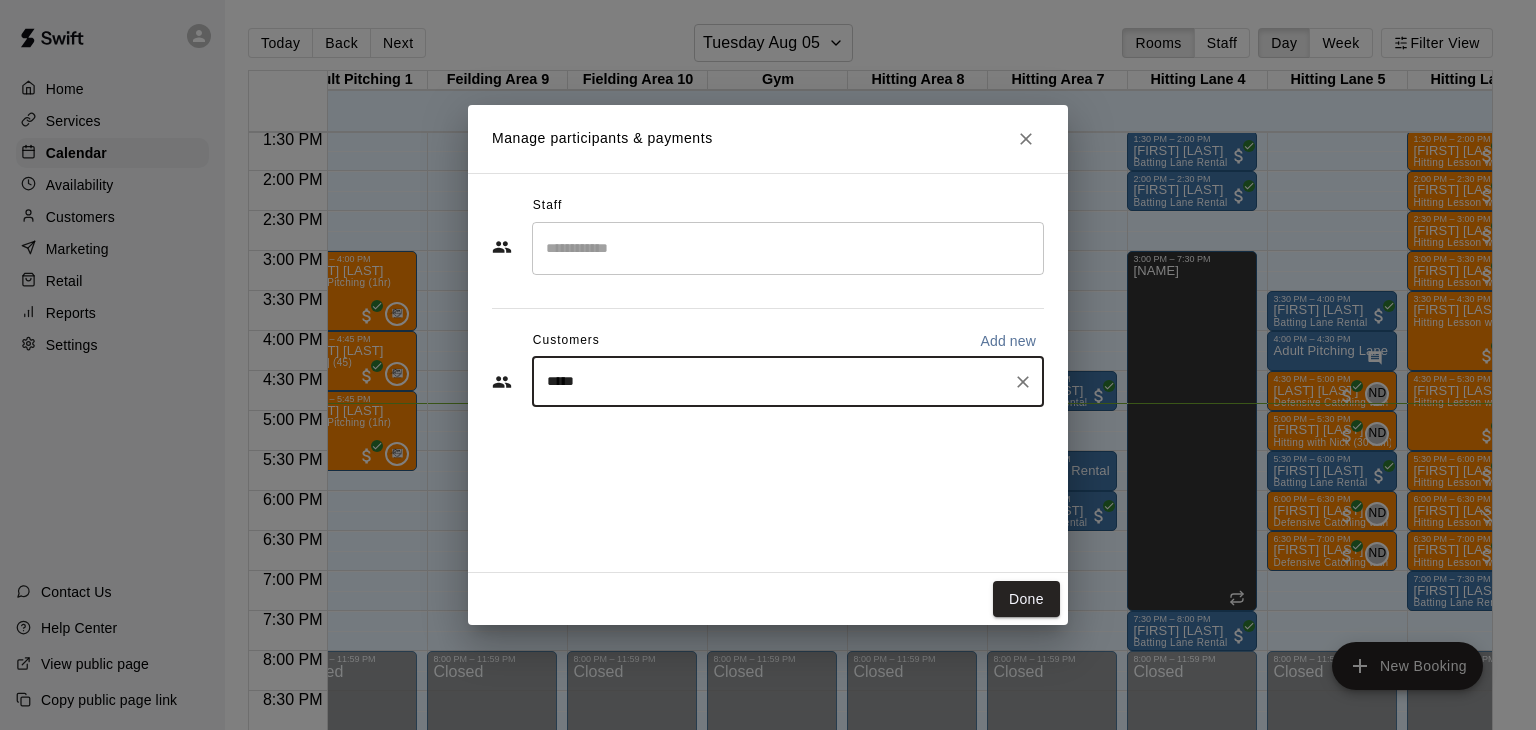 type on "*****" 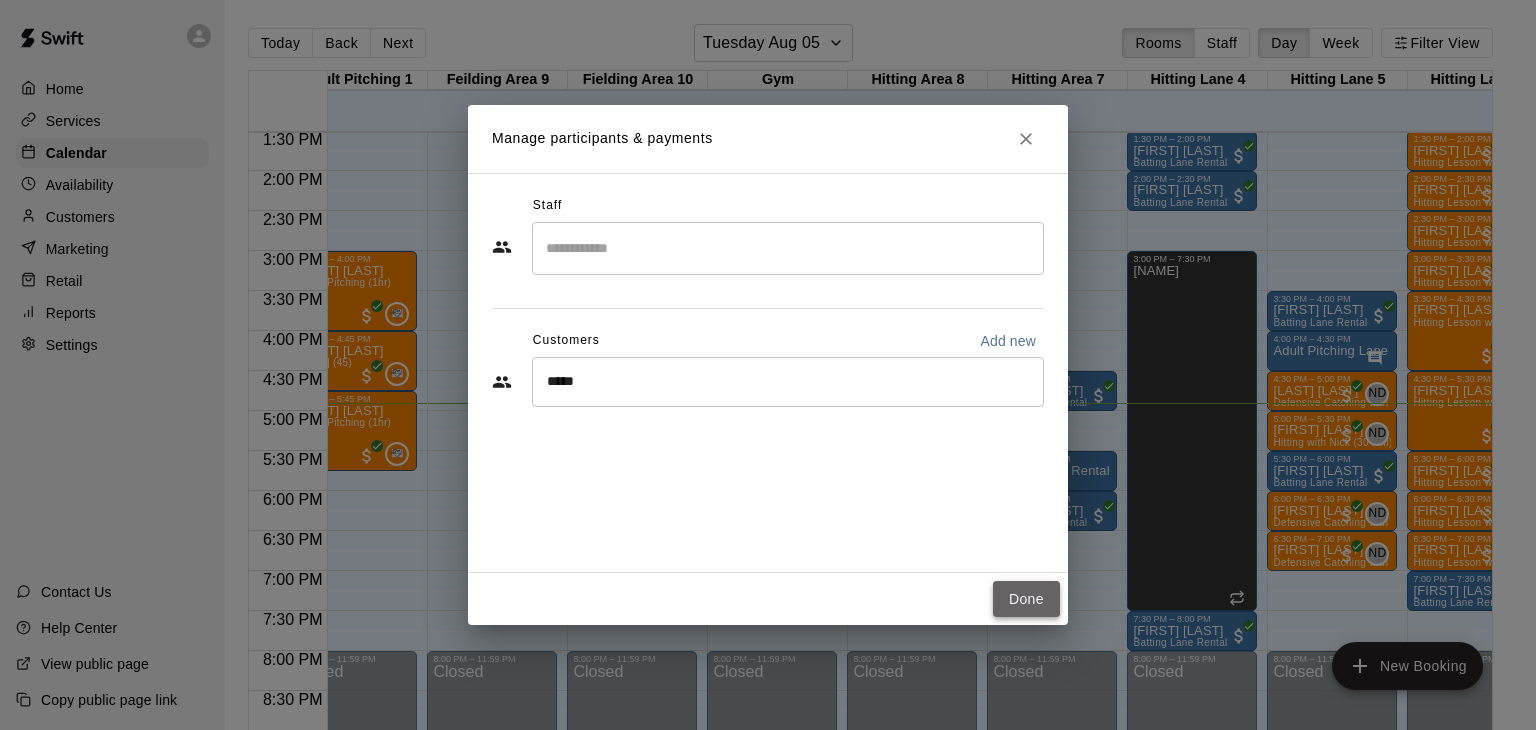 click on "Done" at bounding box center (1026, 599) 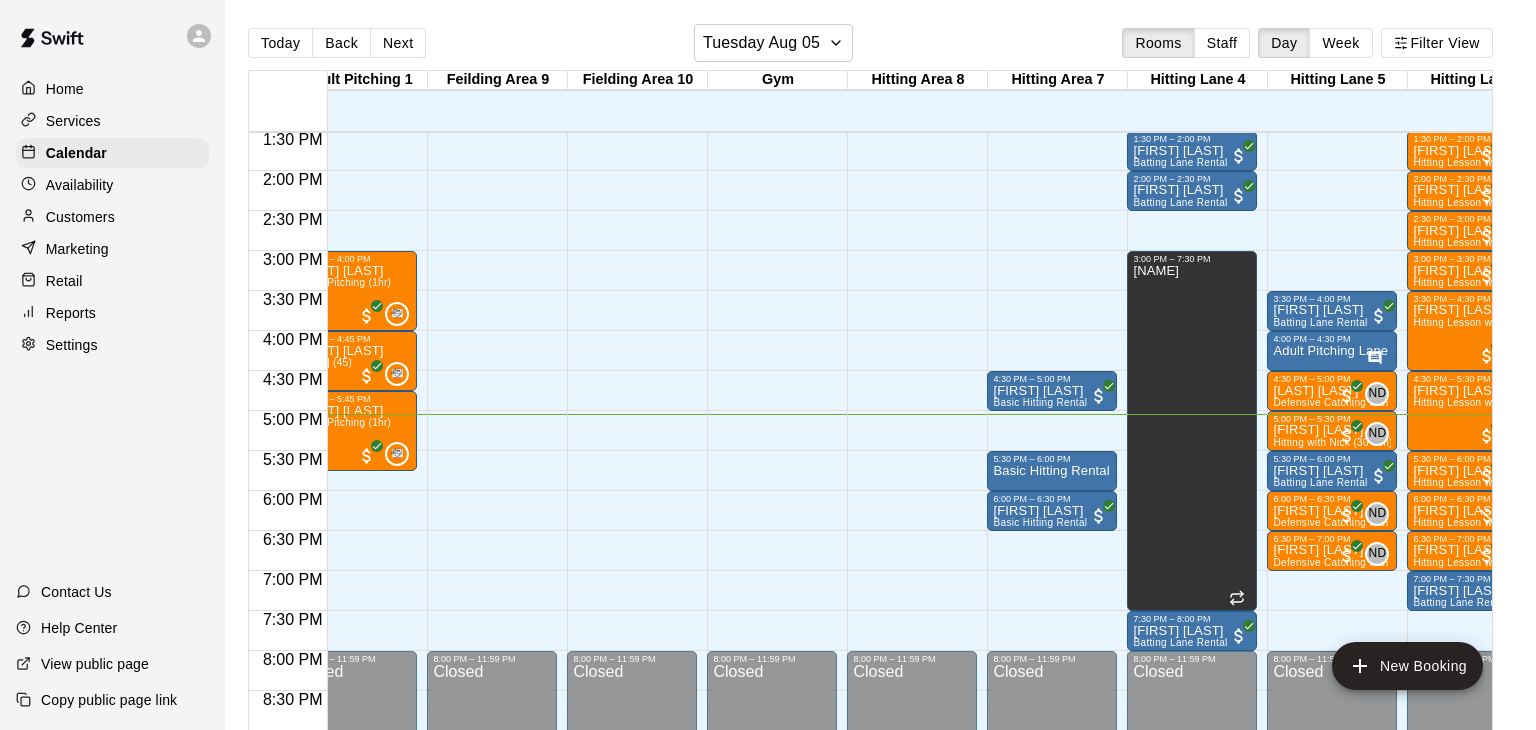 drag, startPoint x: 1535, startPoint y: 494, endPoint x: 161, endPoint y: 657, distance: 1383.6348 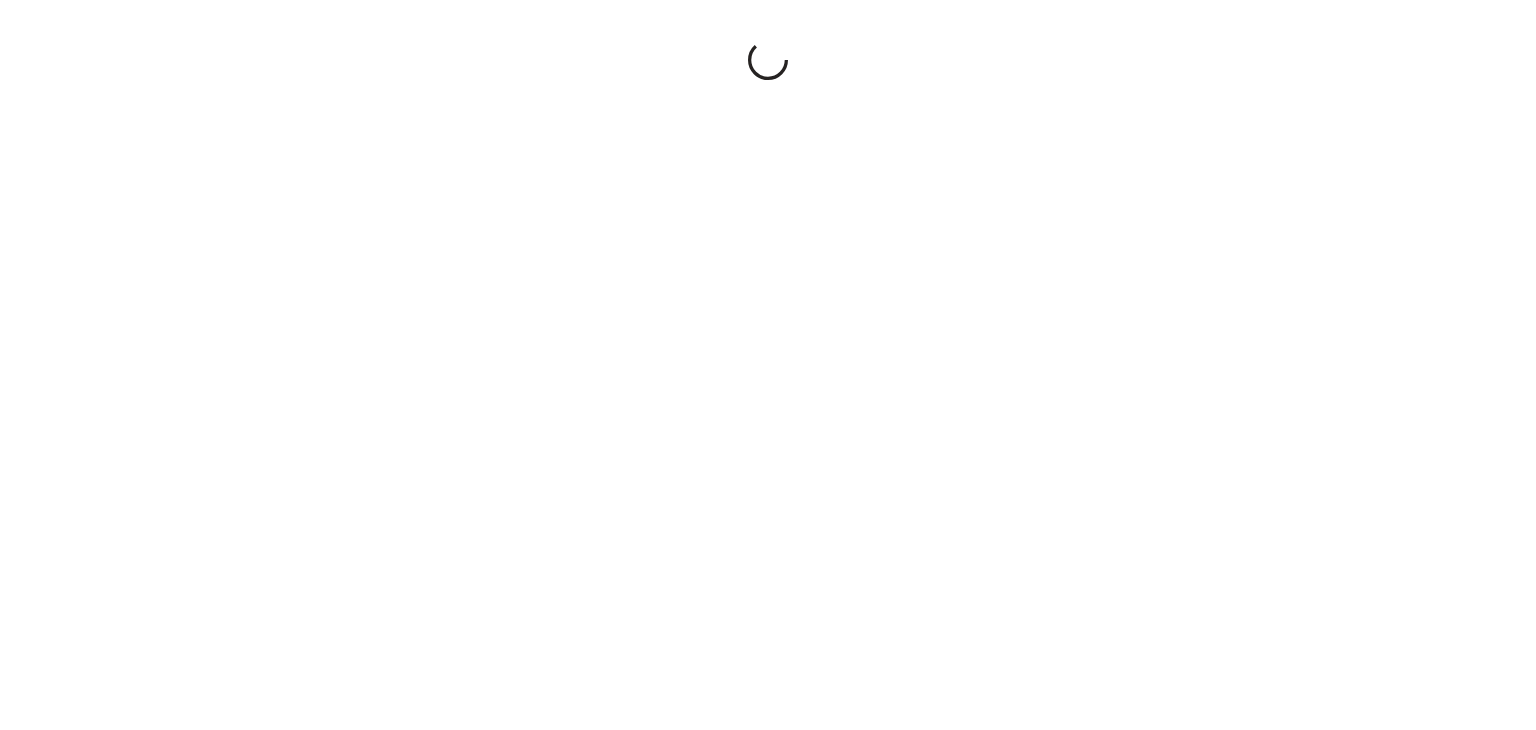 scroll, scrollTop: 0, scrollLeft: 0, axis: both 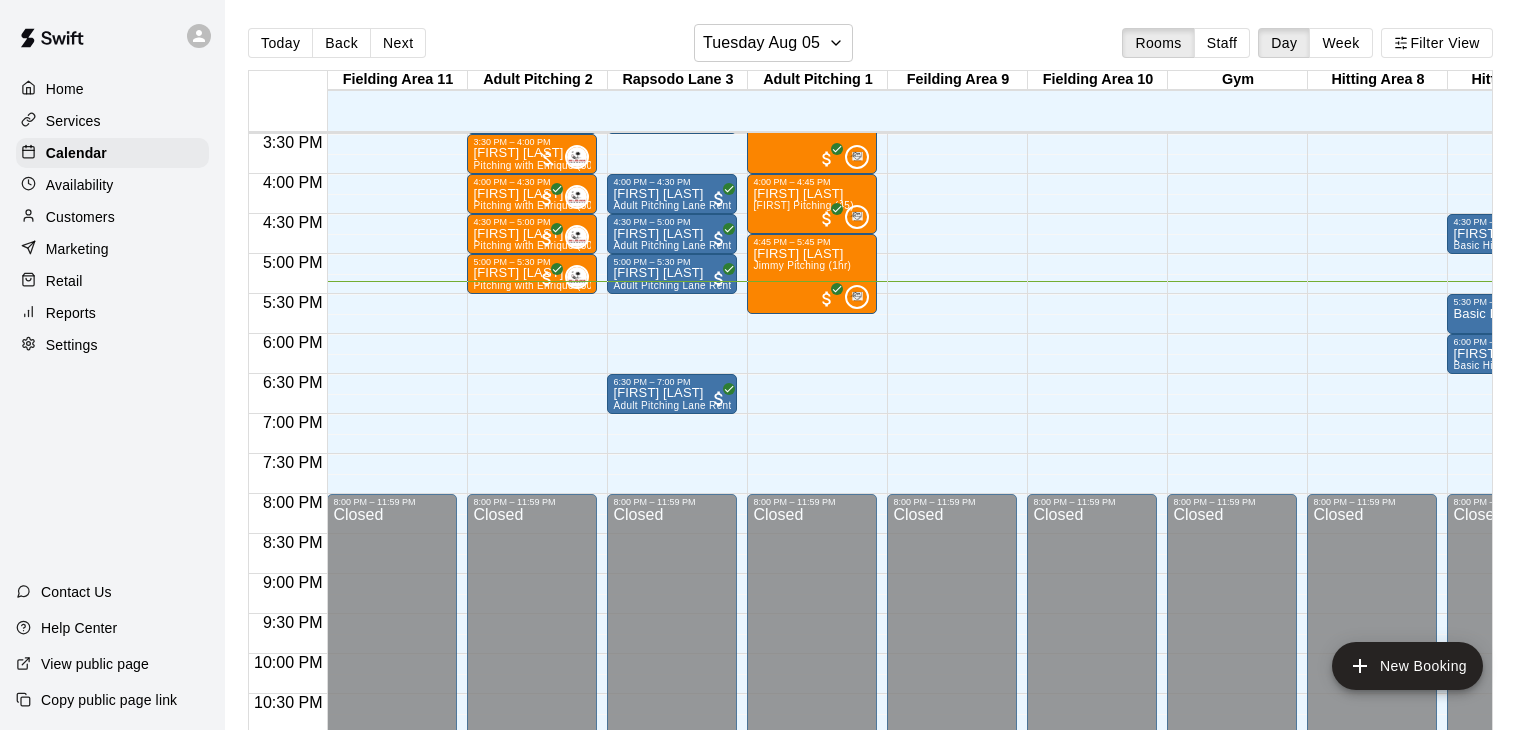 click on "Customers" at bounding box center (80, 217) 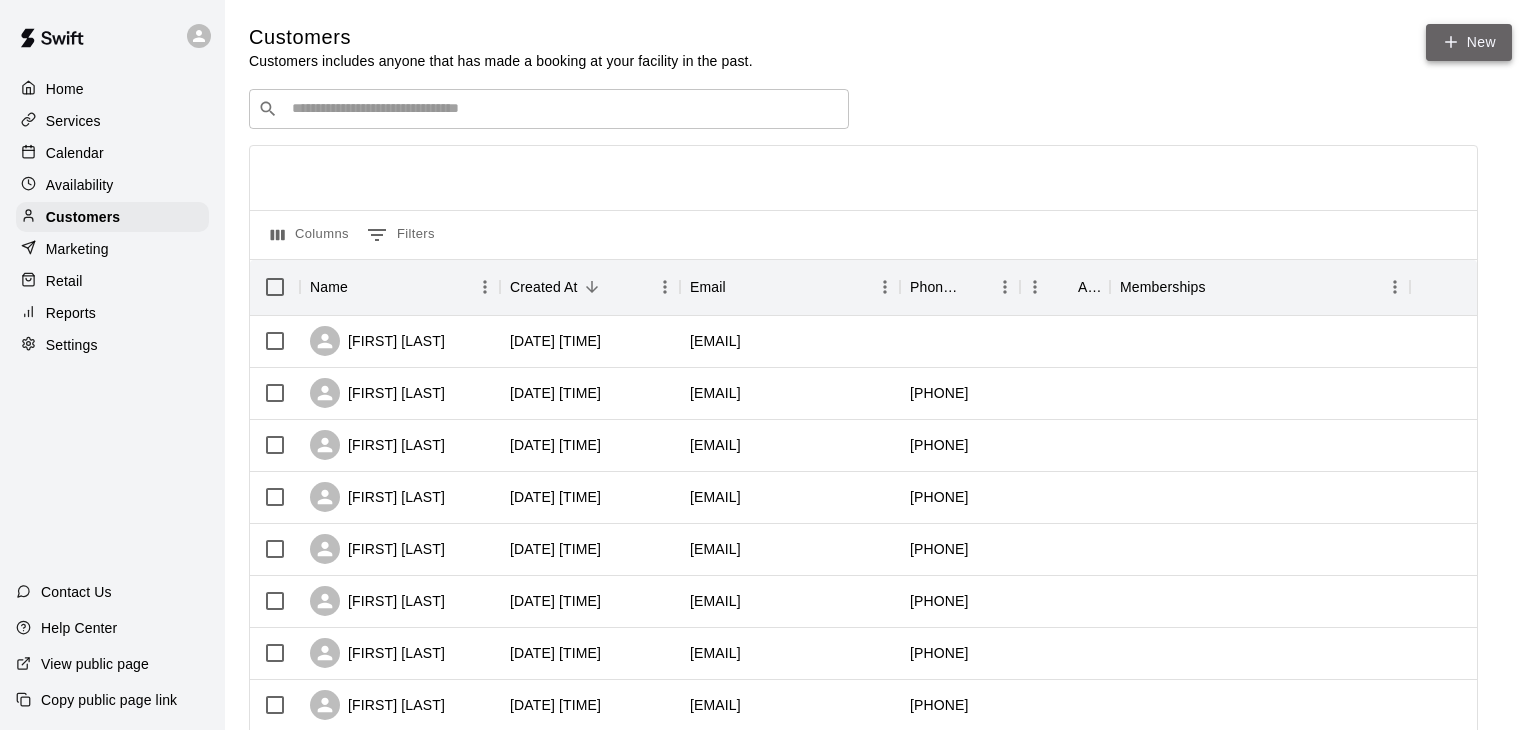 click on "New" at bounding box center (1469, 42) 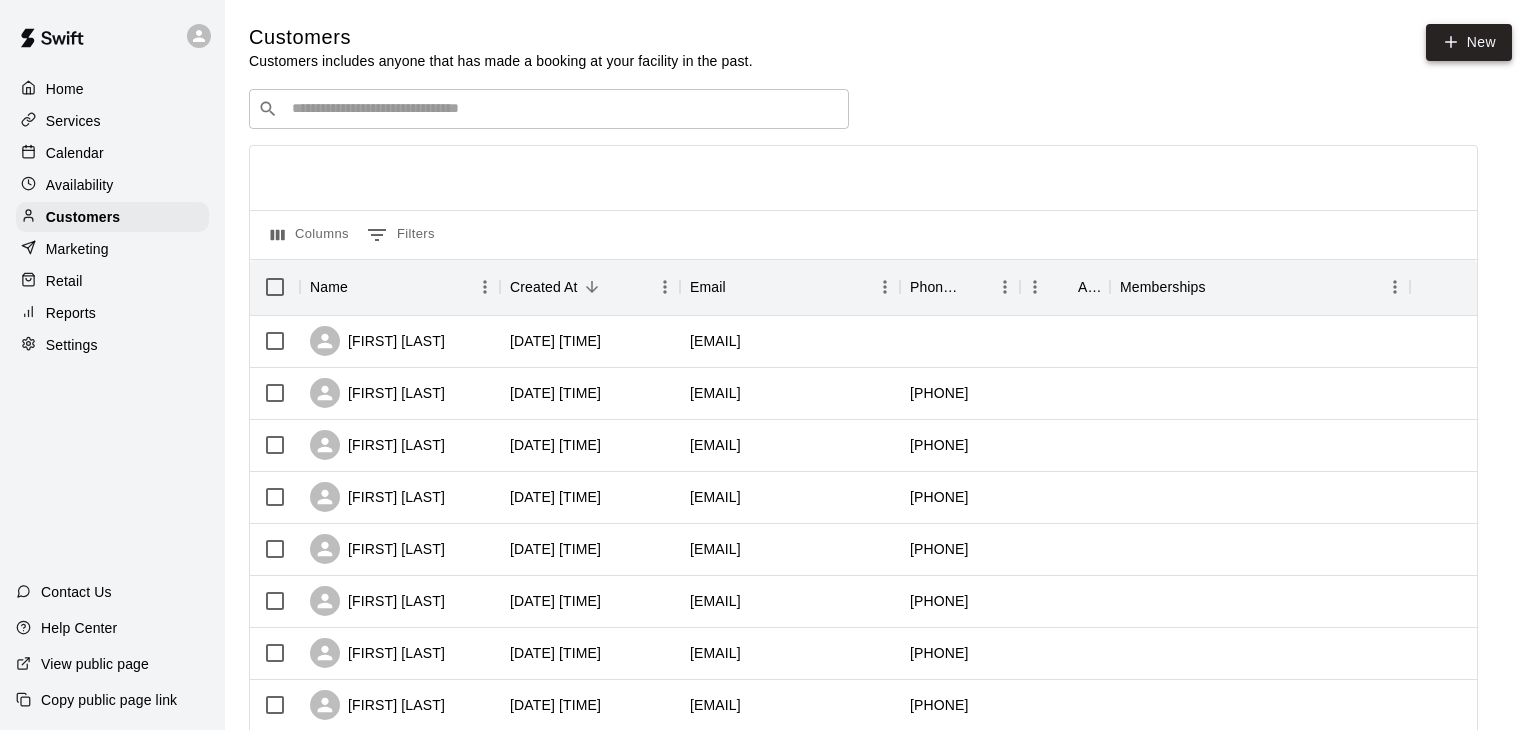 select on "**" 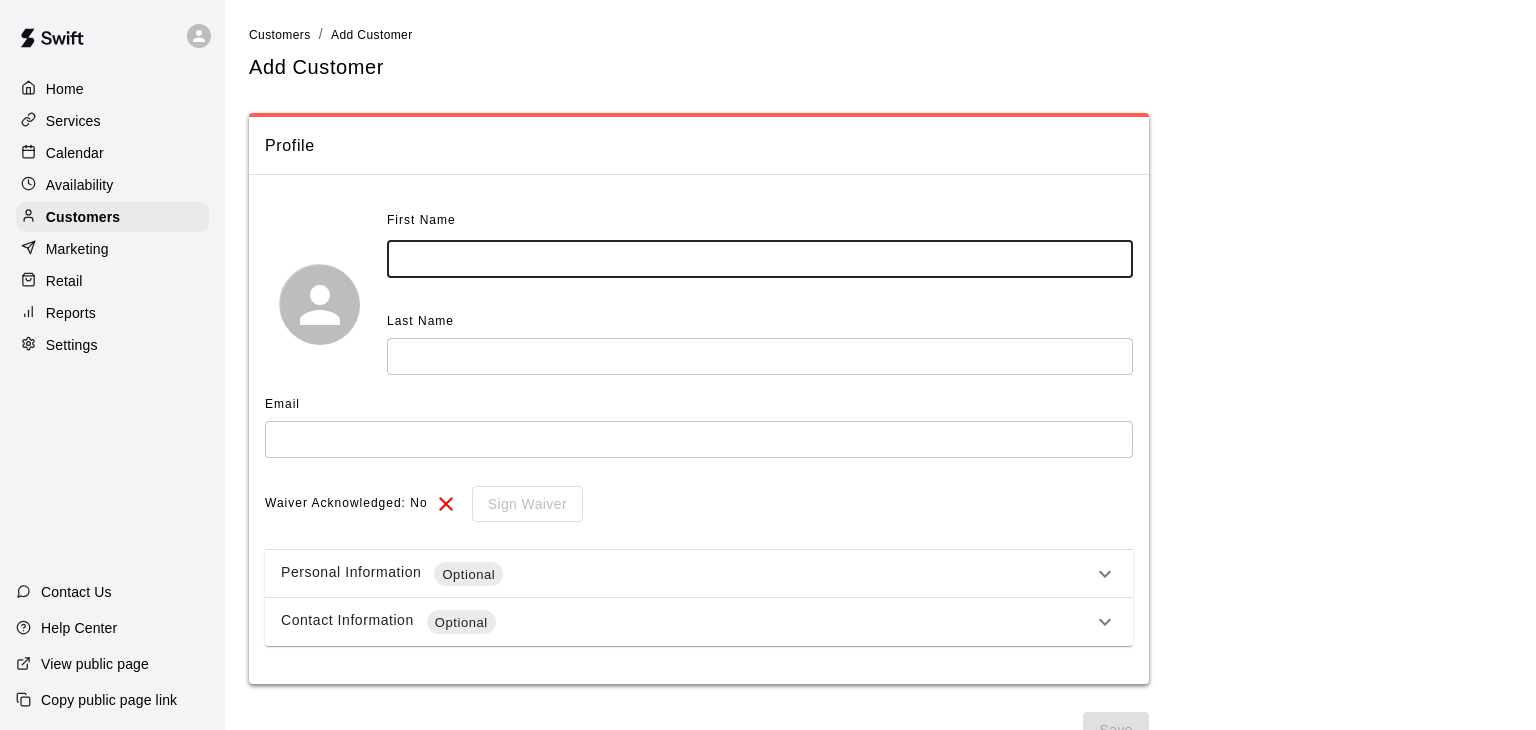 click at bounding box center (760, 259) 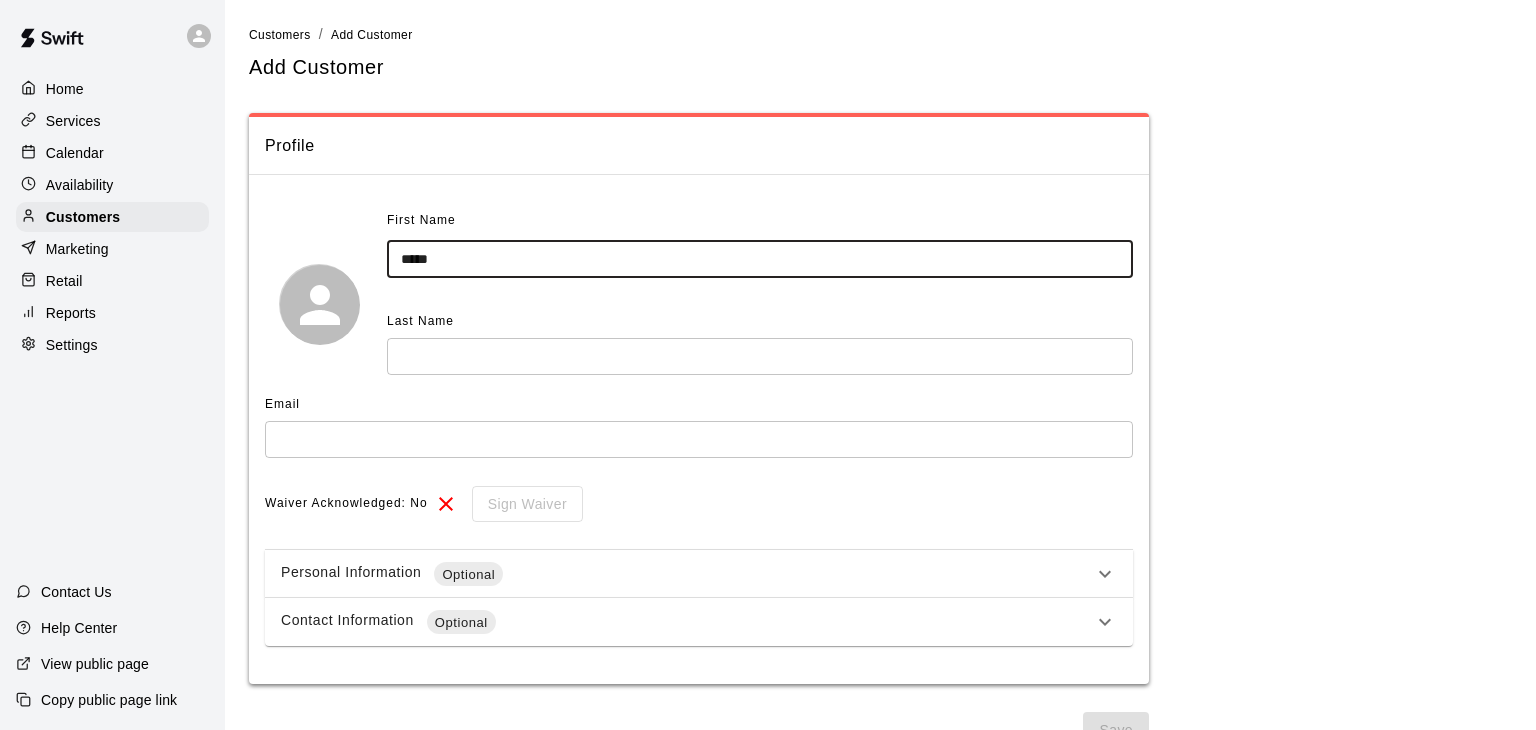 type on "*****" 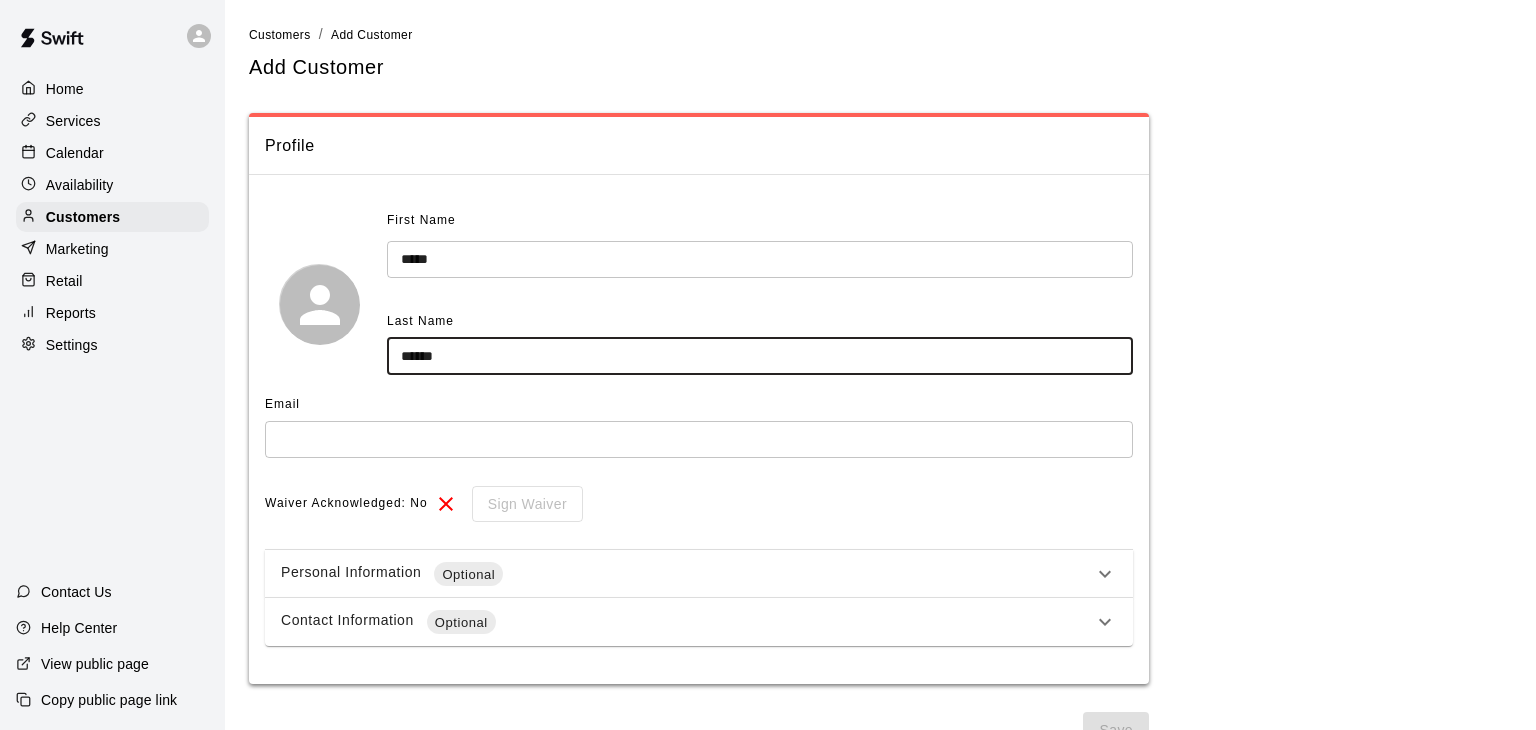 type on "******" 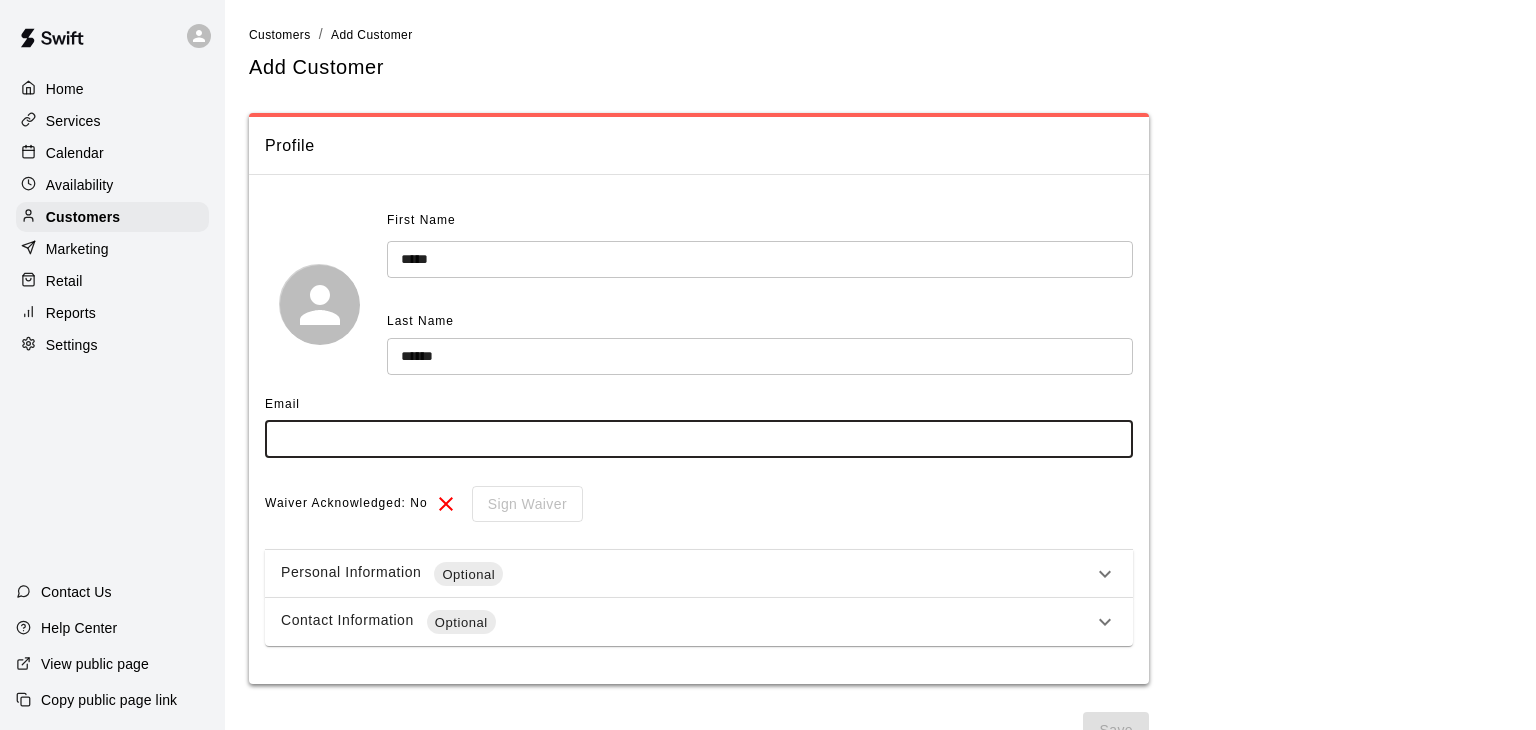 click at bounding box center [699, 439] 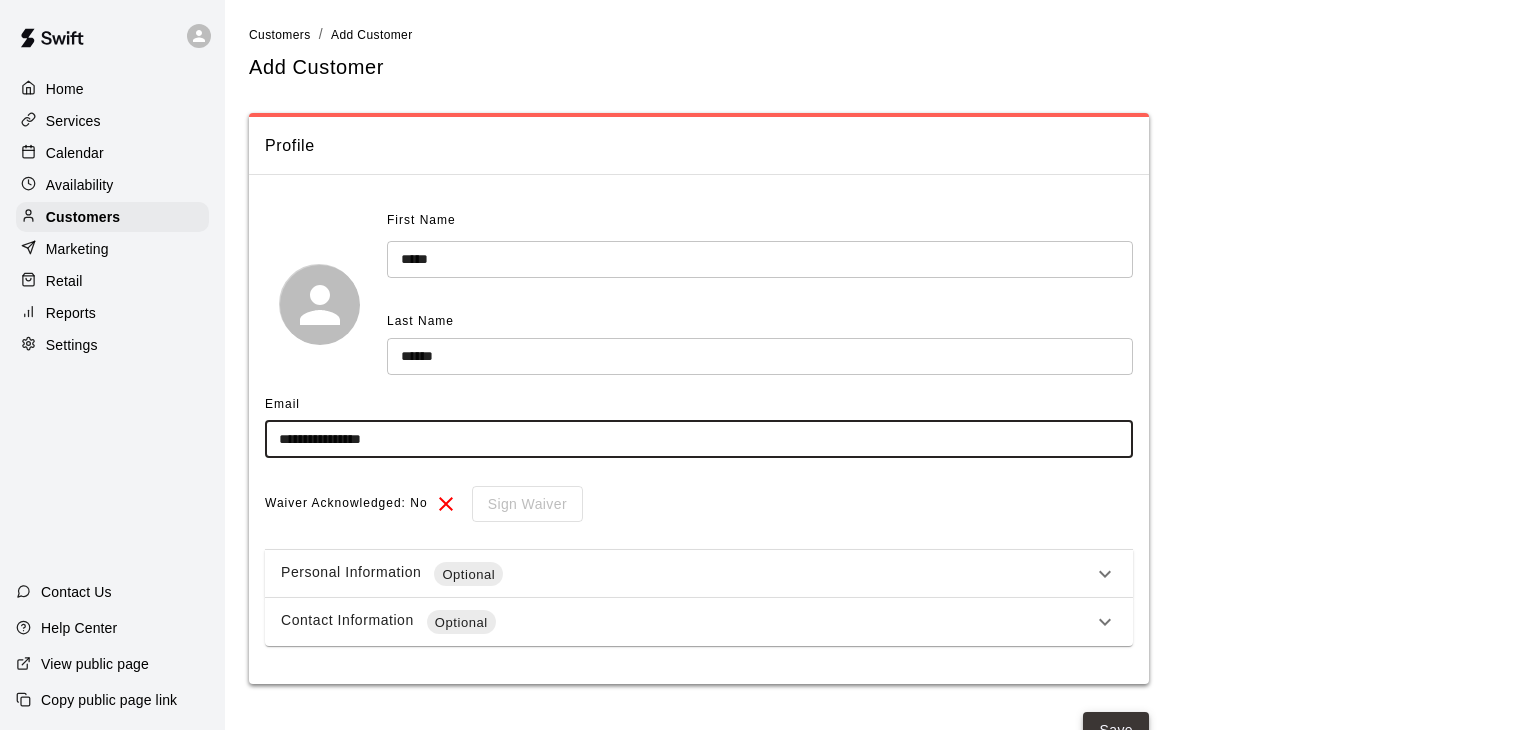 type on "**********" 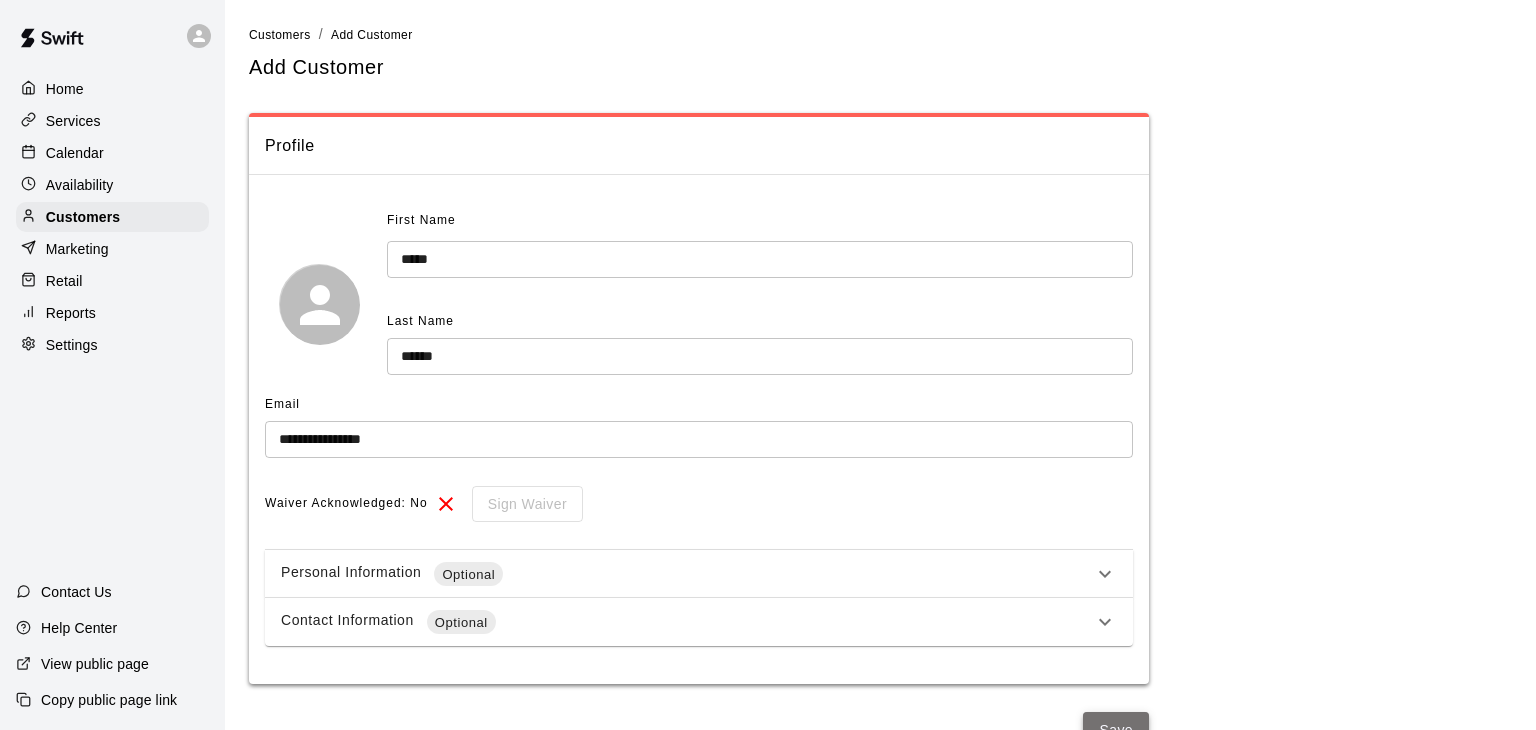 click on "Save" at bounding box center [1116, 730] 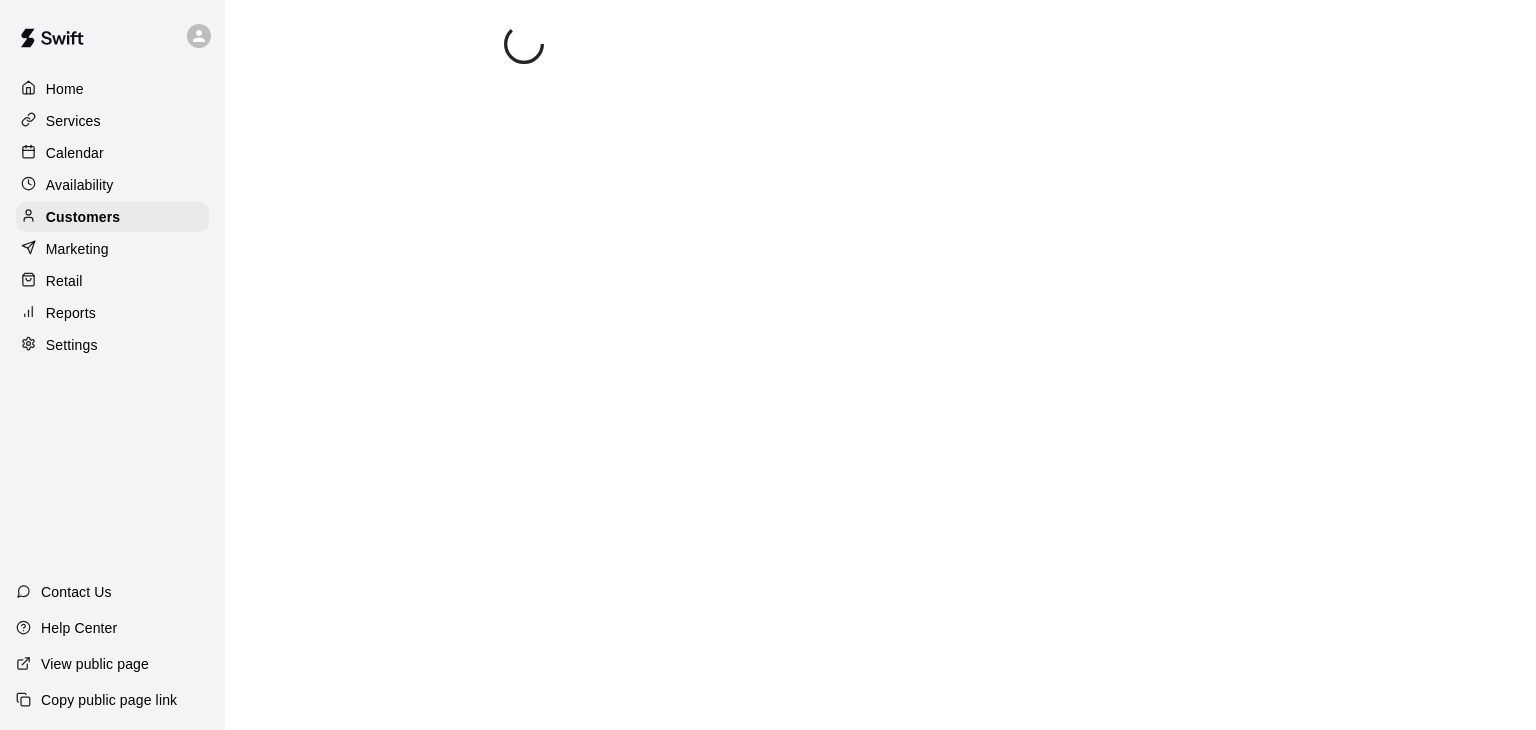 select on "**" 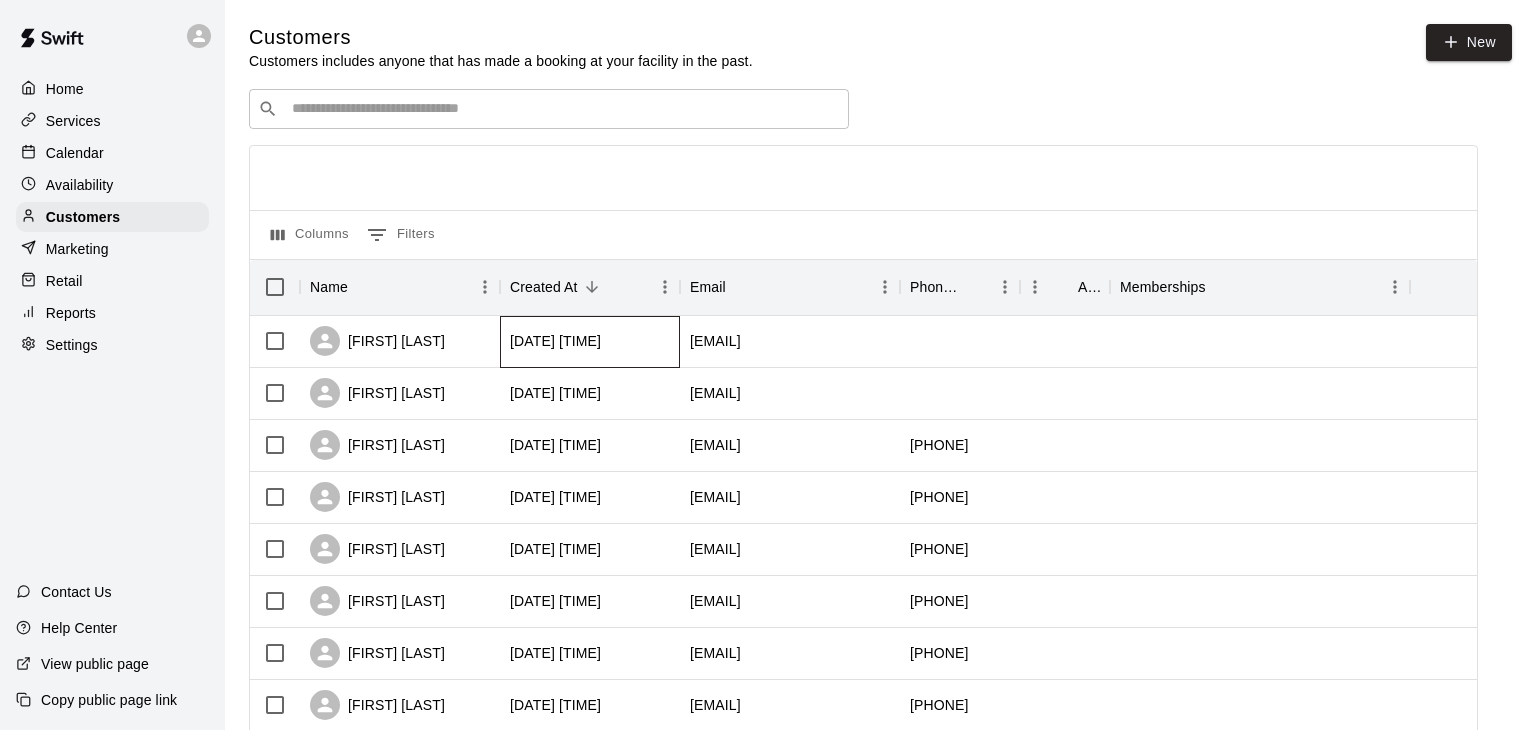 click on "2025-08-05 17:21:30" at bounding box center [590, 342] 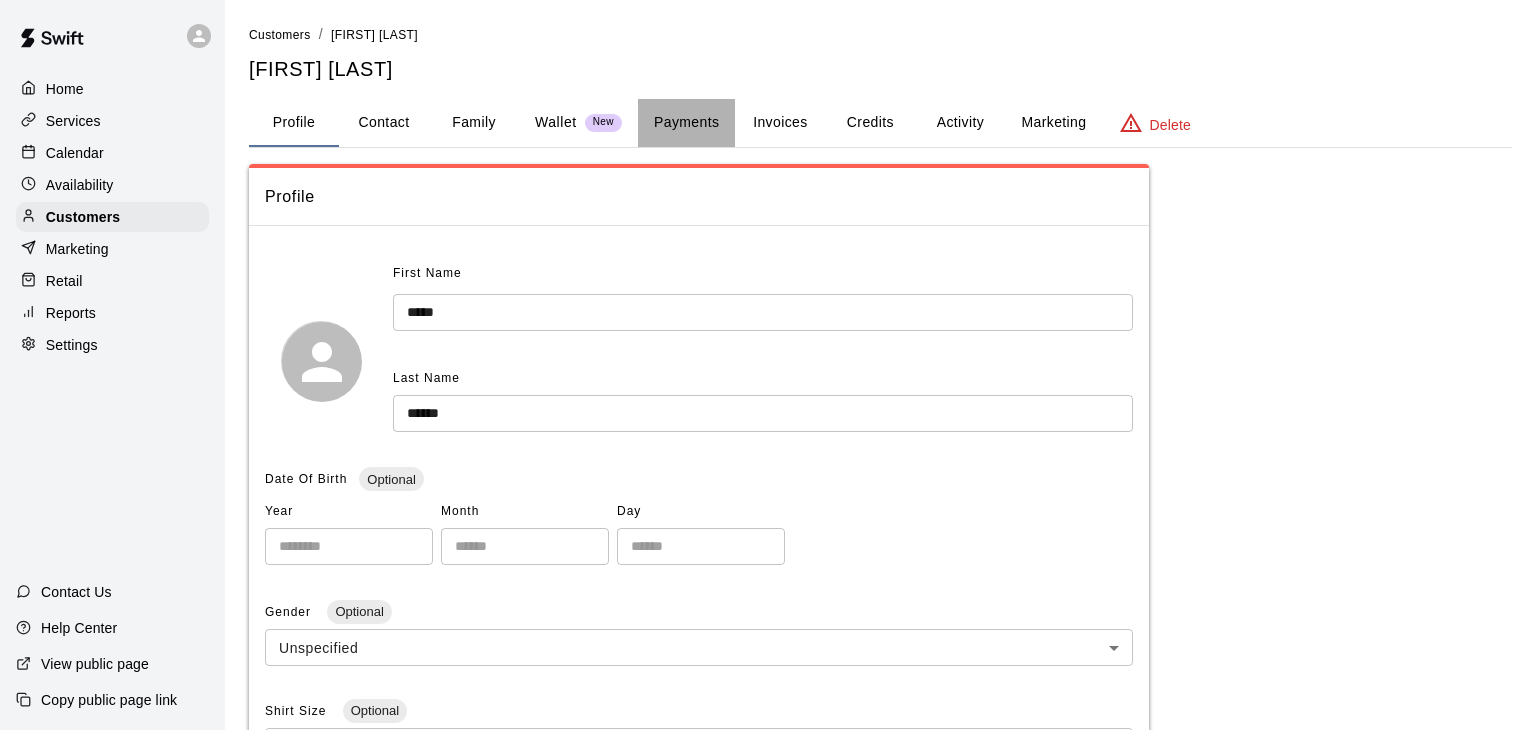 click on "Payments" at bounding box center [686, 123] 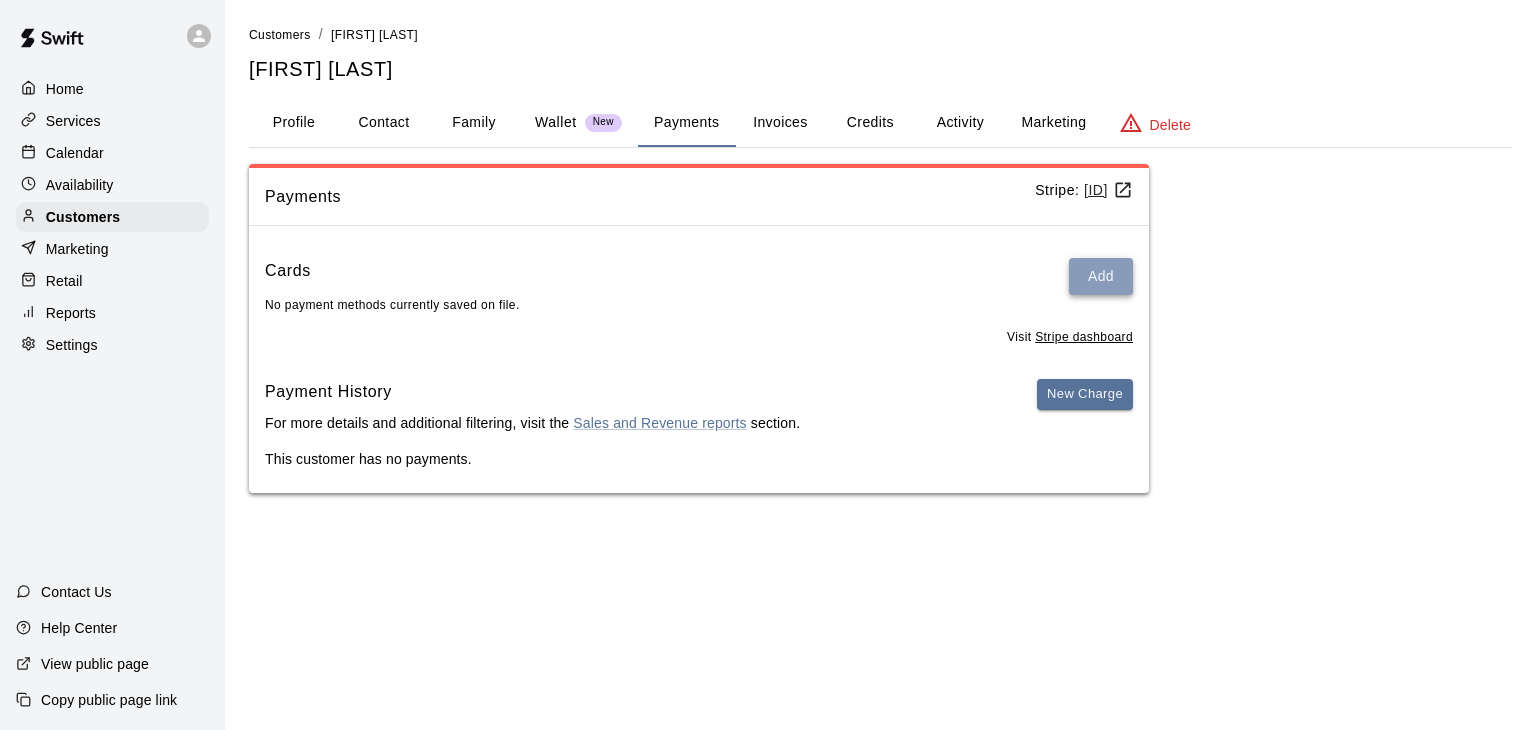 click on "Add" at bounding box center (1101, 276) 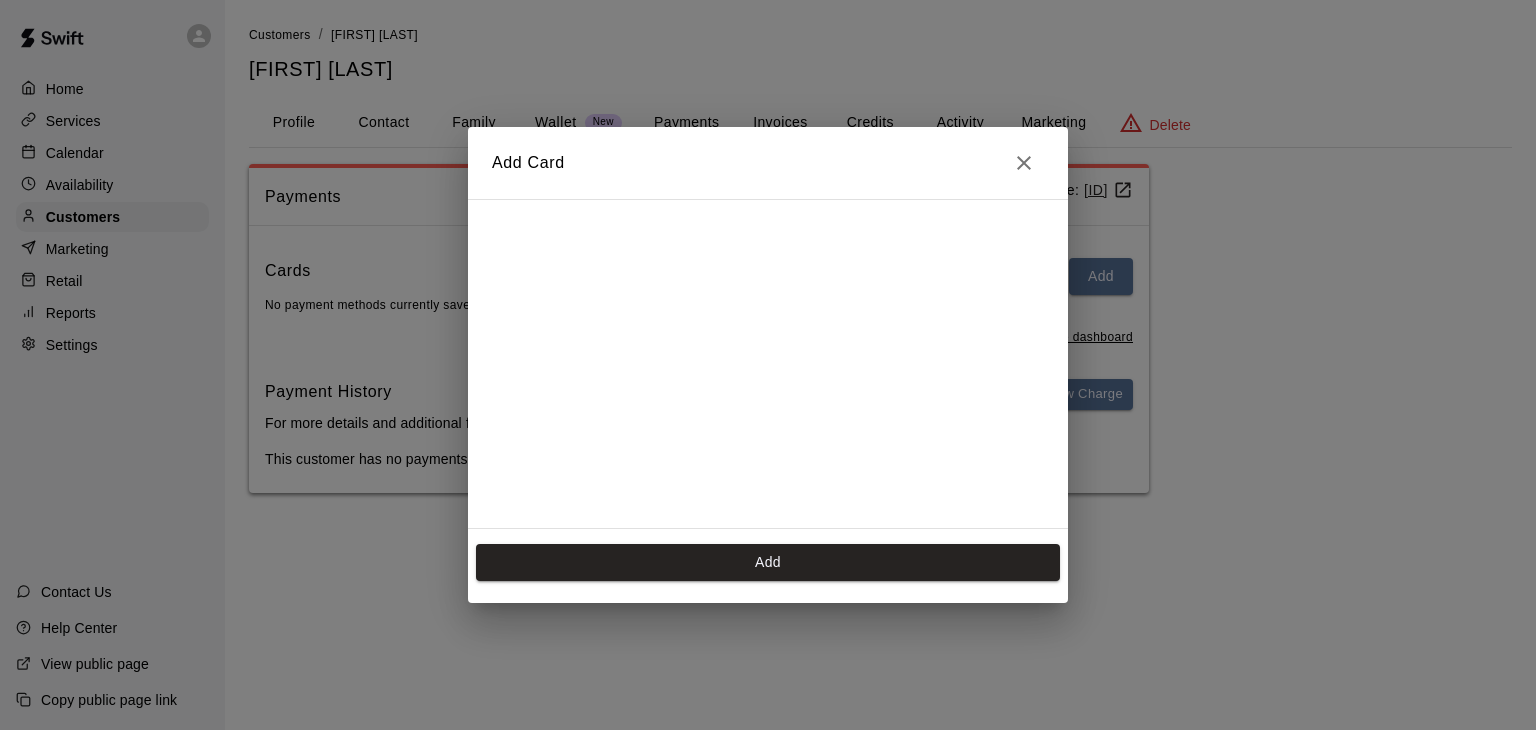 scroll, scrollTop: 276, scrollLeft: 0, axis: vertical 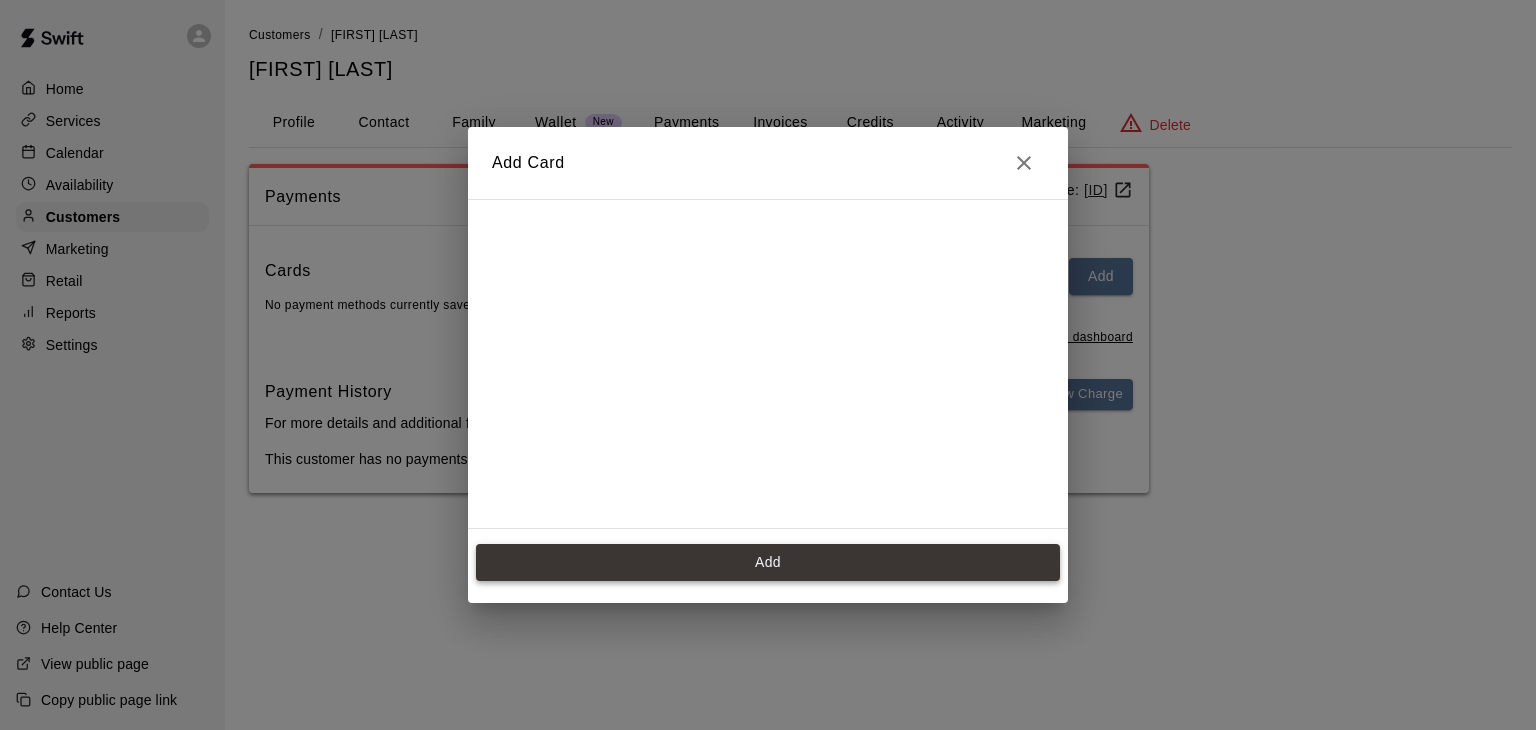 click on "Add" at bounding box center (768, 562) 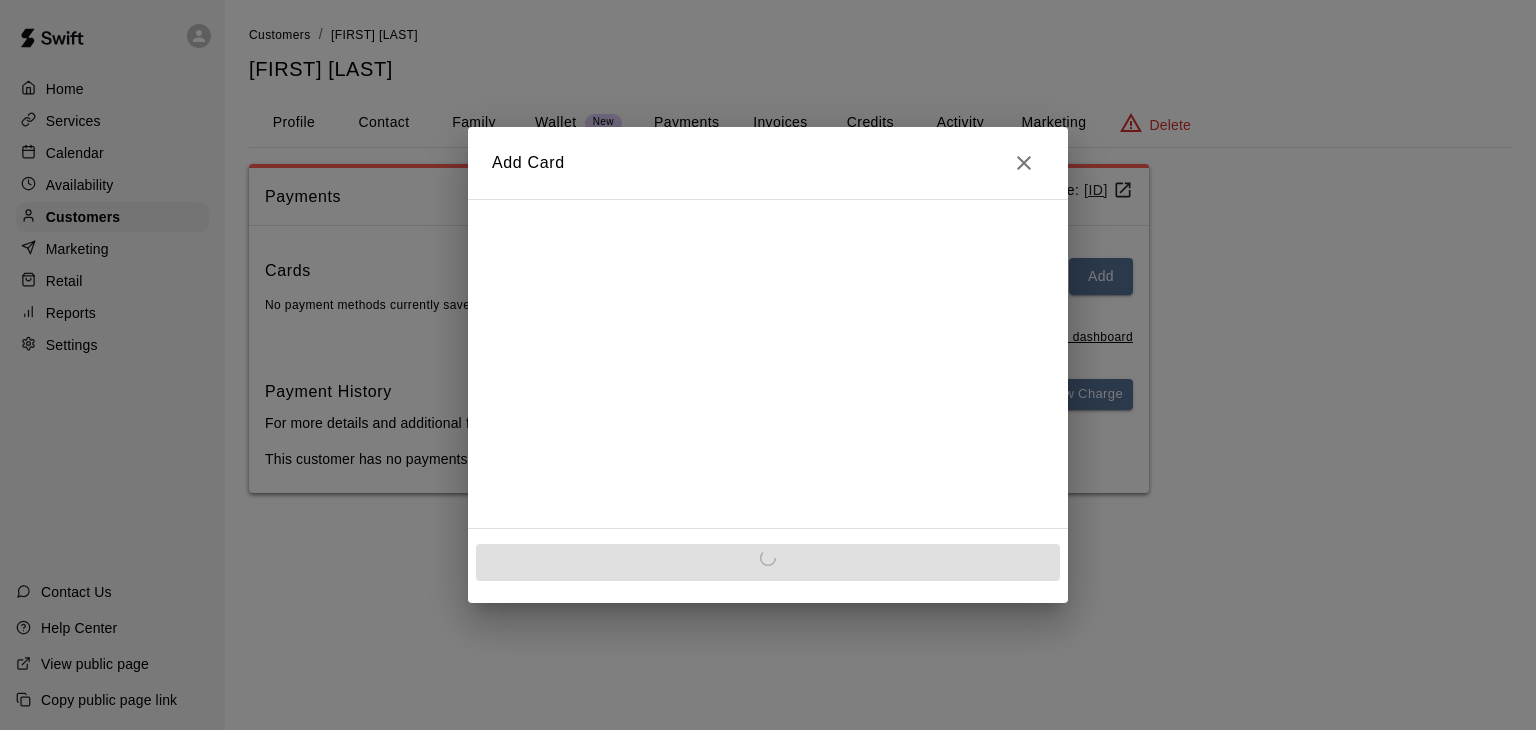 scroll, scrollTop: 0, scrollLeft: 0, axis: both 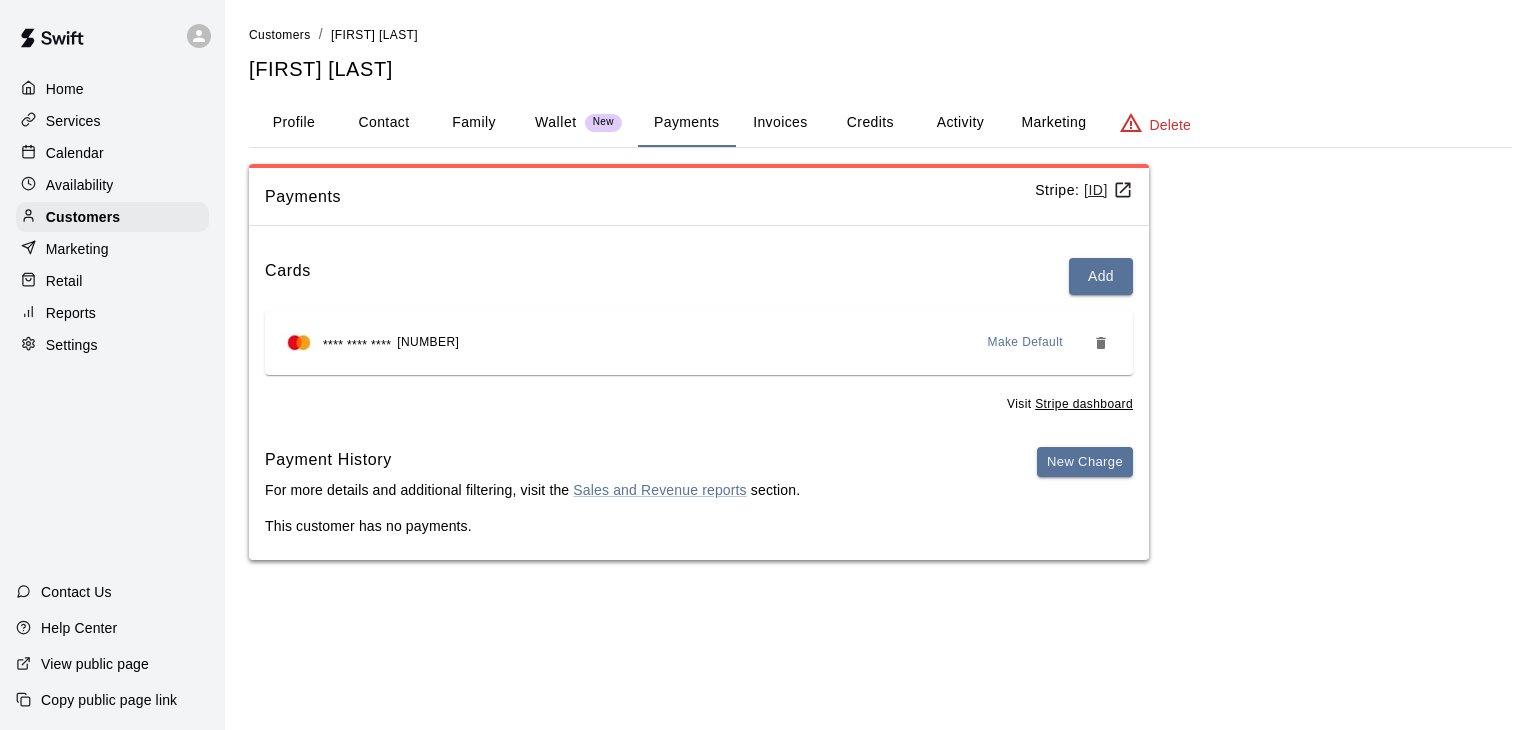 click on "Availability" at bounding box center (80, 185) 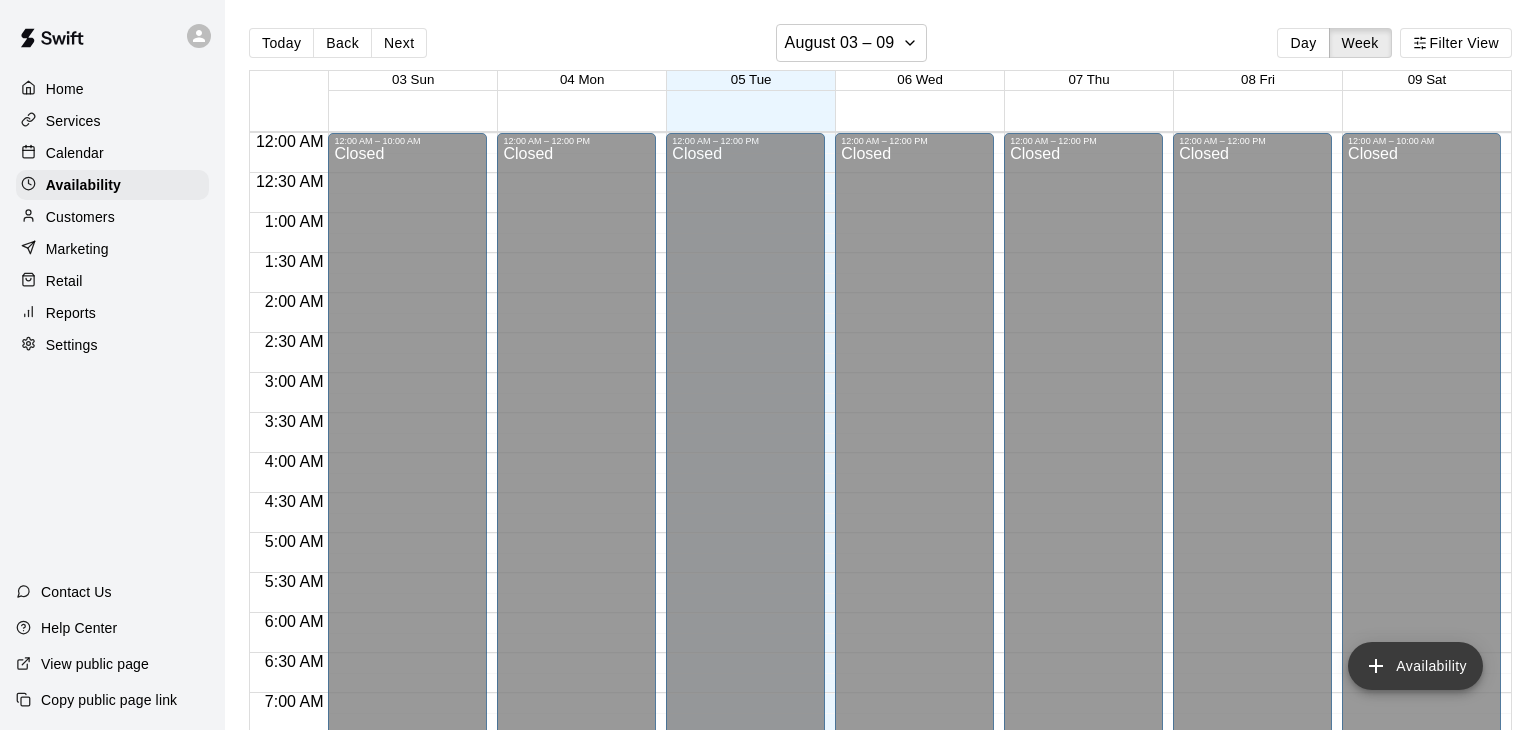 scroll, scrollTop: 1299, scrollLeft: 0, axis: vertical 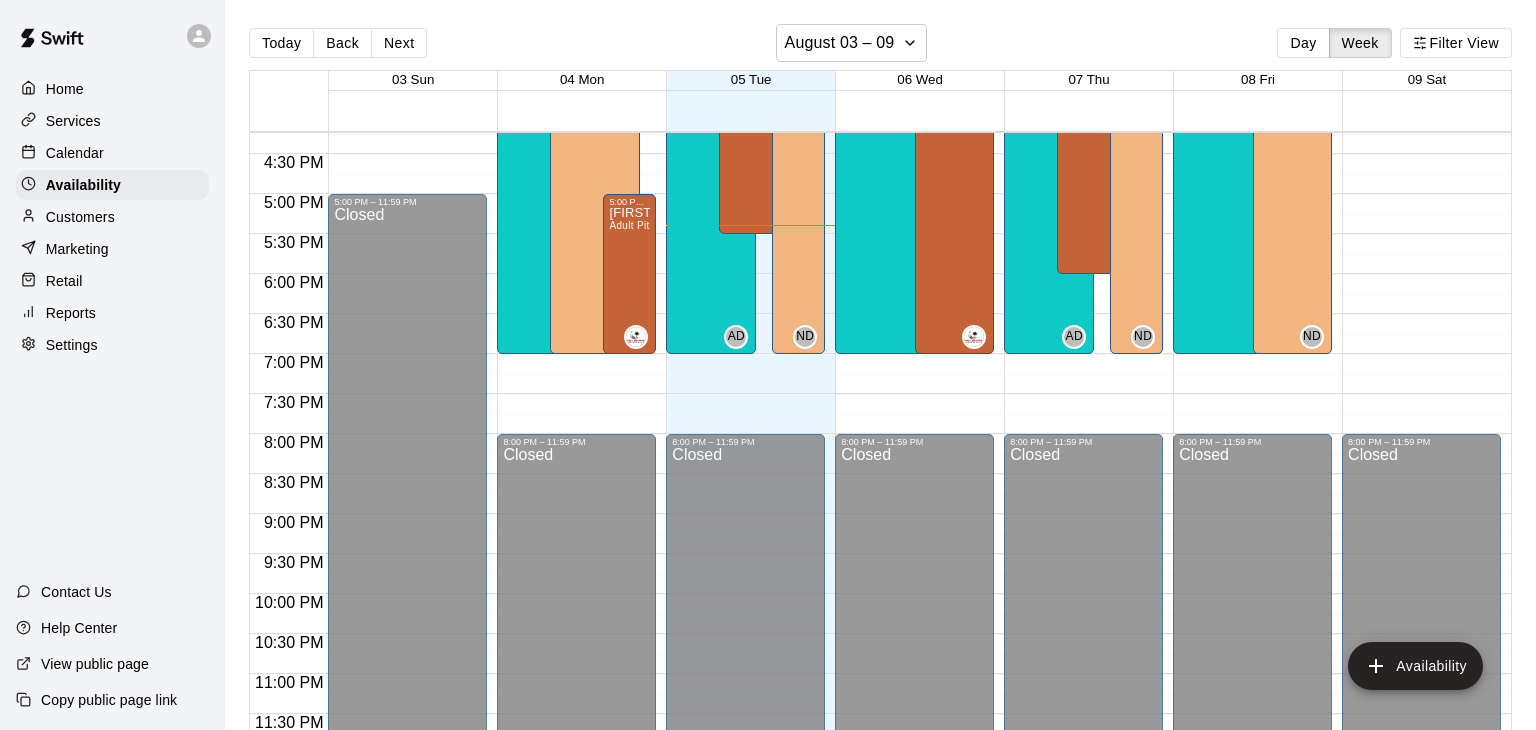 click on "12:00 AM – 10:00 AM Closed 8:00 PM – 11:59 PM Closed" at bounding box center (1421, -206) 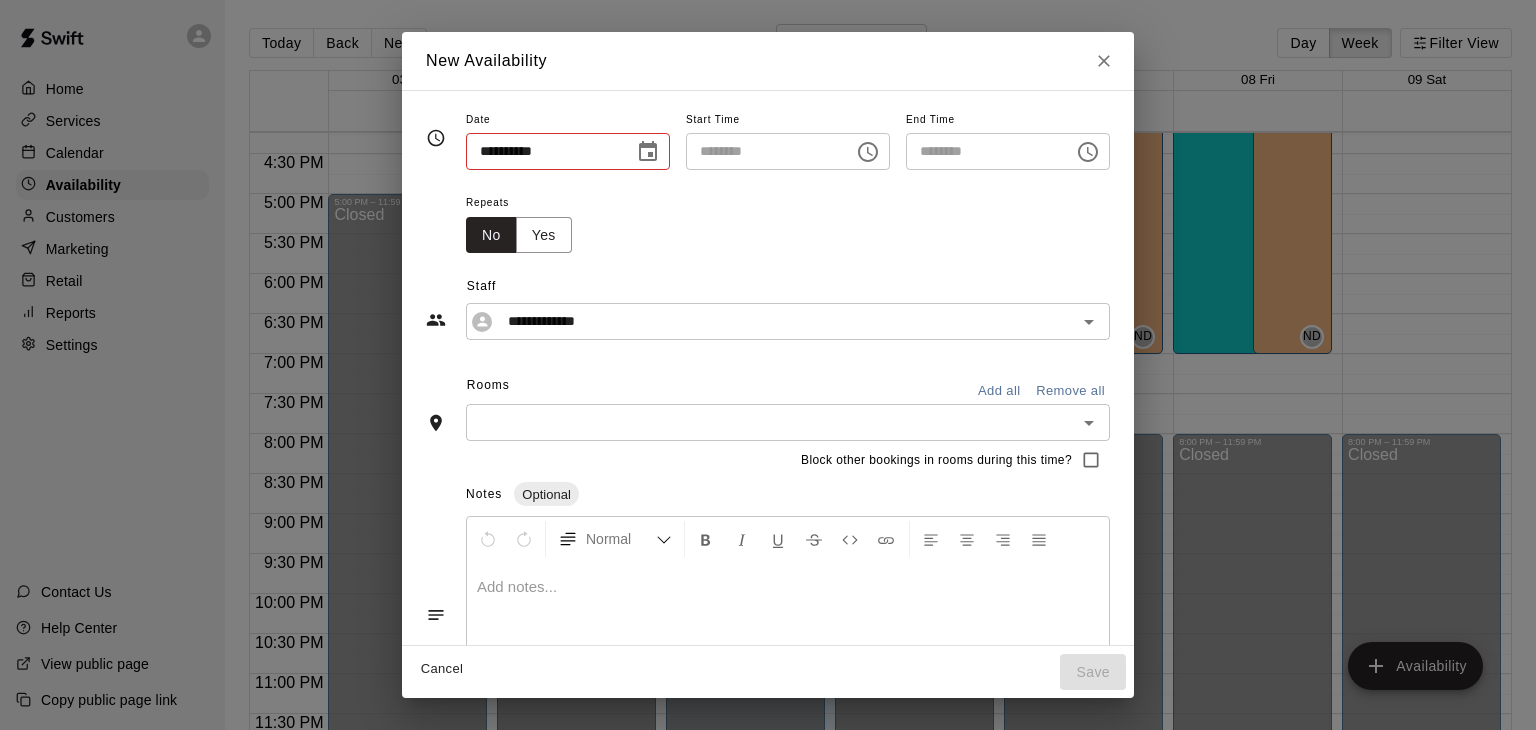 type on "**********" 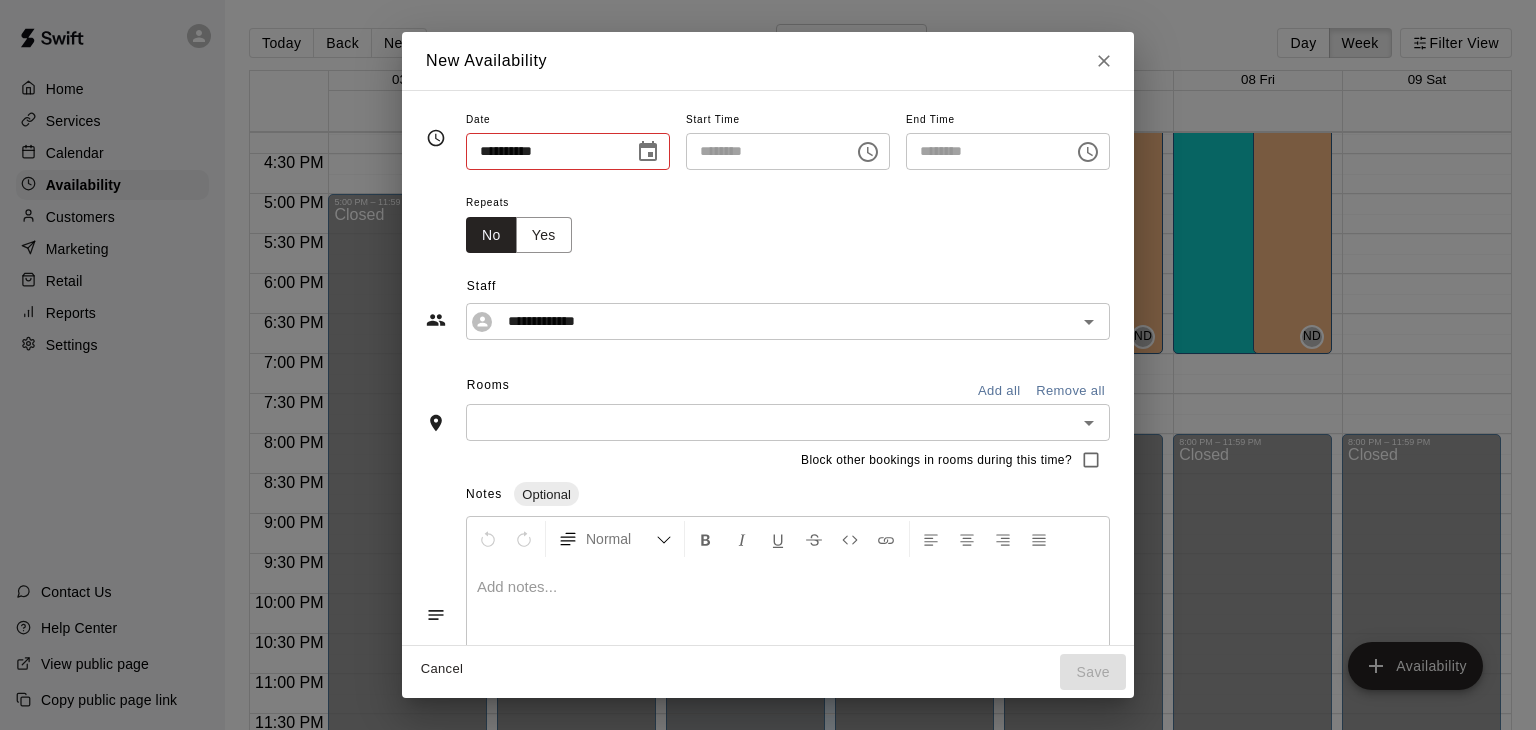 type on "********" 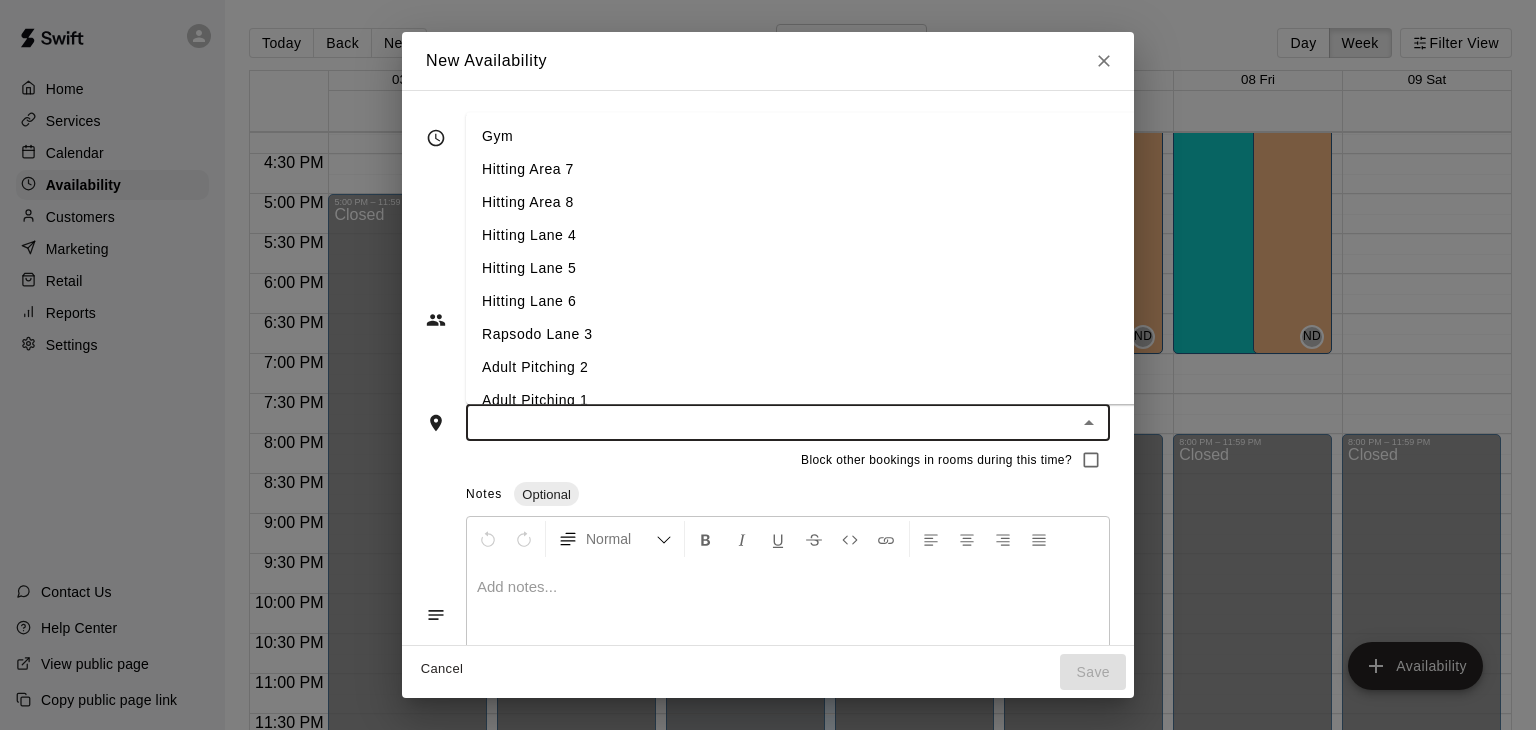 click at bounding box center (771, 422) 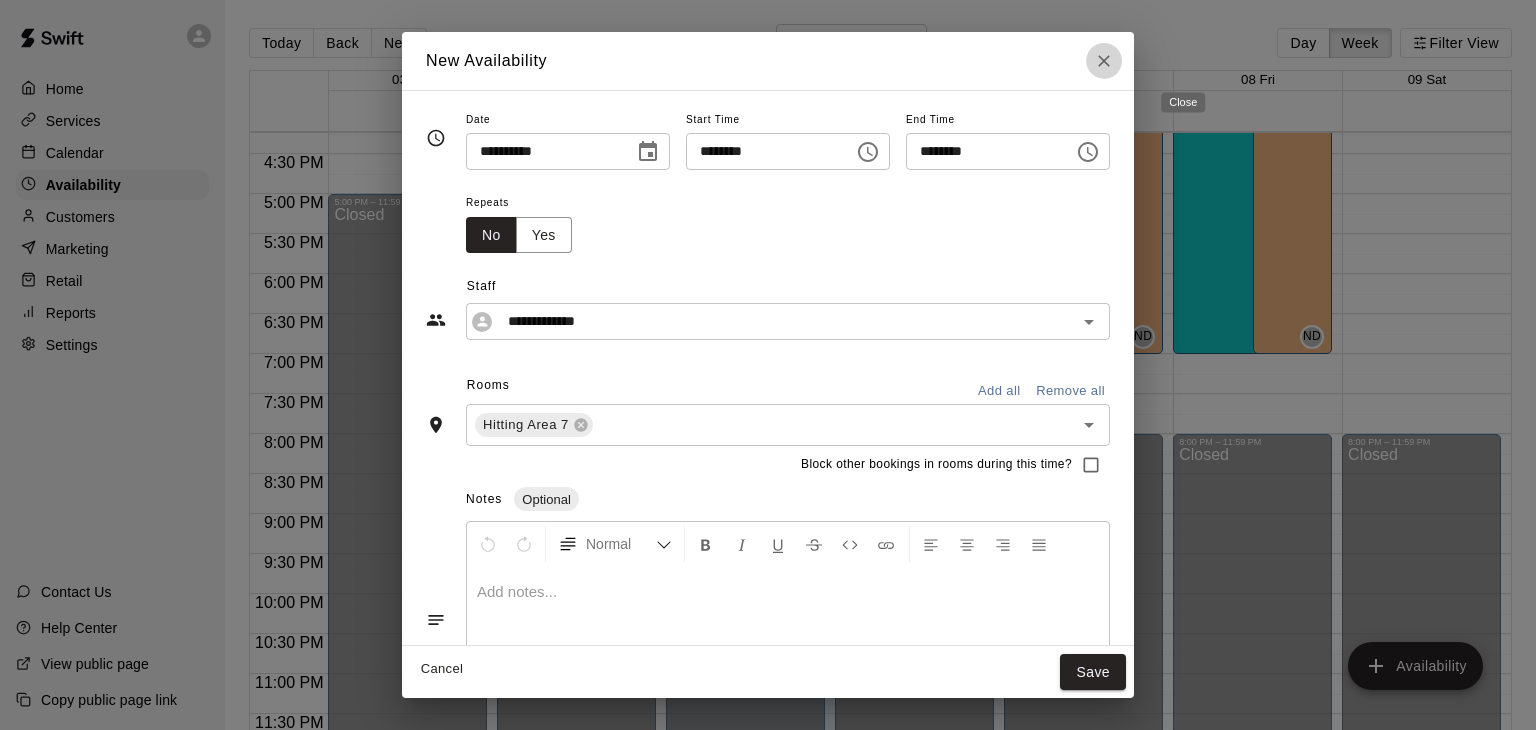 click 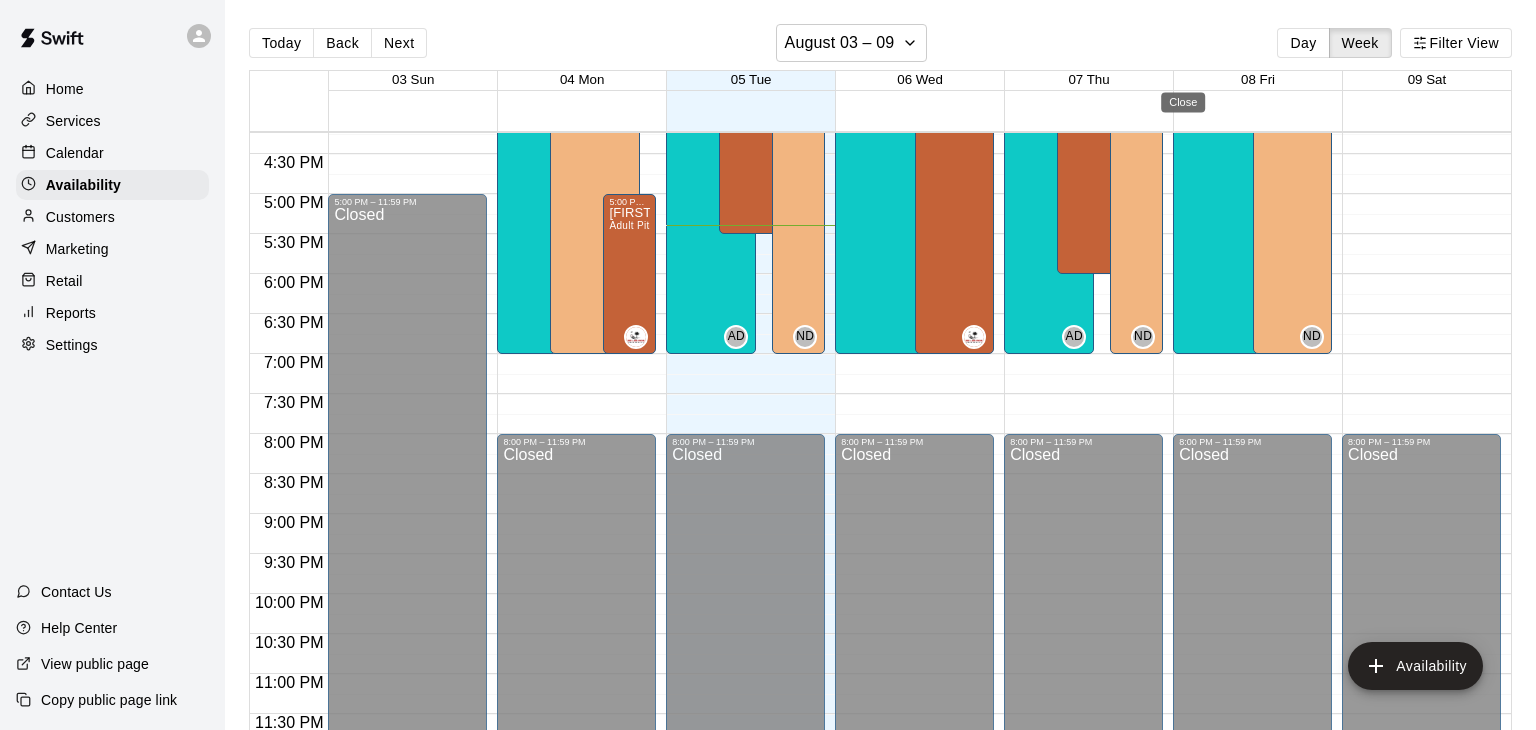 type on "**********" 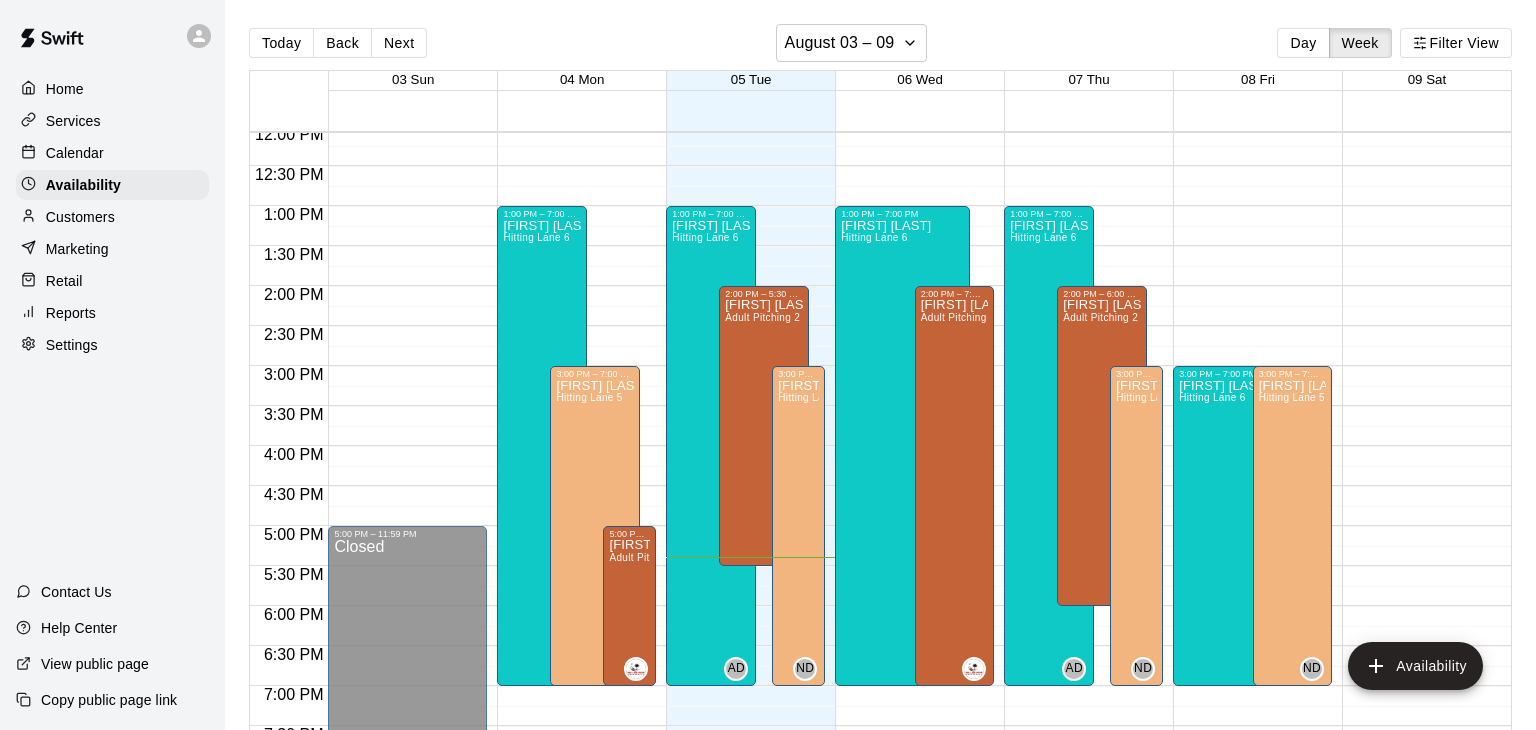 scroll, scrollTop: 970, scrollLeft: 0, axis: vertical 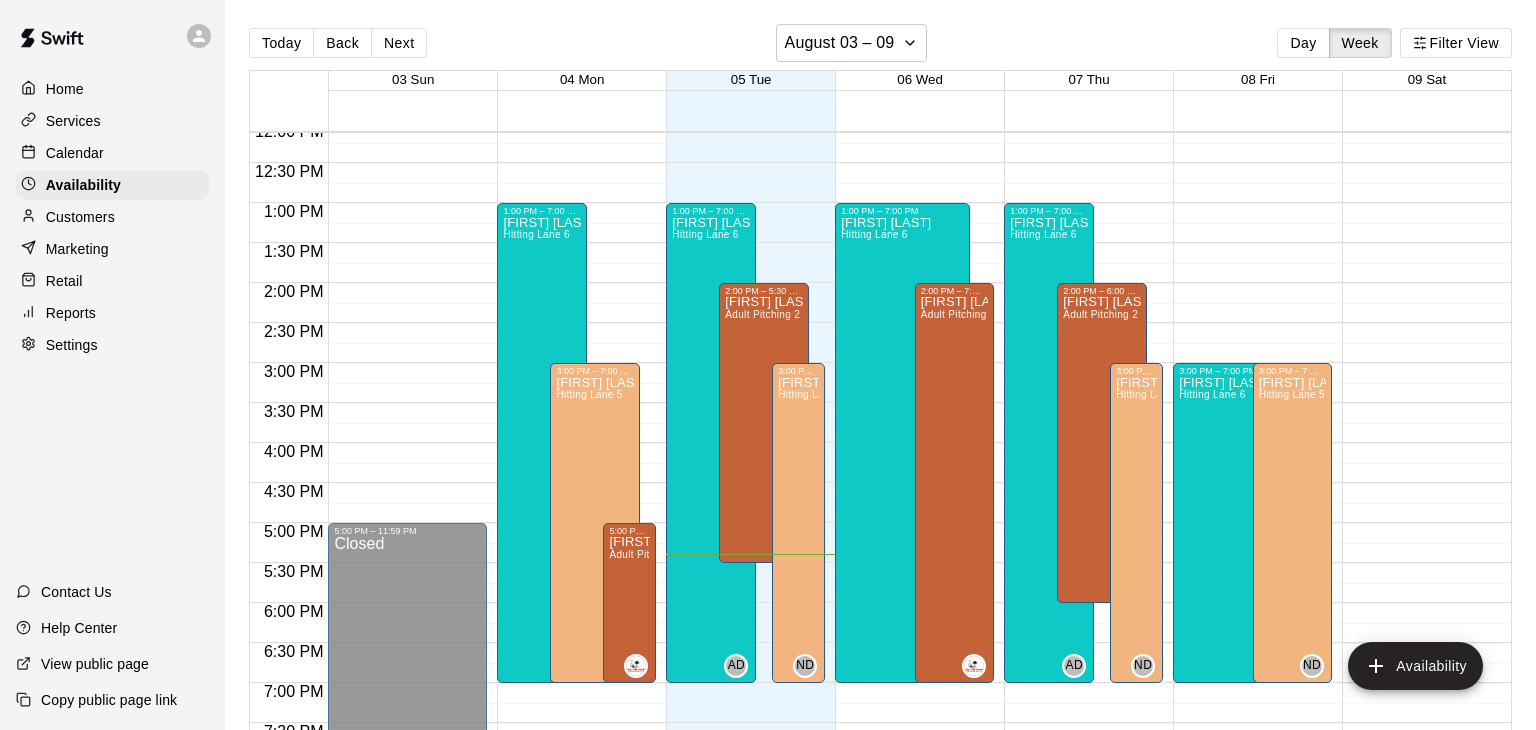 click on "Calendar" at bounding box center [112, 153] 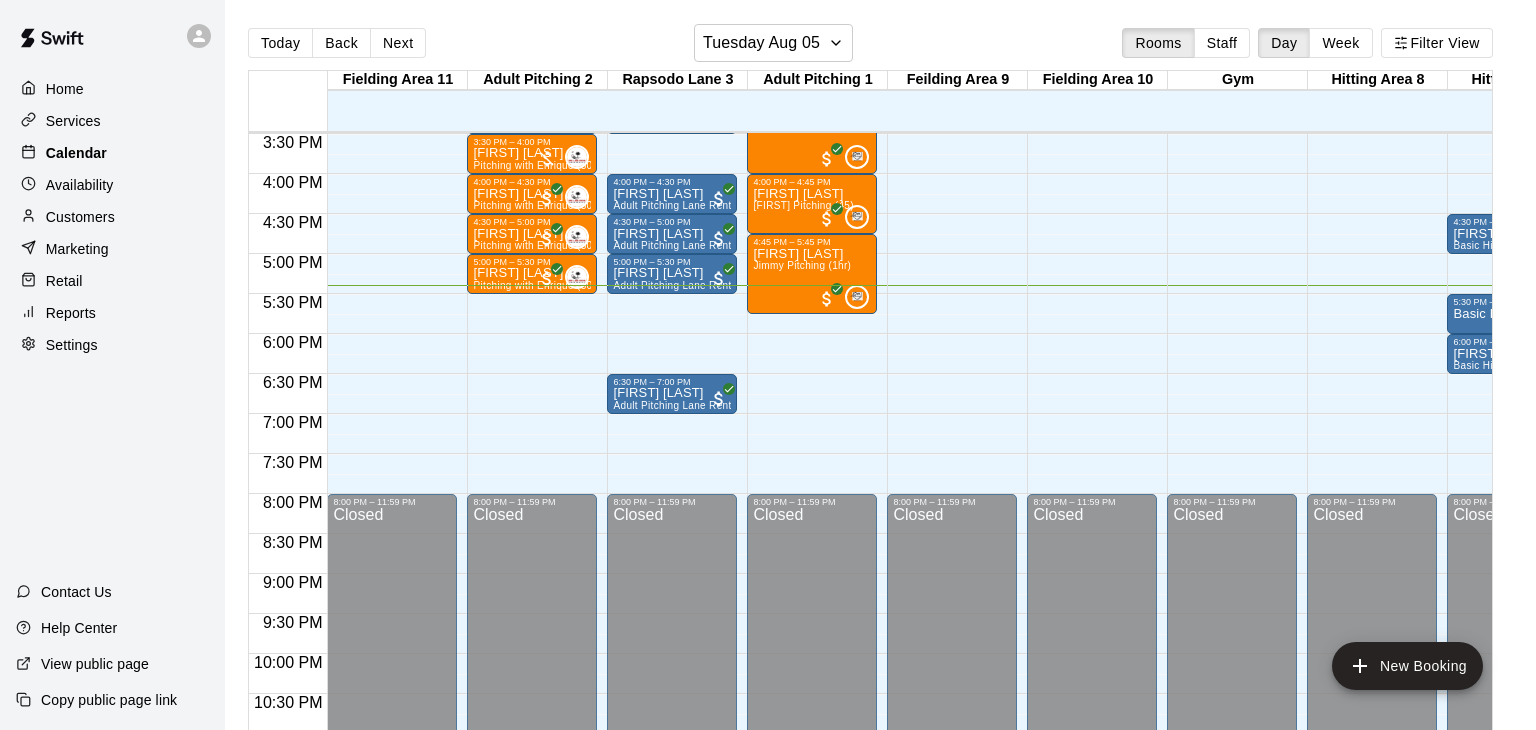 scroll, scrollTop: 1239, scrollLeft: 124, axis: both 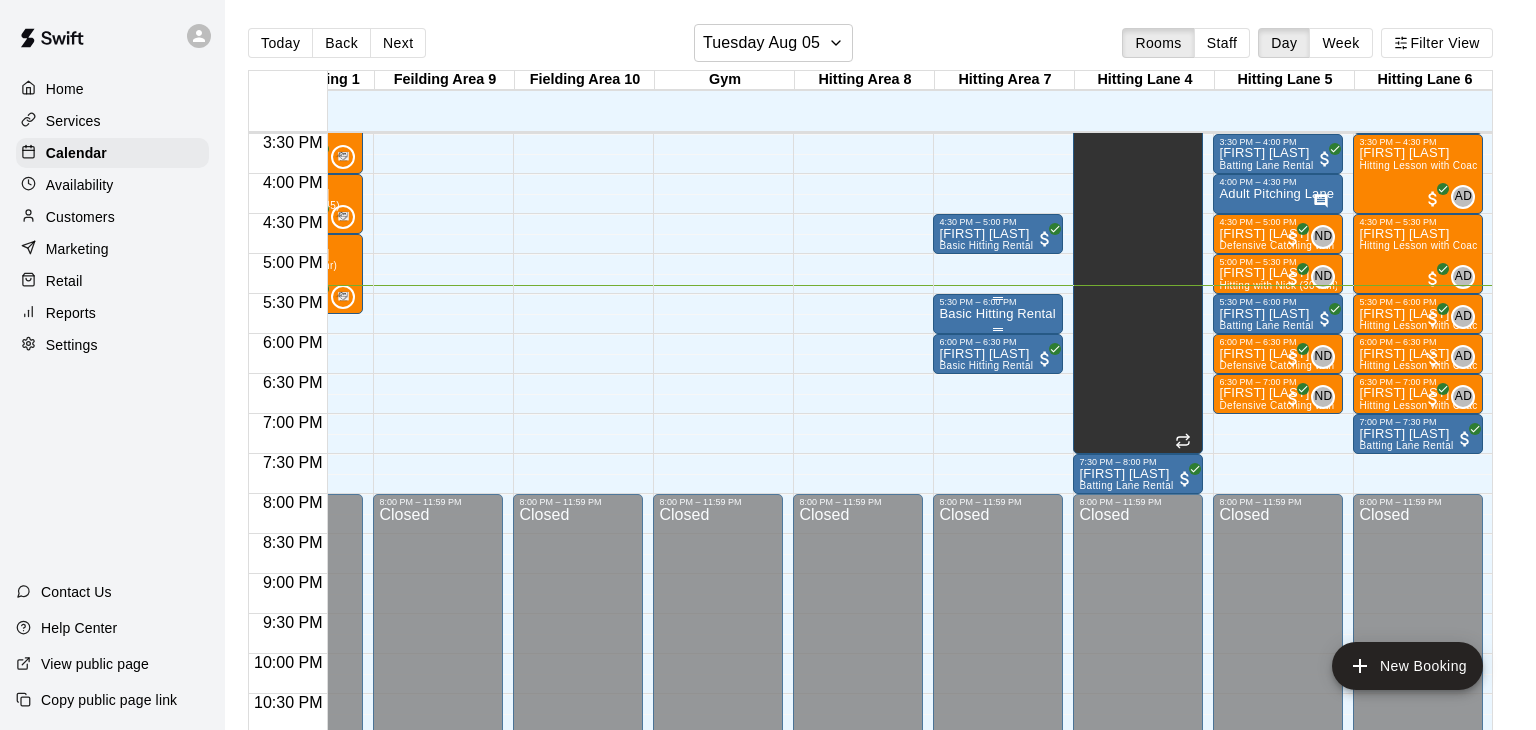 click on "5:30 PM – 6:00 PM" at bounding box center [998, 302] 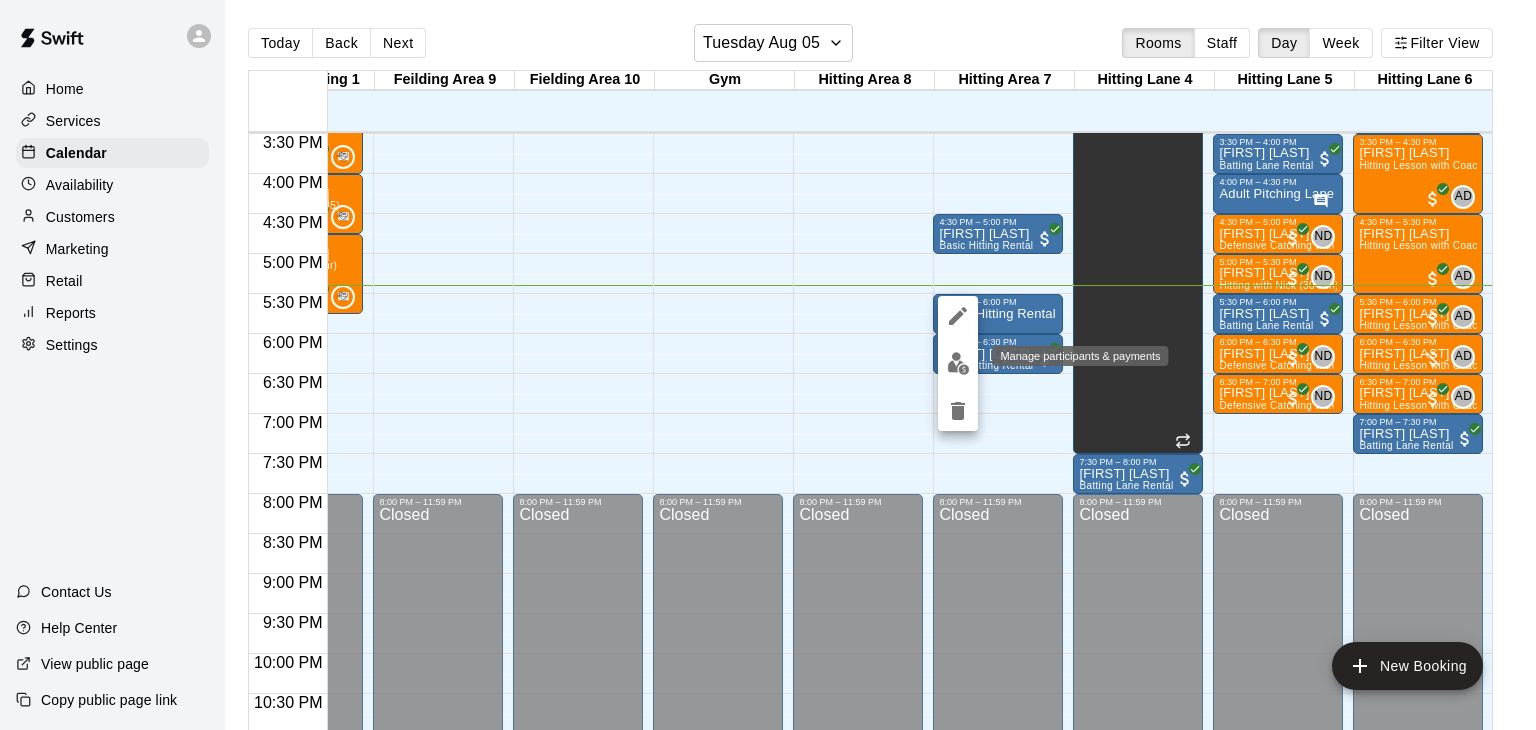 click at bounding box center [958, 363] 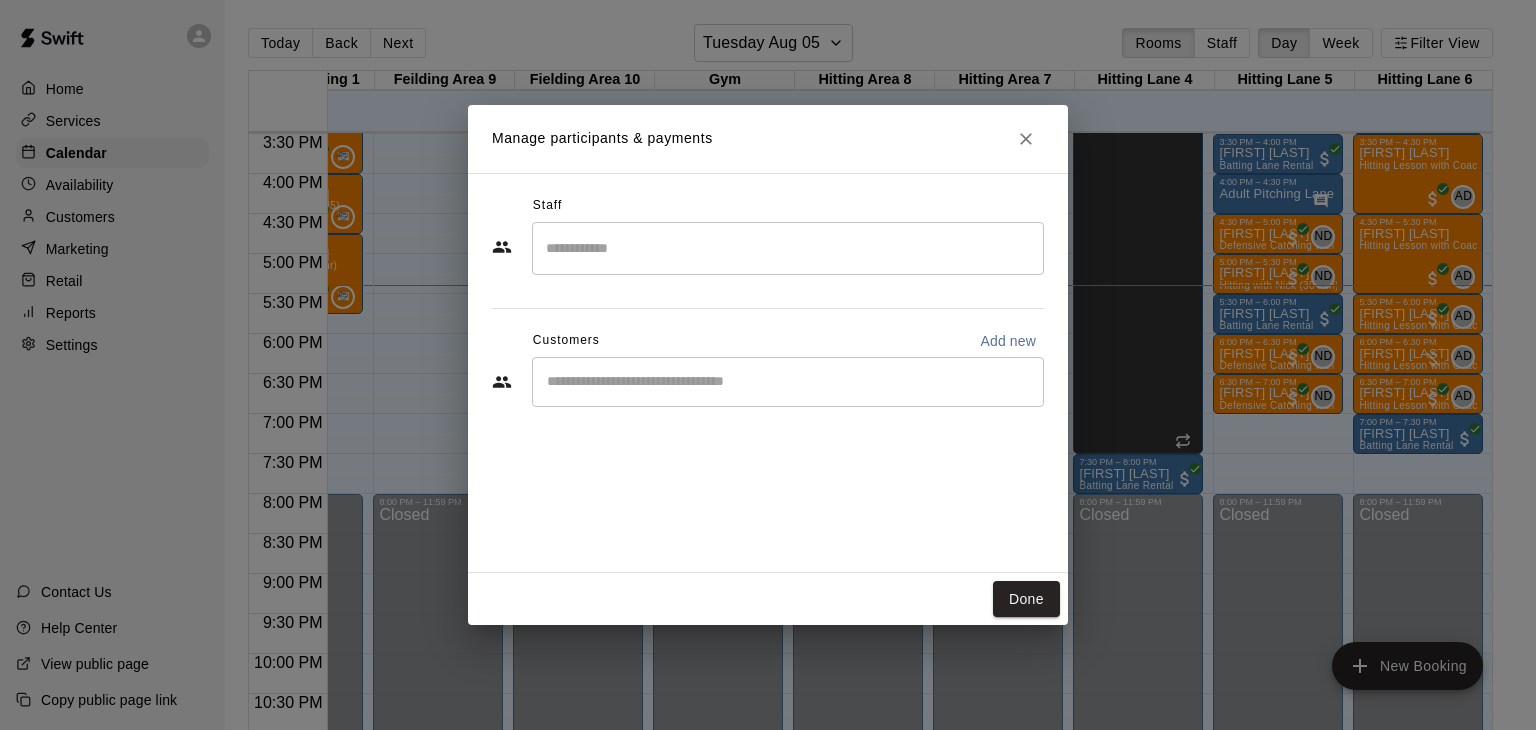 click at bounding box center (788, 248) 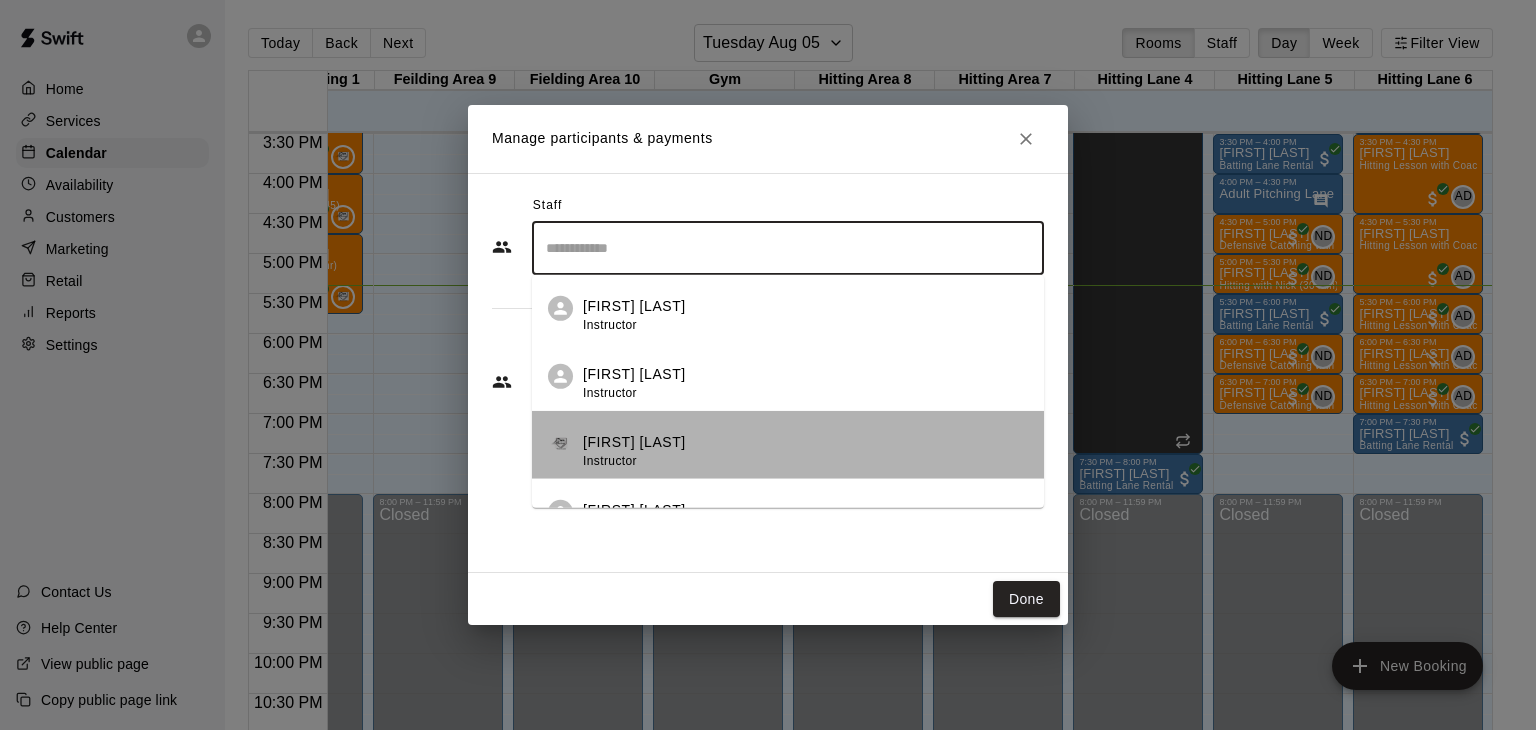 click on "Jimmy Johnson Instructor" at bounding box center (805, 451) 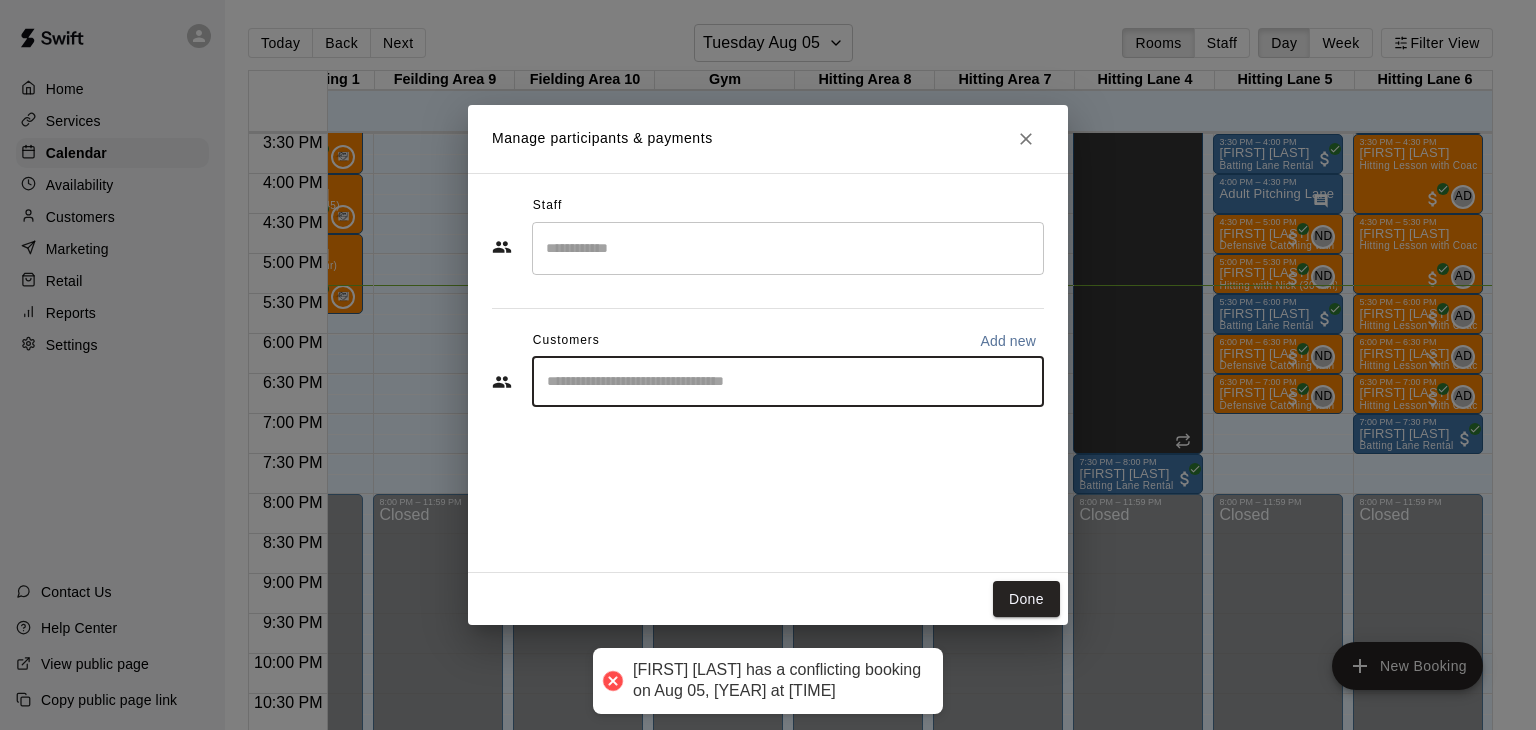 click at bounding box center [788, 382] 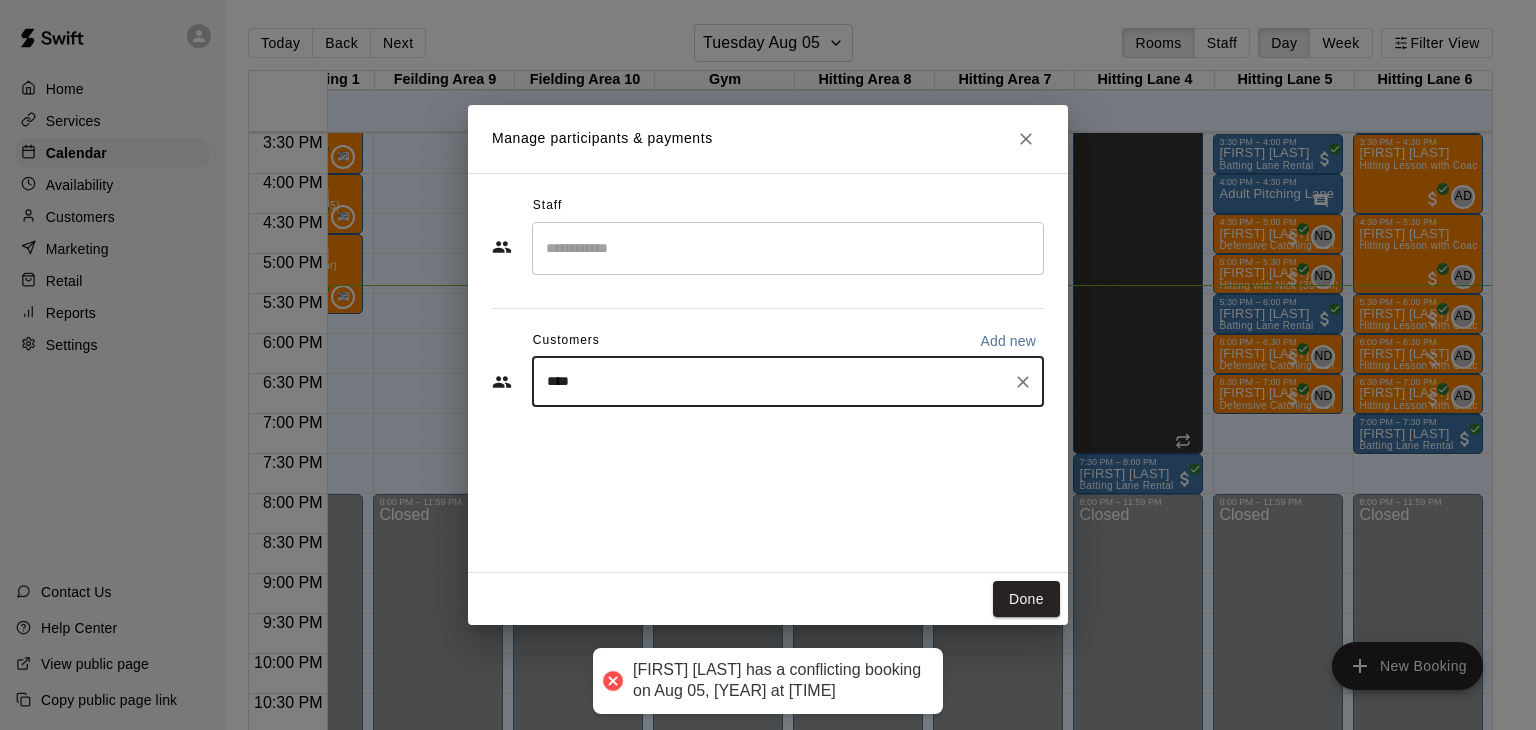 type on "*****" 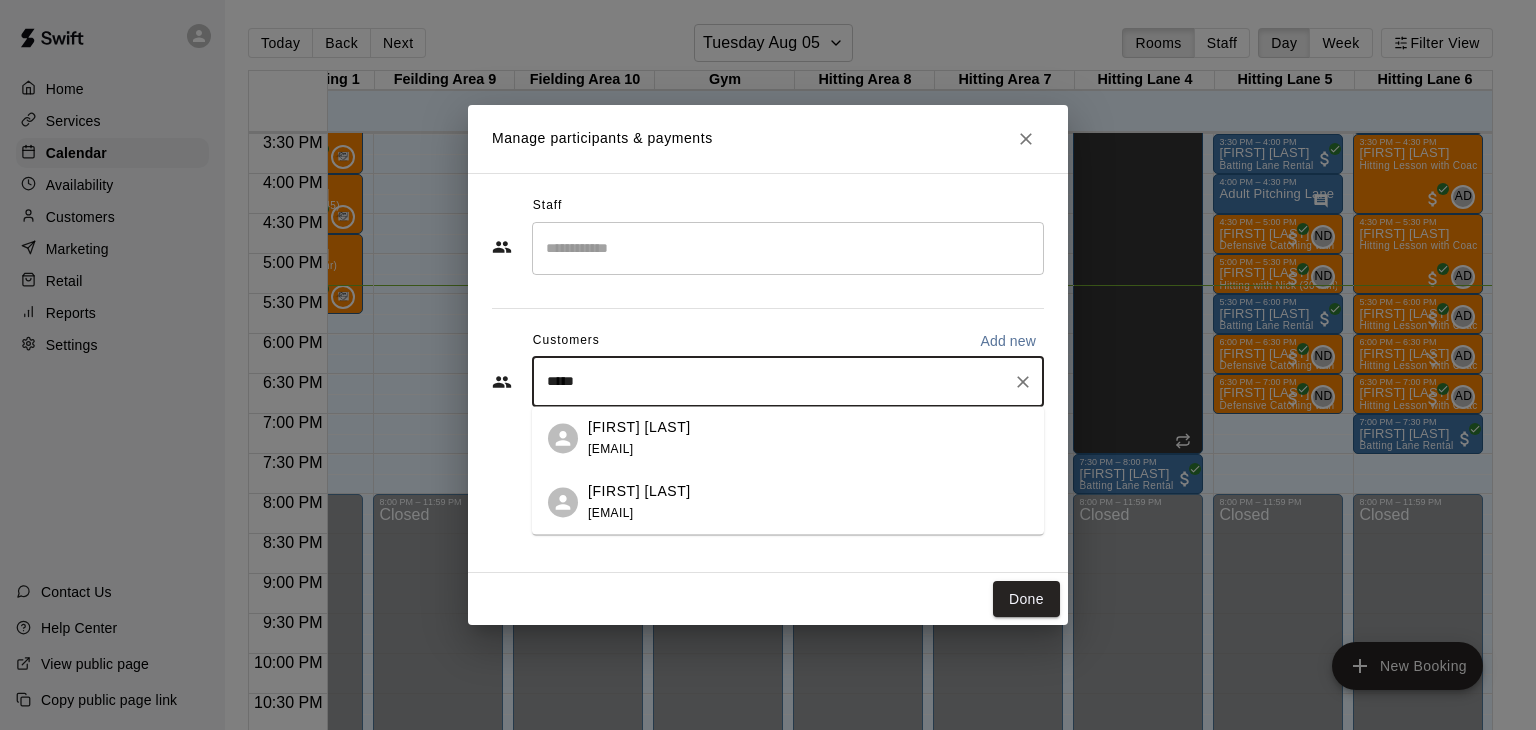 click on "[EMAIL]" at bounding box center (610, 449) 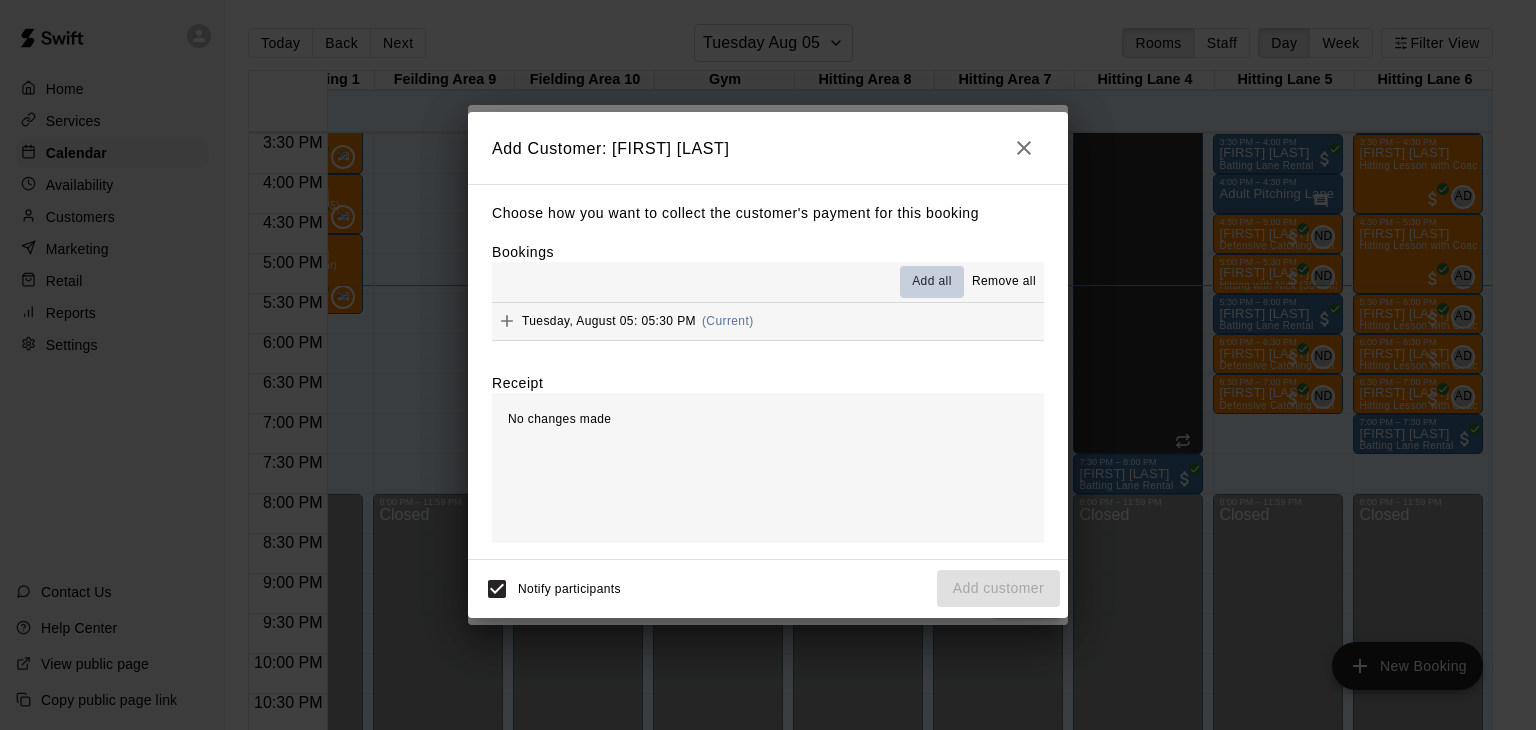 click on "Add all" at bounding box center (932, 282) 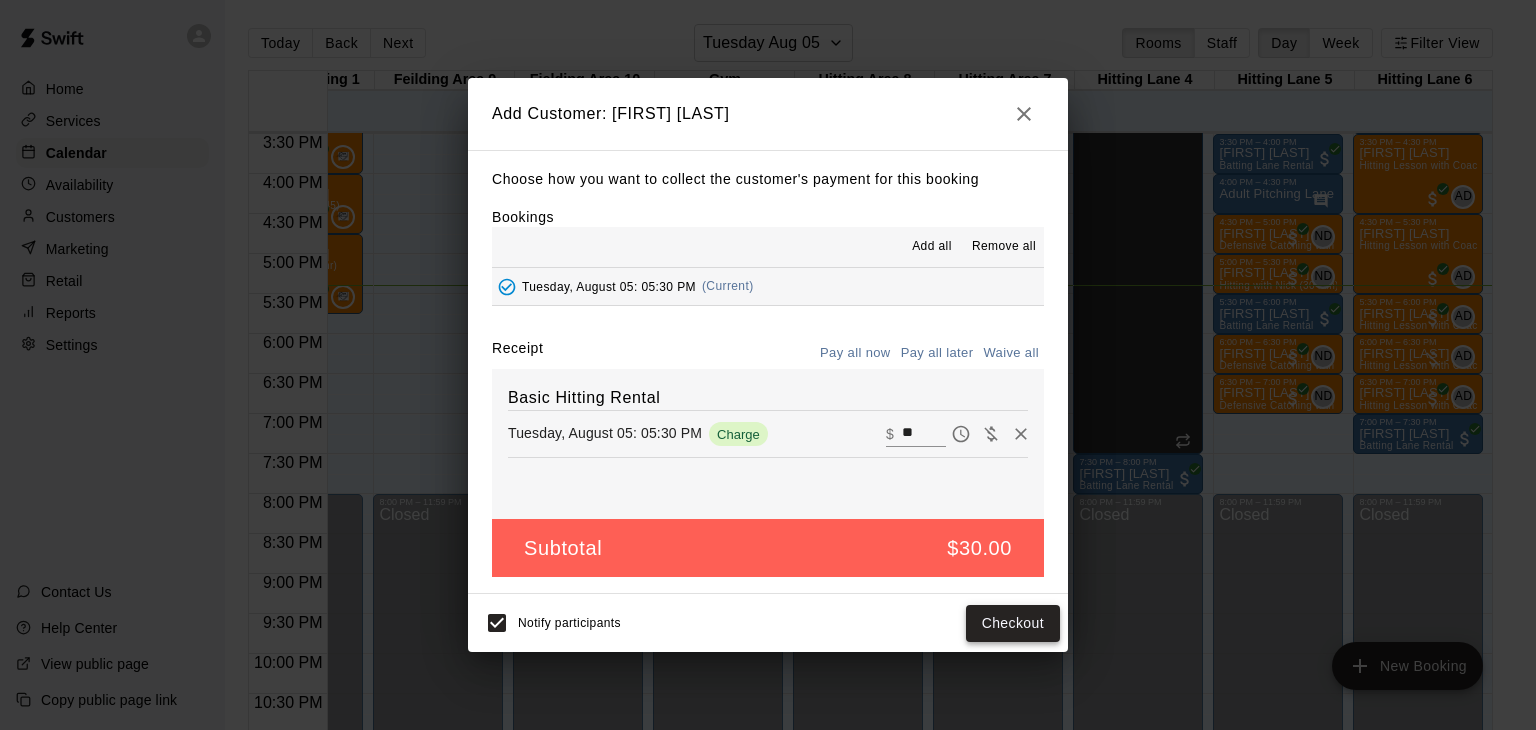 click on "Checkout" at bounding box center (1013, 623) 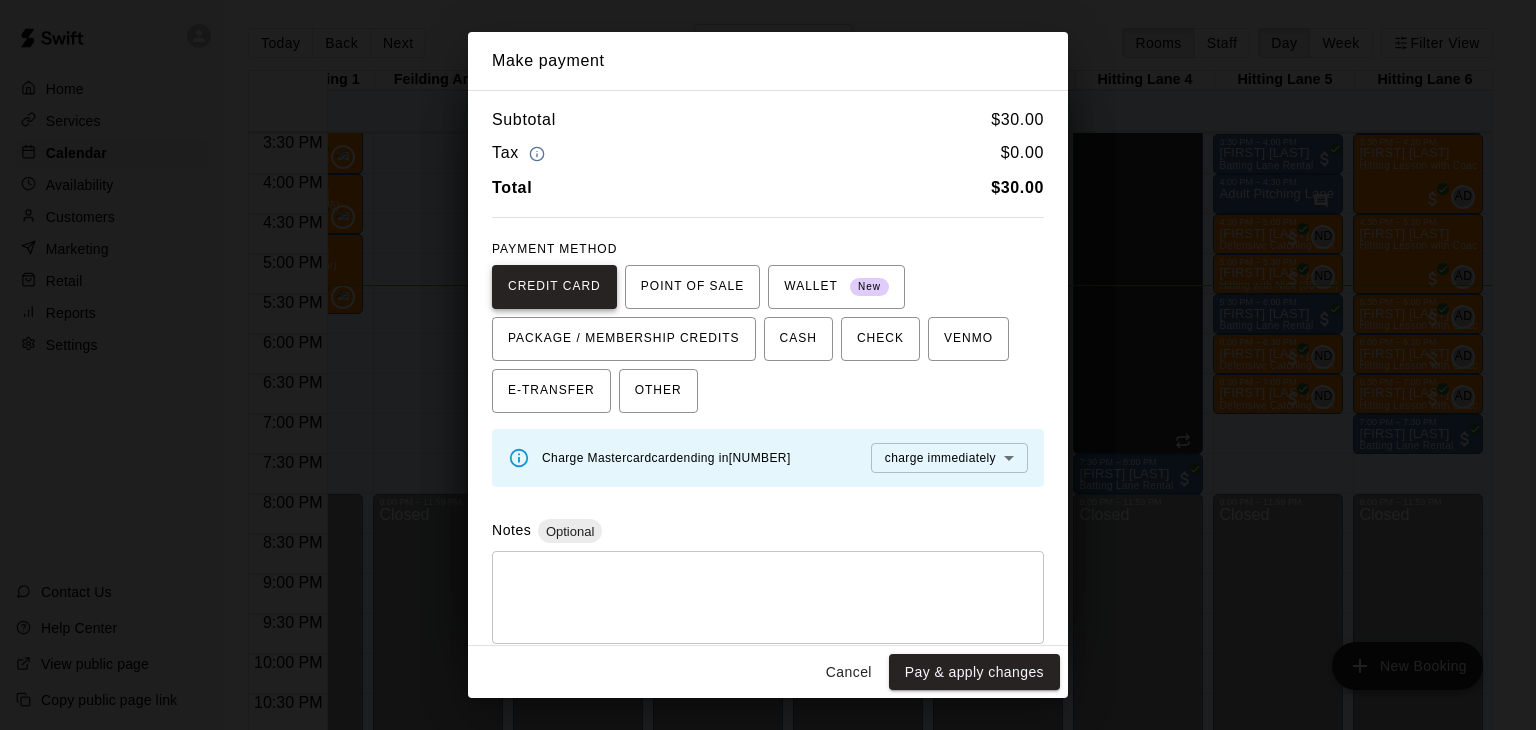 click on "CREDIT CARD" at bounding box center [554, 287] 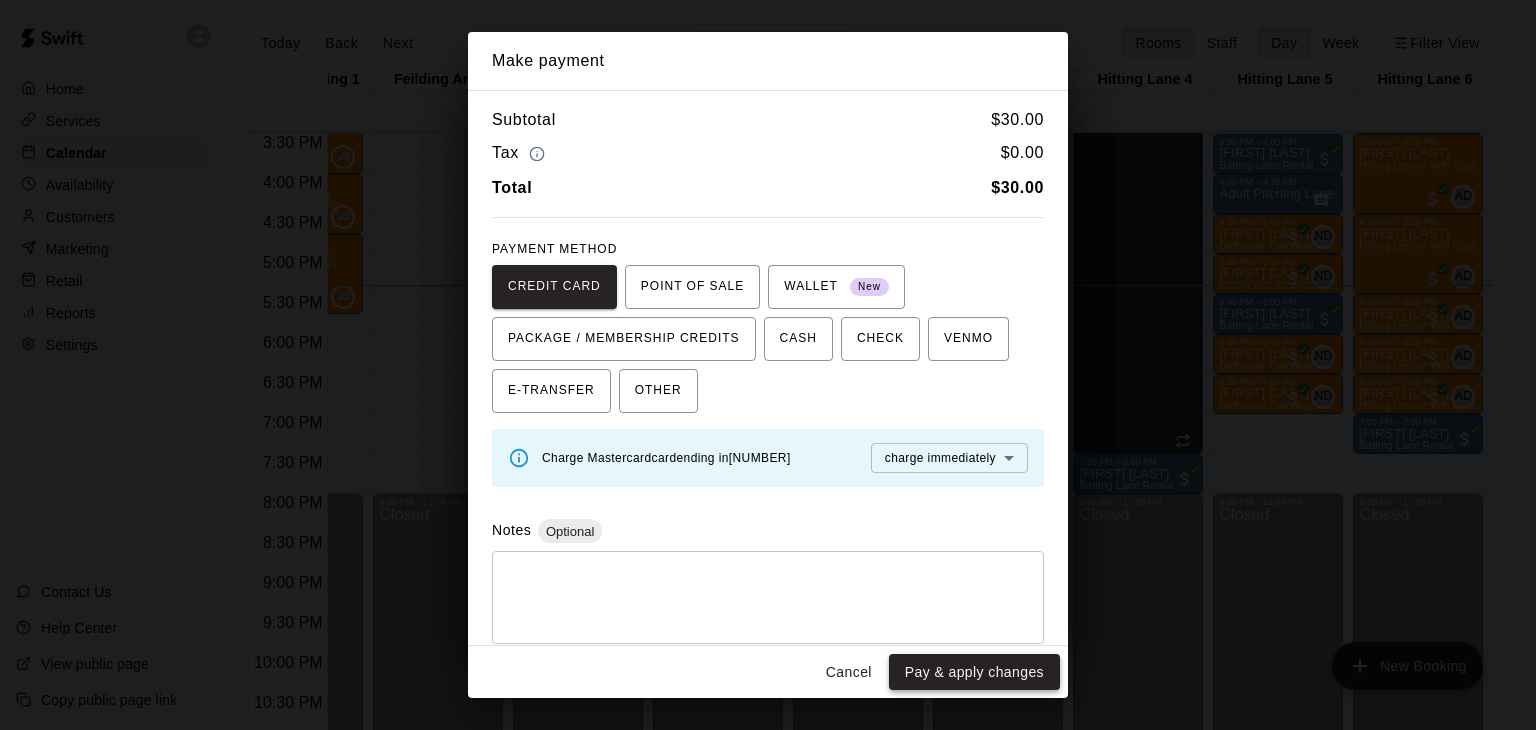 click on "Pay & apply changes" at bounding box center (974, 672) 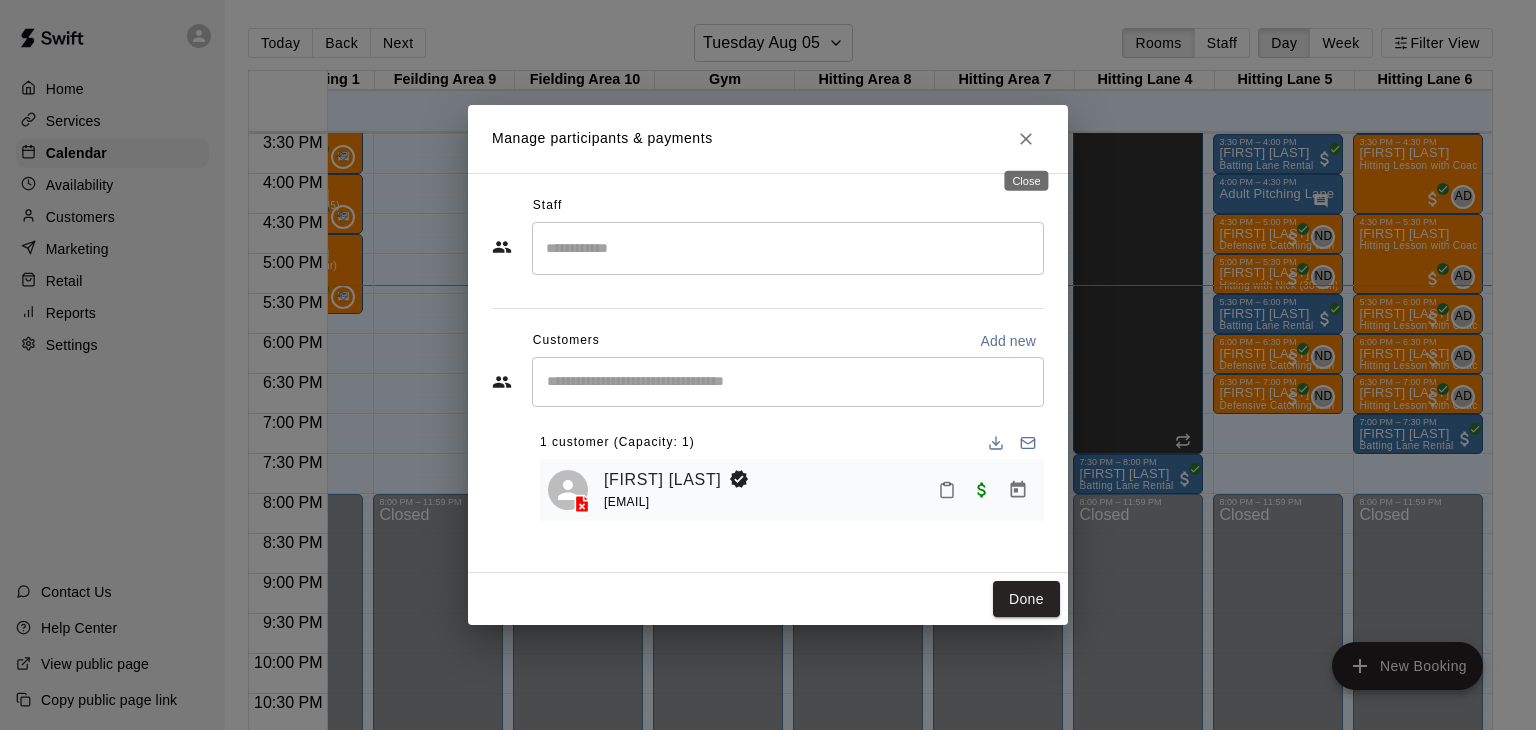 click at bounding box center (1026, 139) 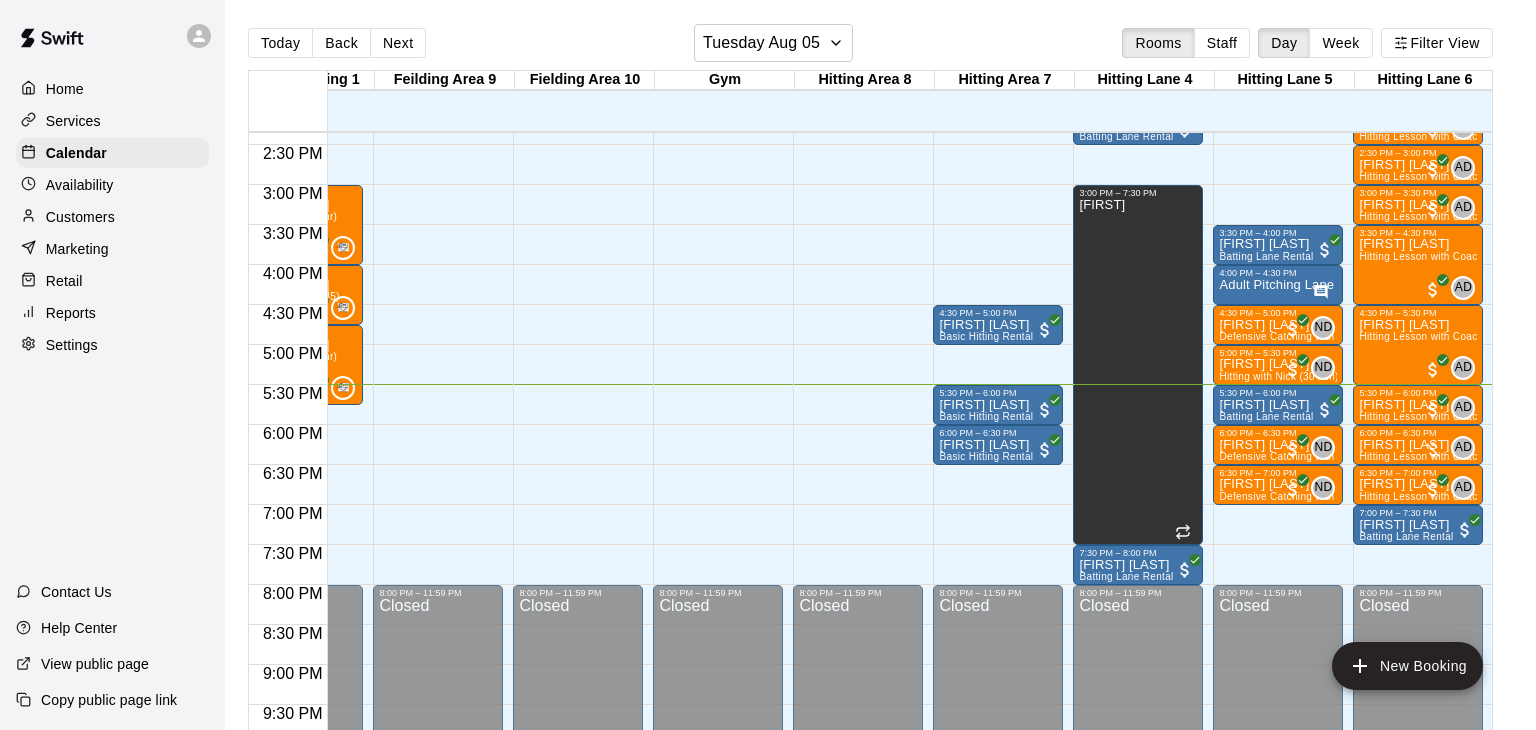 scroll, scrollTop: 1148, scrollLeft: 514, axis: both 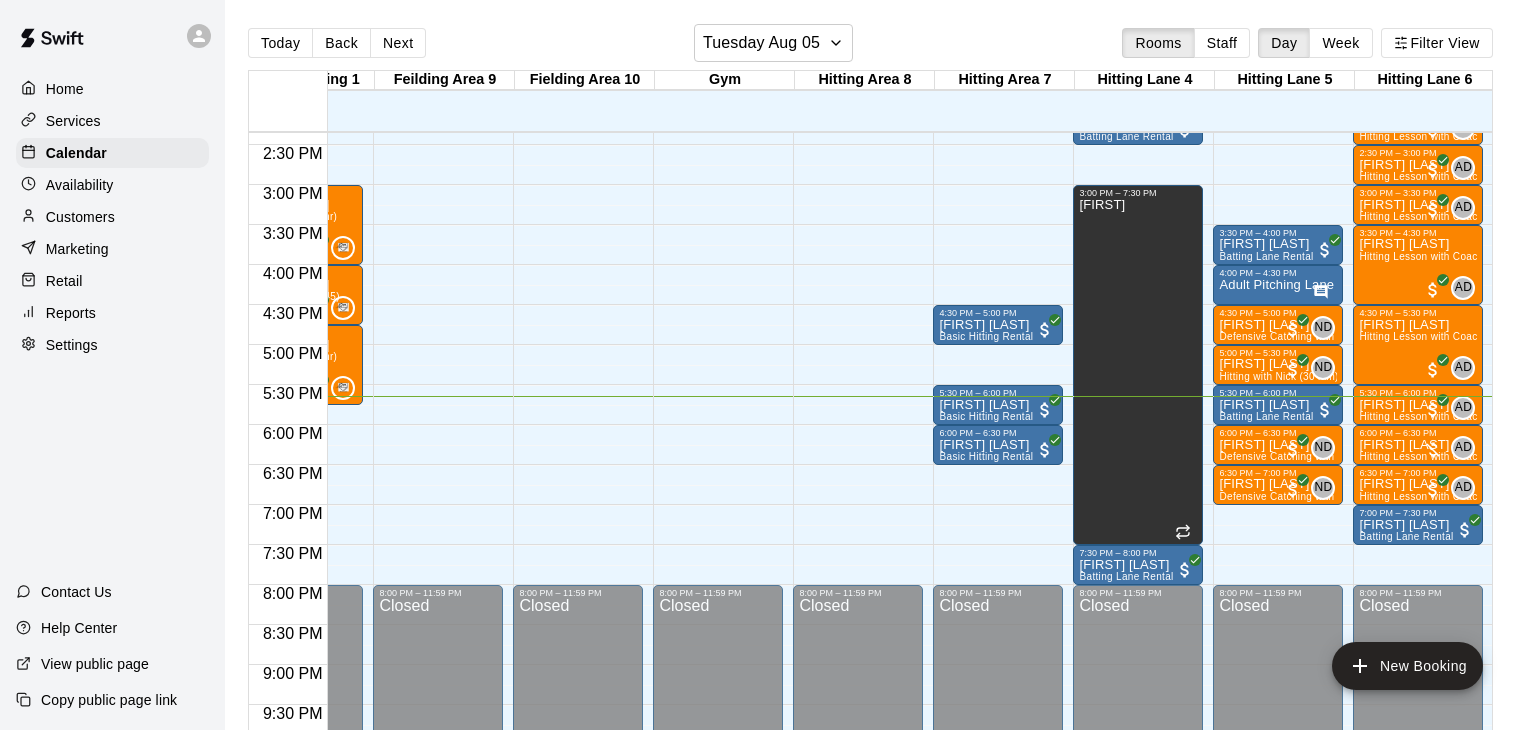click on "Today Back Next Tuesday Aug 05 Rooms Staff Day Week Filter View Fielding Area 11 05 Tue Adult Pitching 2 05 Tue Rapsodo Lane 3 05 Tue Adult Pitching 1 05 Tue Feilding Area 9 05 Tue Fielding Area 10 05 Tue Gym 05 Tue Hitting Area 8 05 Tue Hitting Area 7 05 Tue Hitting Lane 4 05 Tue Hitting Lane 5 05 Tue Hitting Lane 6 05 Tue 12:00 AM 12:30 AM 1:00 AM 1:30 AM 2:00 AM 2:30 AM 3:00 AM 3:30 AM 4:00 AM 4:30 AM 5:00 AM 5:30 AM 6:00 AM 6:30 AM 7:00 AM 7:30 AM 8:00 AM 8:30 AM 9:00 AM 9:30 AM 10:00 AM 10:30 AM 11:00 AM 11:30 AM 12:00 PM 12:30 PM 1:00 PM 1:30 PM 2:00 PM 2:30 PM 3:00 PM 3:30 PM 4:00 PM 4:30 PM 5:00 PM 5:30 PM 6:00 PM 6:30 PM 7:00 PM 7:30 PM 8:00 PM 8:30 PM 9:00 PM 9:30 PM 10:00 PM 10:30 PM 11:00 PM 11:30 PM 12:00 AM – 12:00 PM Closed 8:00 PM – 11:59 PM Closed 12:00 AM – 12:00 PM Closed 2:00 PM – 3:00 PM Antony  Gomez Ceron Pitching with Enrique (1 hr) 0 3:00 PM – 3:30 PM Wyatt Graves Pitching with Enrique (30 min) 0 3:30 PM – 4:00 PM Casie Grasso Pitching with Enrique (30 min) 0 Beckett Mays" at bounding box center (880, 381) 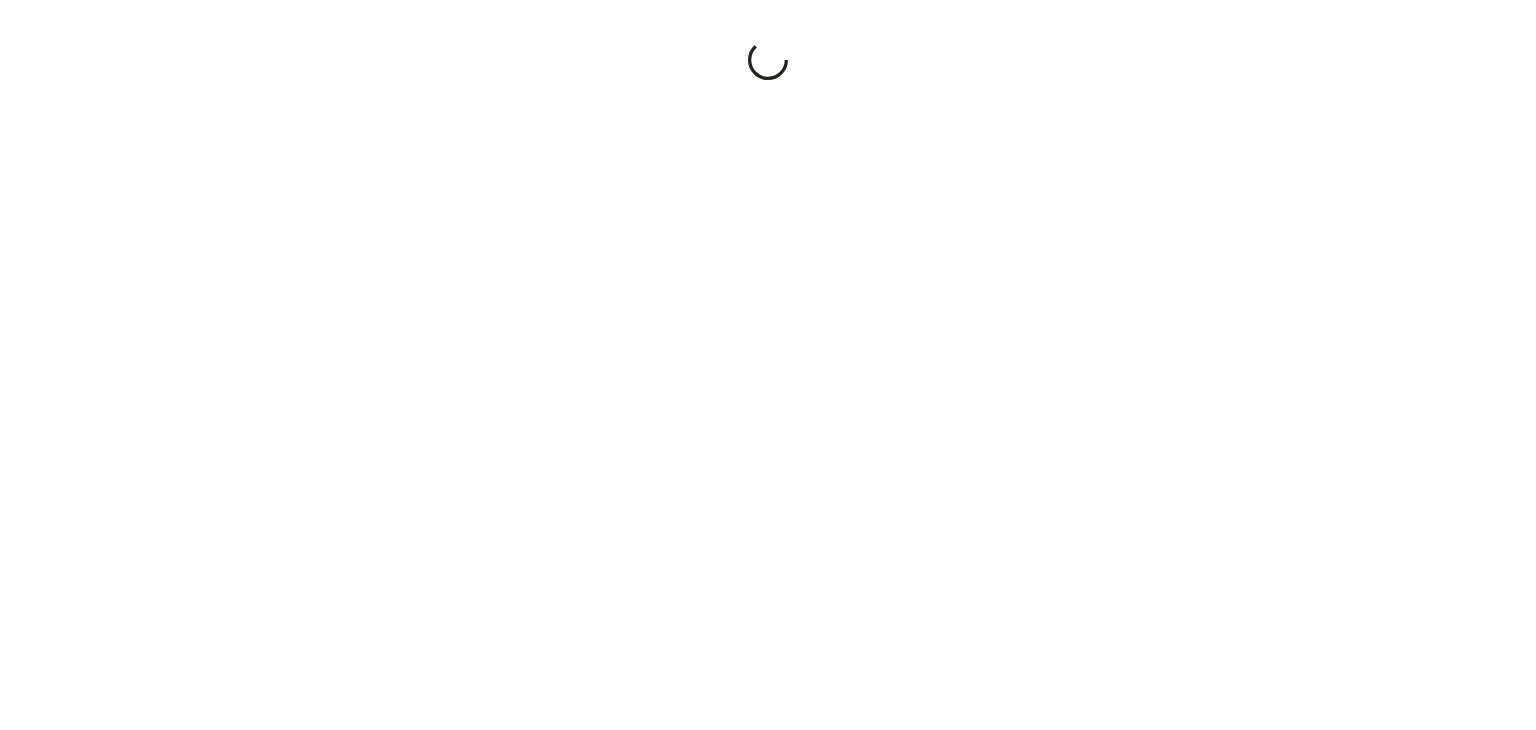 scroll, scrollTop: 0, scrollLeft: 0, axis: both 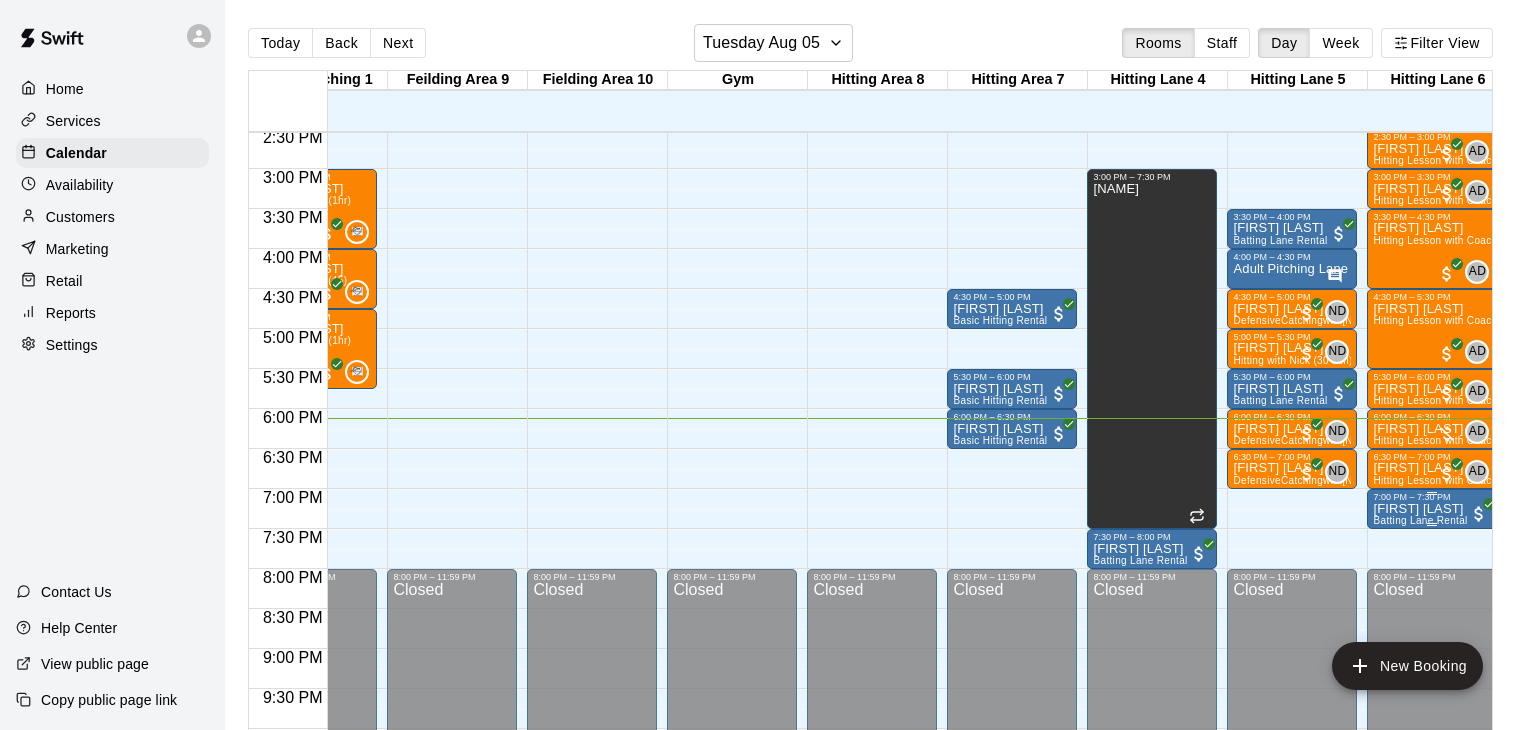 click on "Batting Lane Rental" at bounding box center (1420, 520) 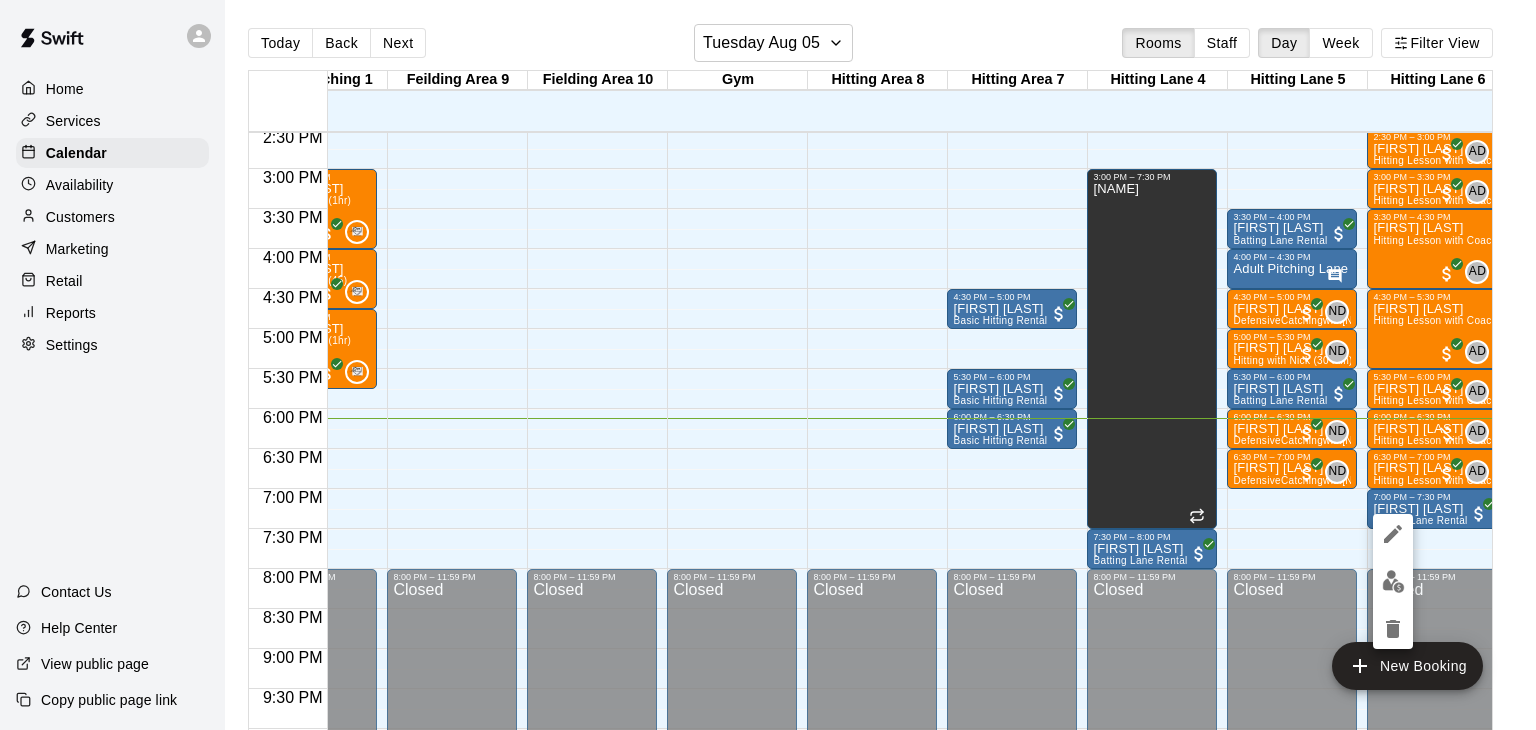 click at bounding box center [768, 365] 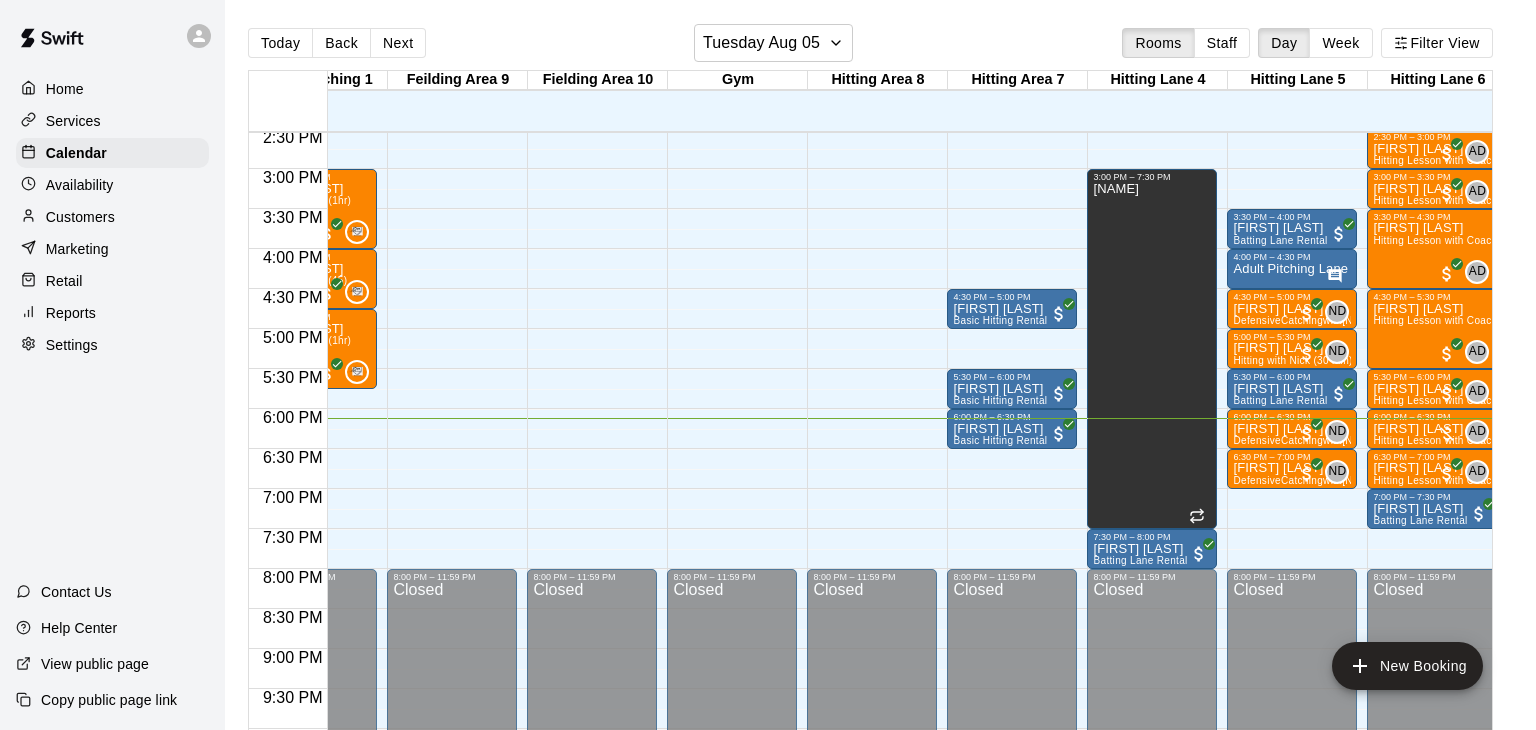 click on "Customers" at bounding box center (80, 217) 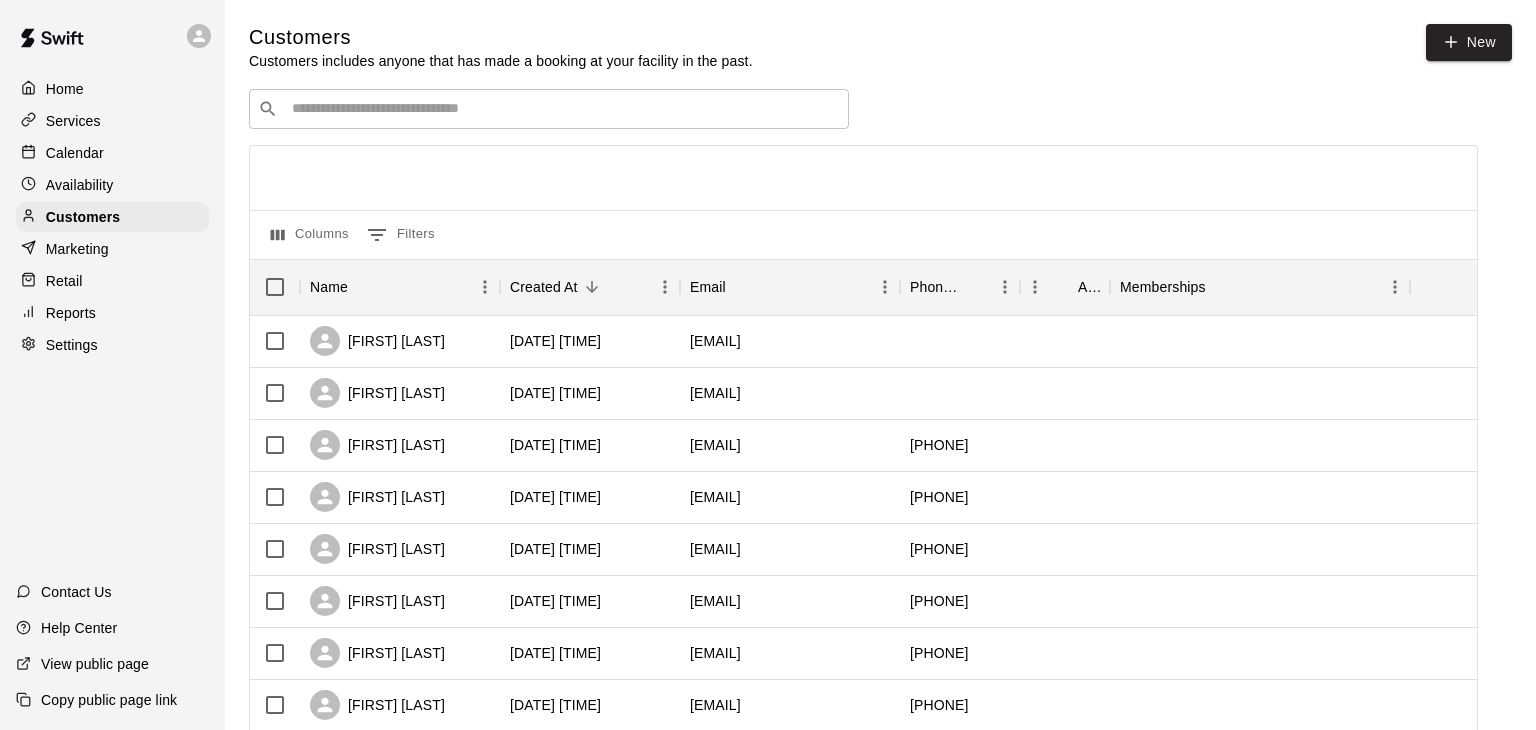 click at bounding box center (563, 109) 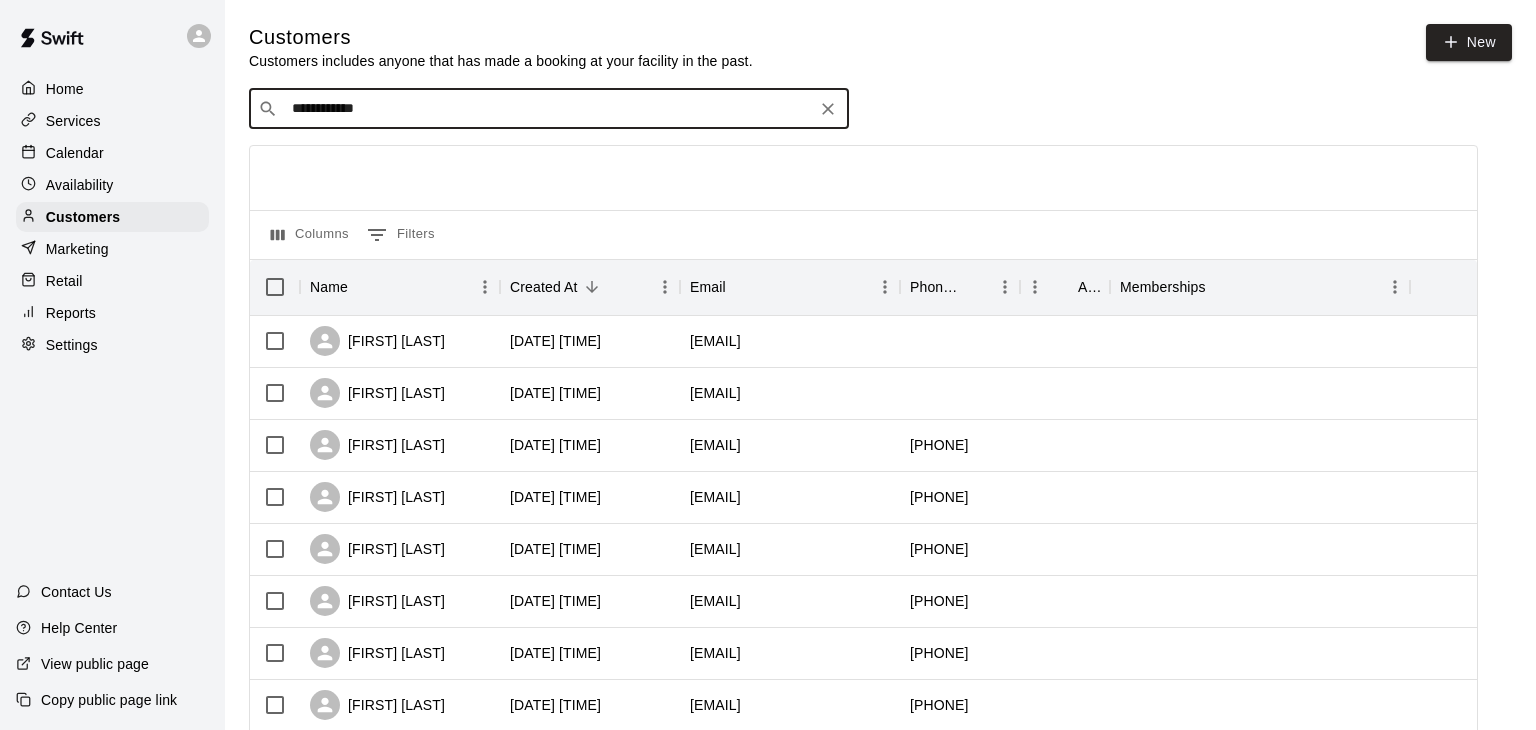 type on "**********" 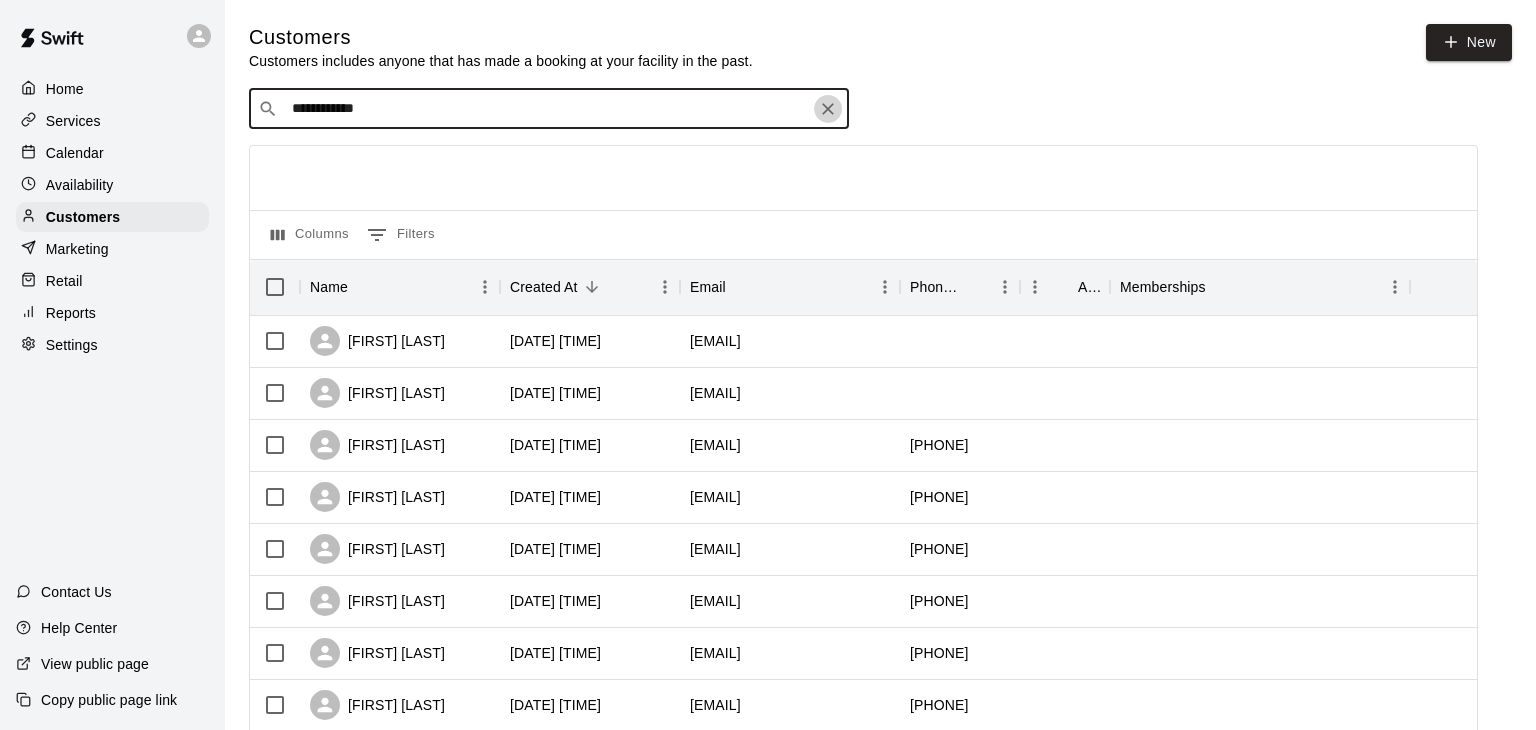 click 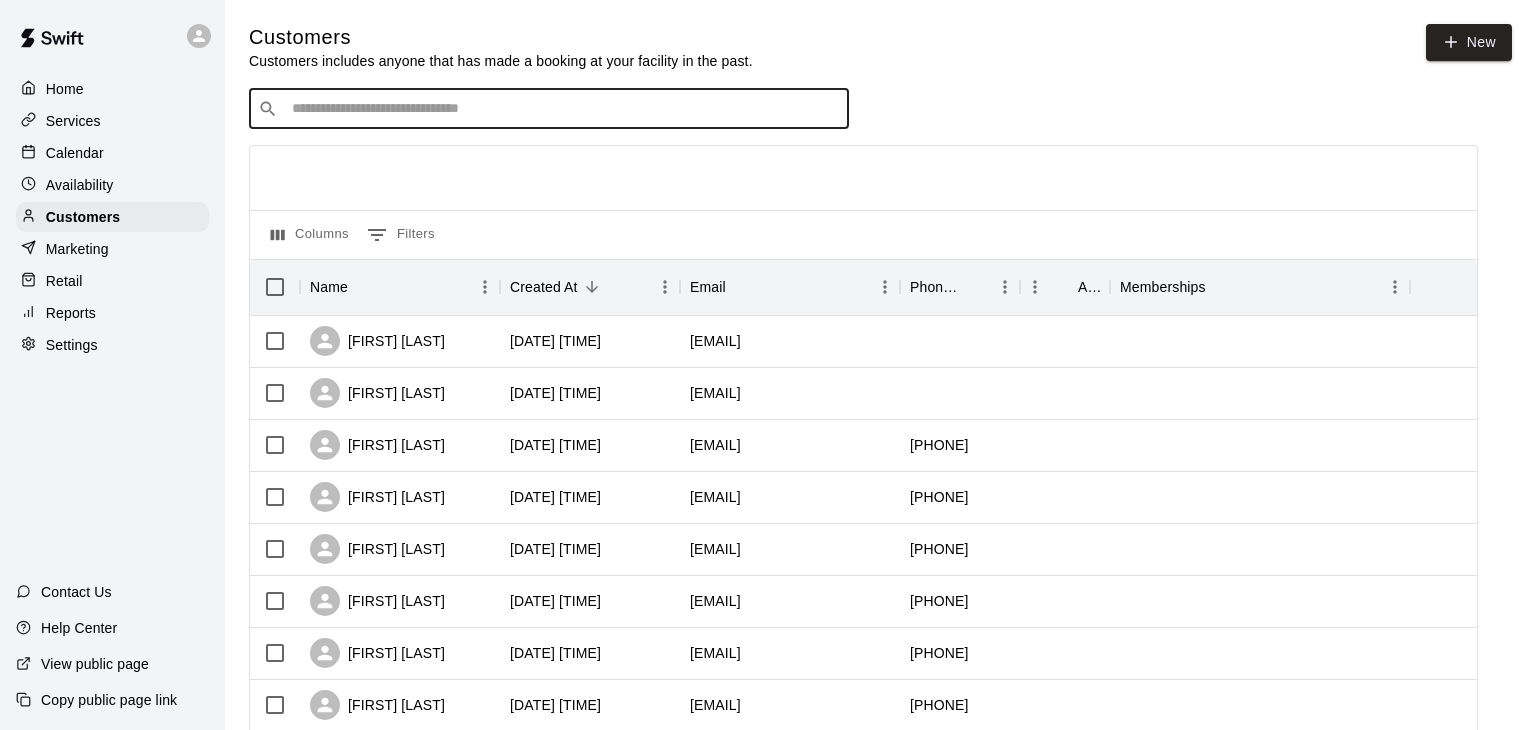 click at bounding box center (563, 109) 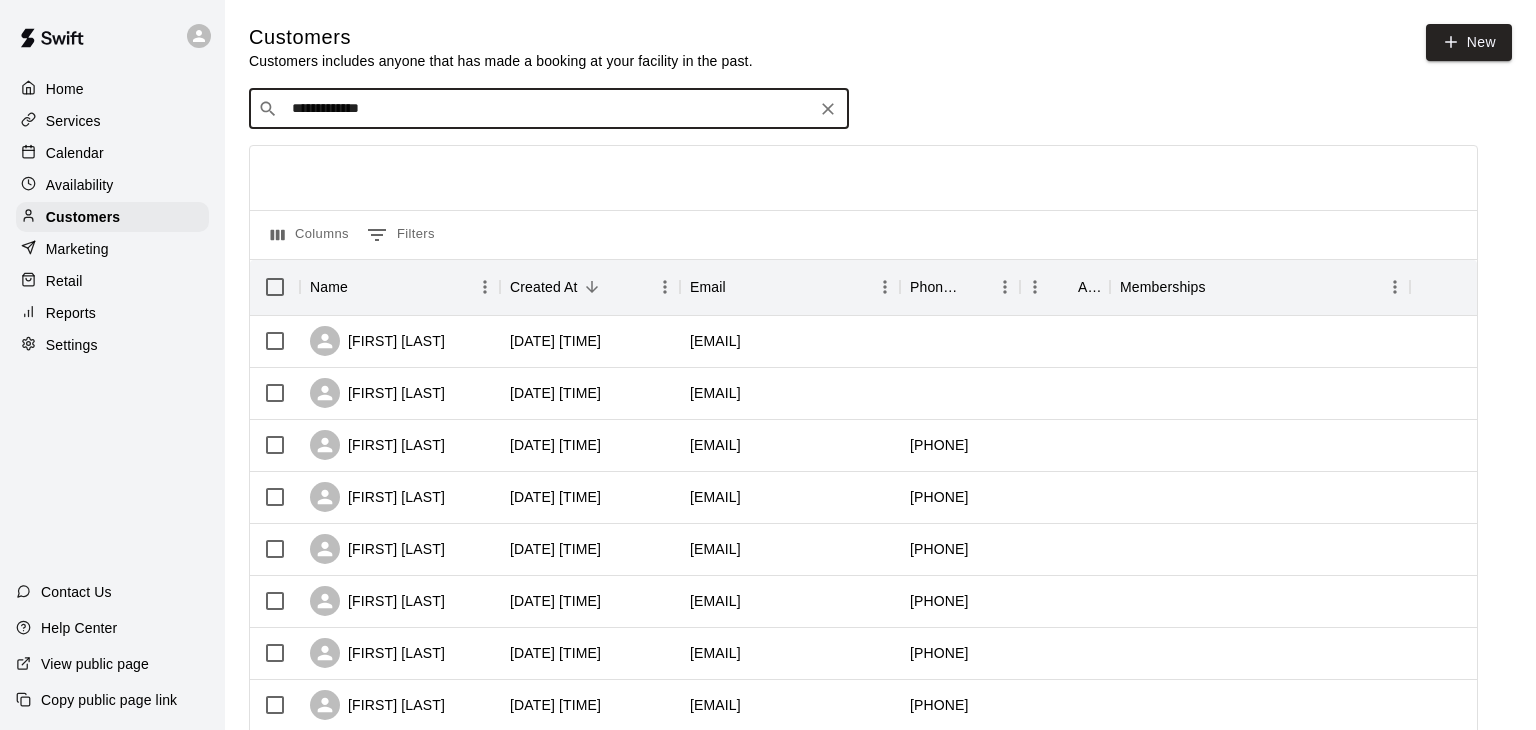 type on "**********" 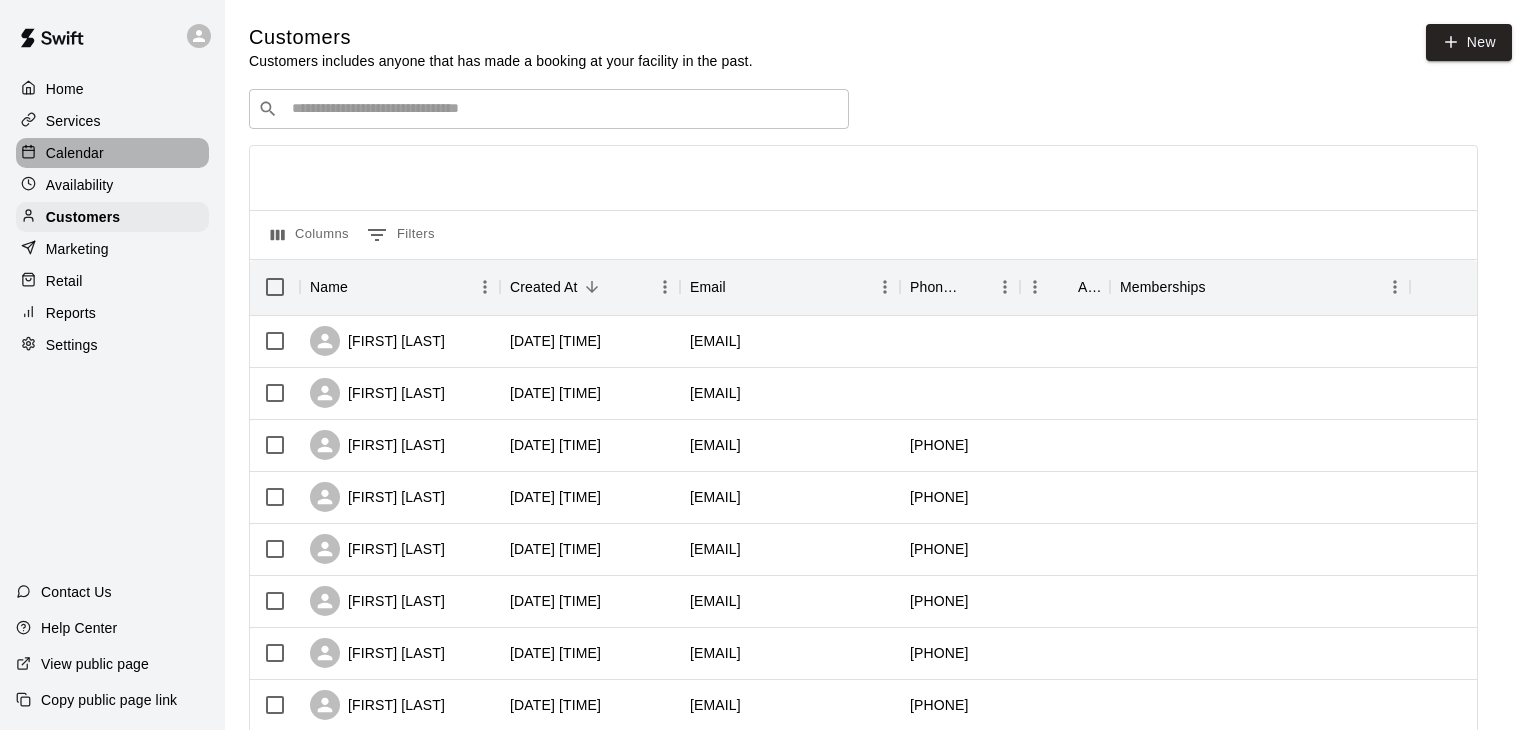 click on "Calendar" at bounding box center (75, 153) 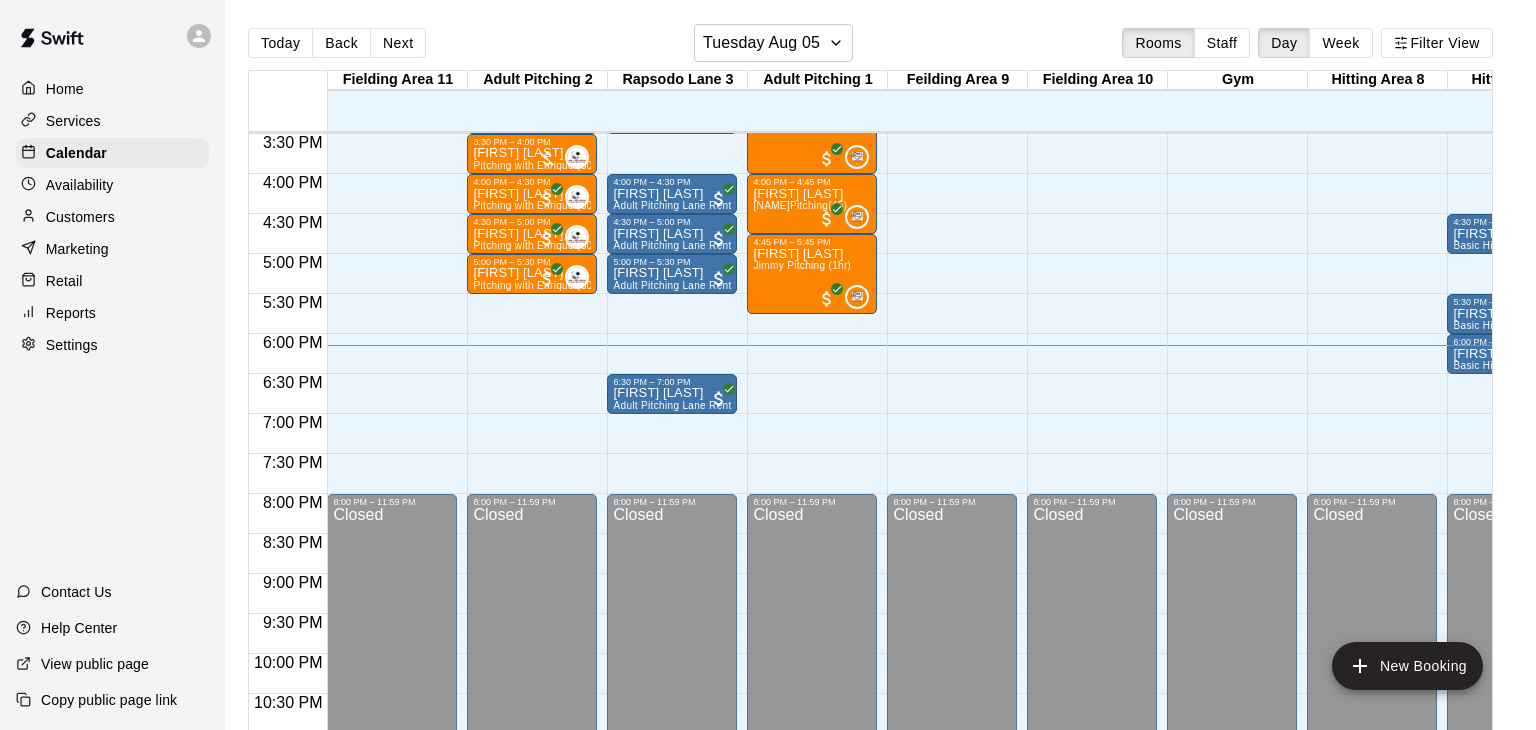scroll, scrollTop: 1239, scrollLeft: 172, axis: both 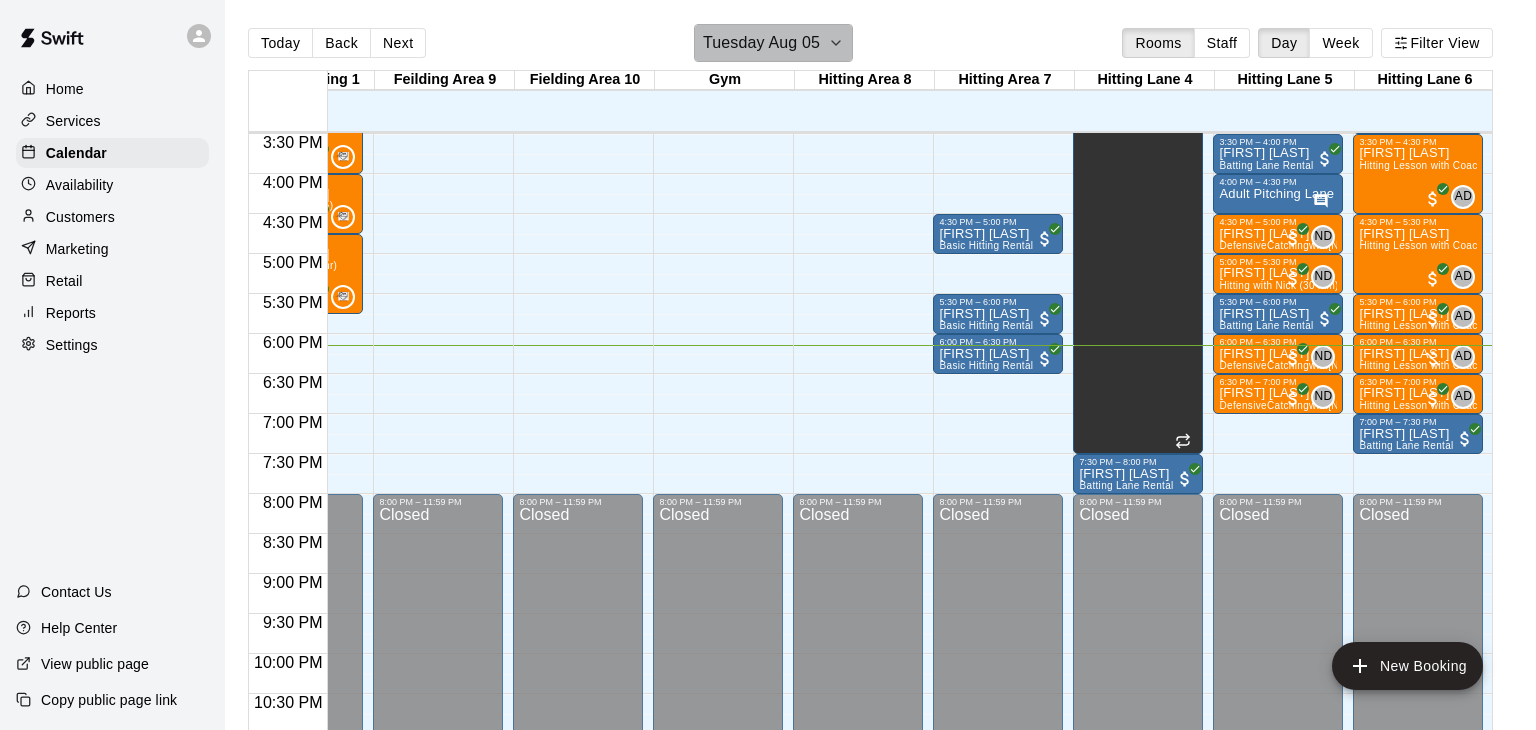 click 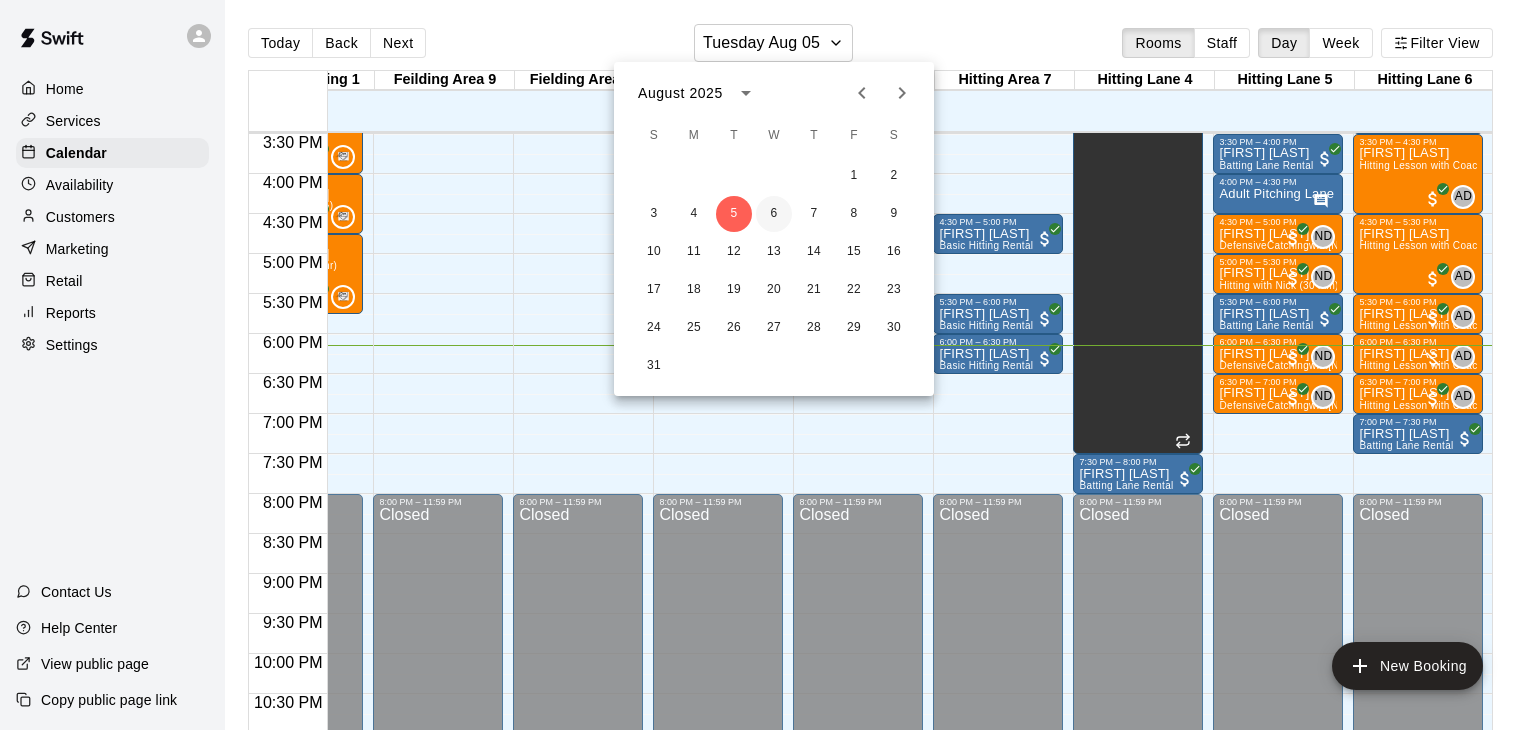 click on "6" at bounding box center (774, 214) 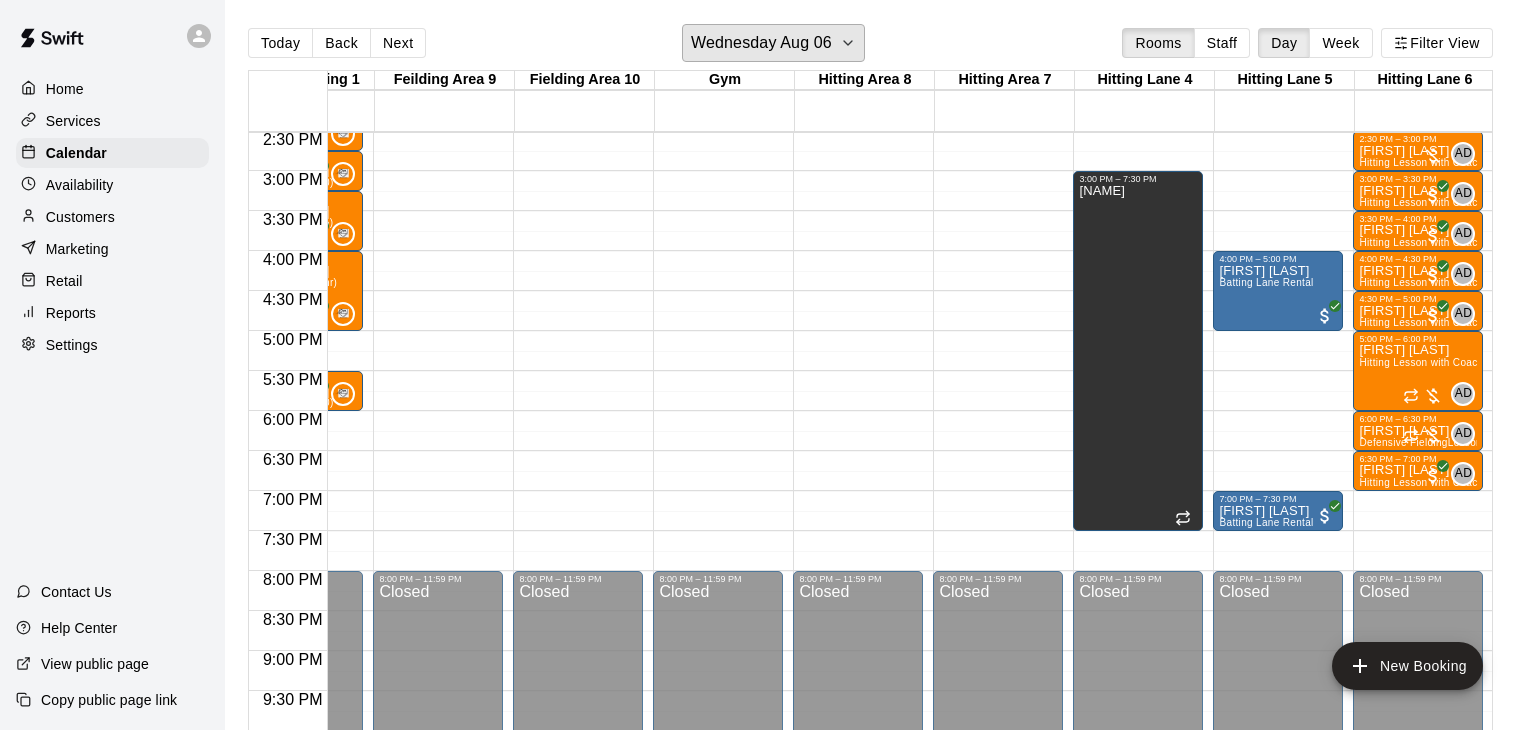 scroll, scrollTop: 1162, scrollLeft: 390, axis: both 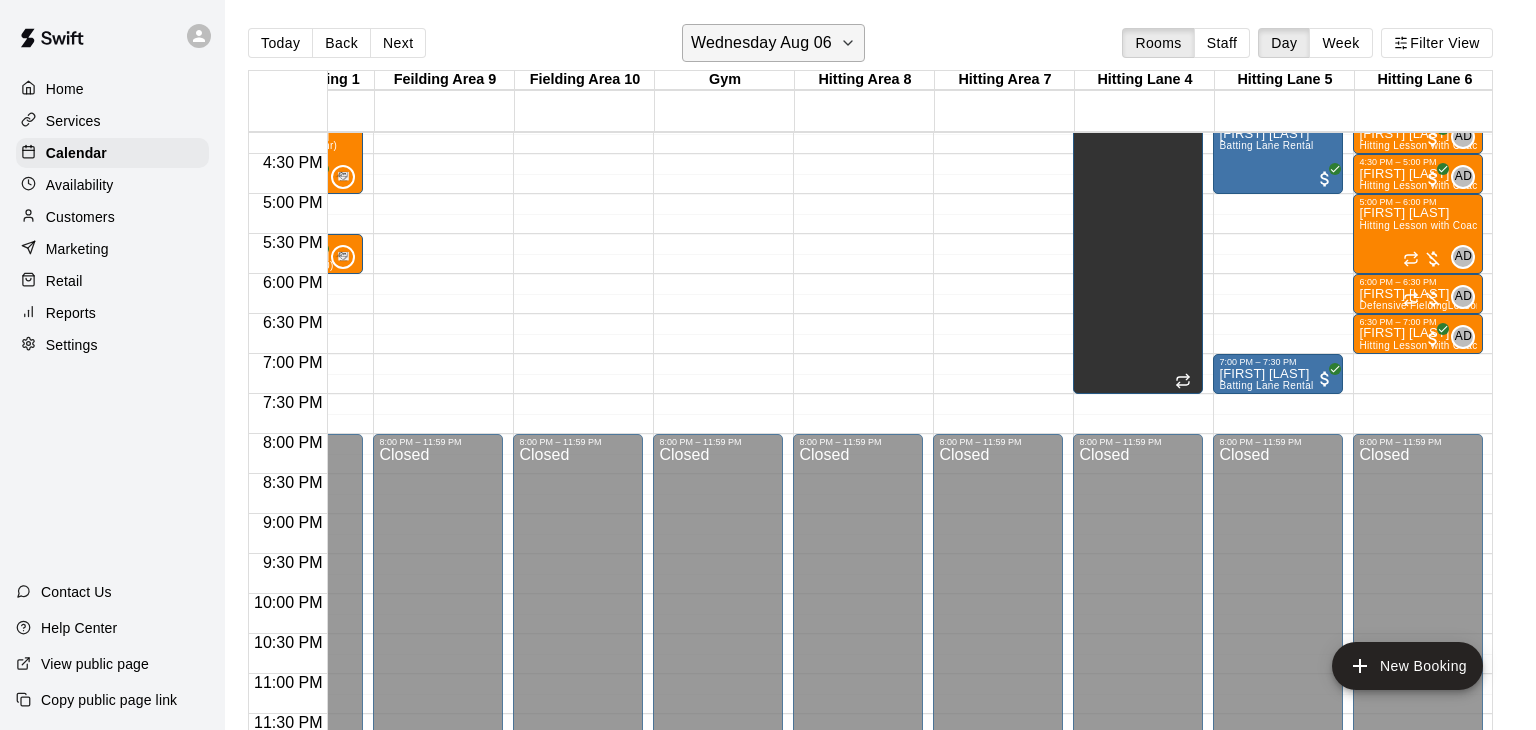 click 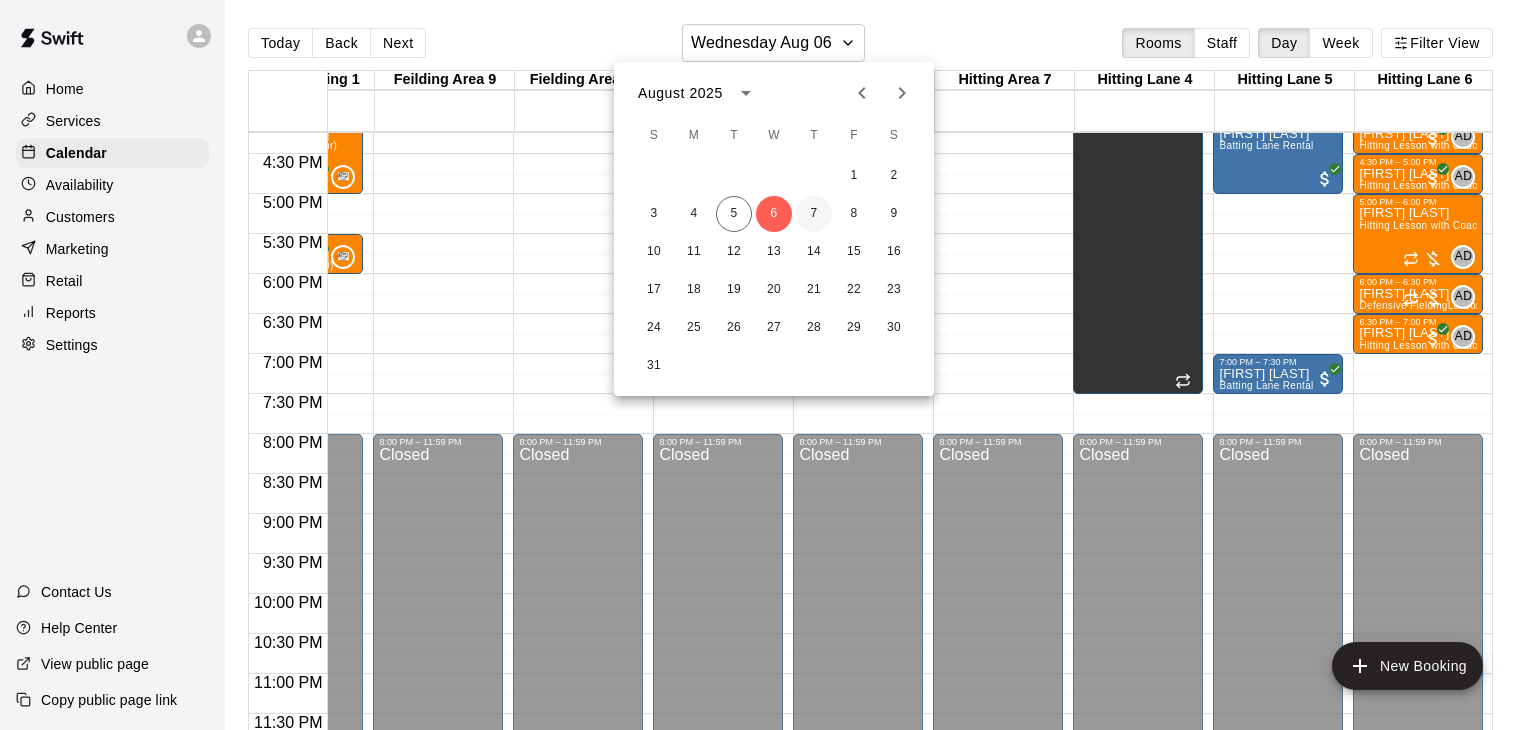 click on "7" at bounding box center (814, 214) 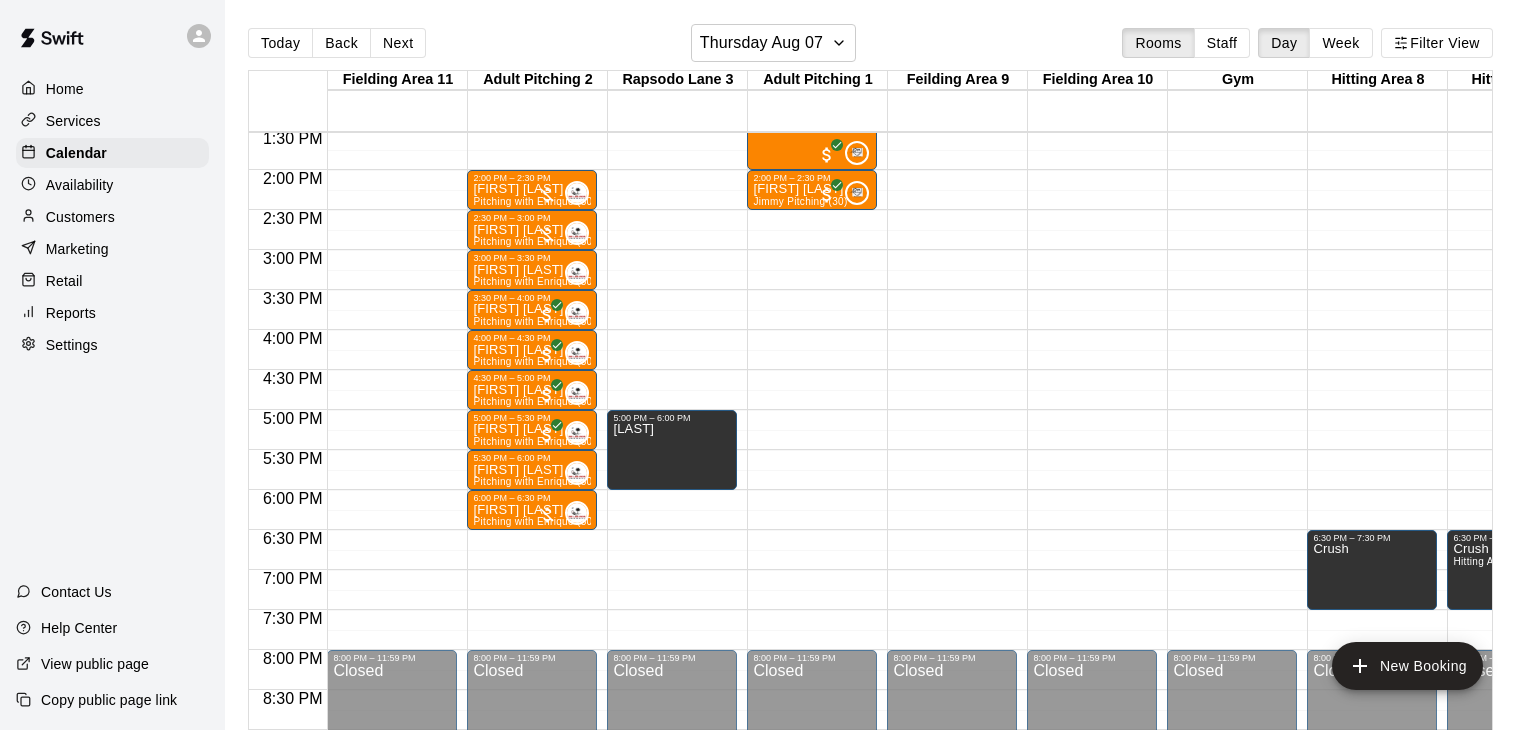 click on "12:00 AM – 12:00 PM Closed 8:00 PM – 11:59 PM Closed" at bounding box center (1092, 10) 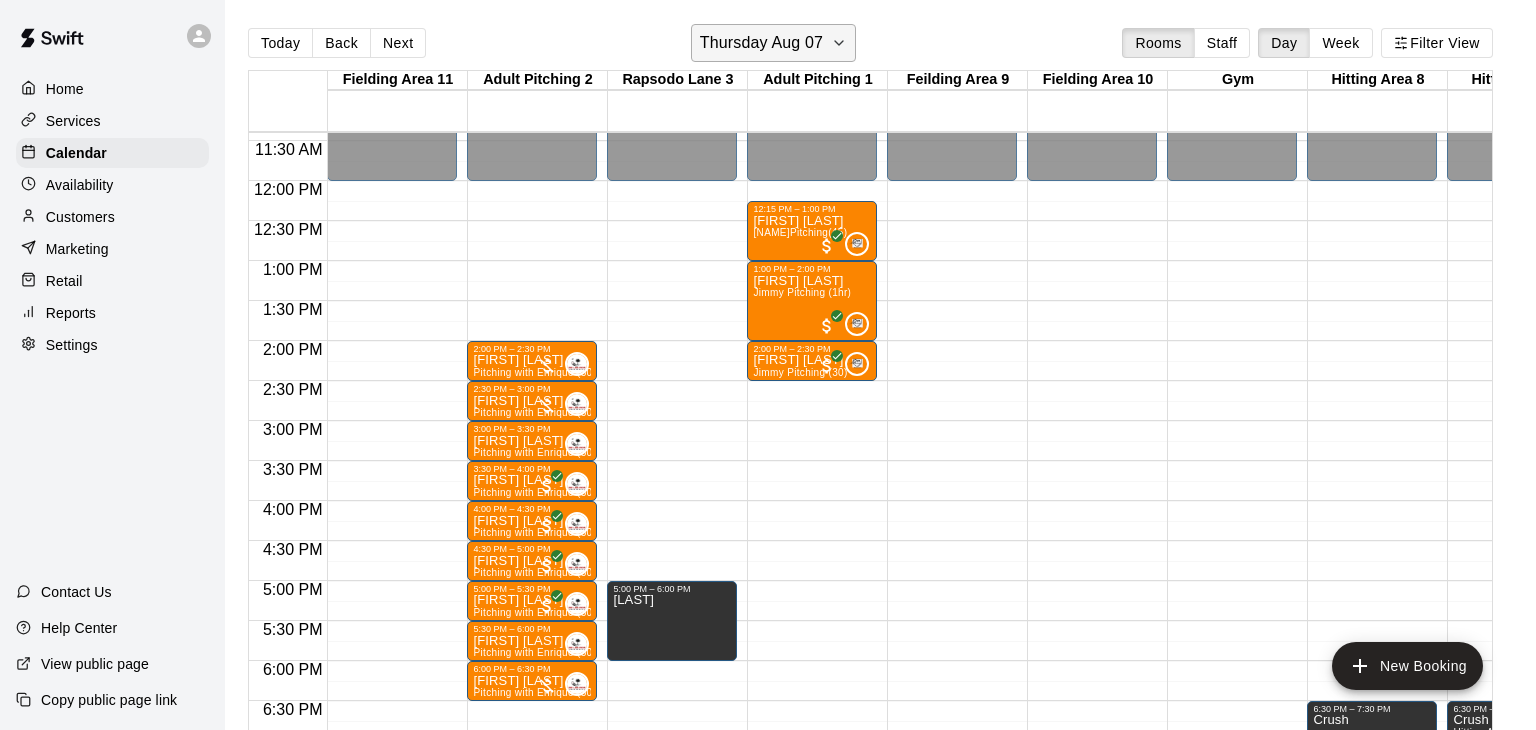 click 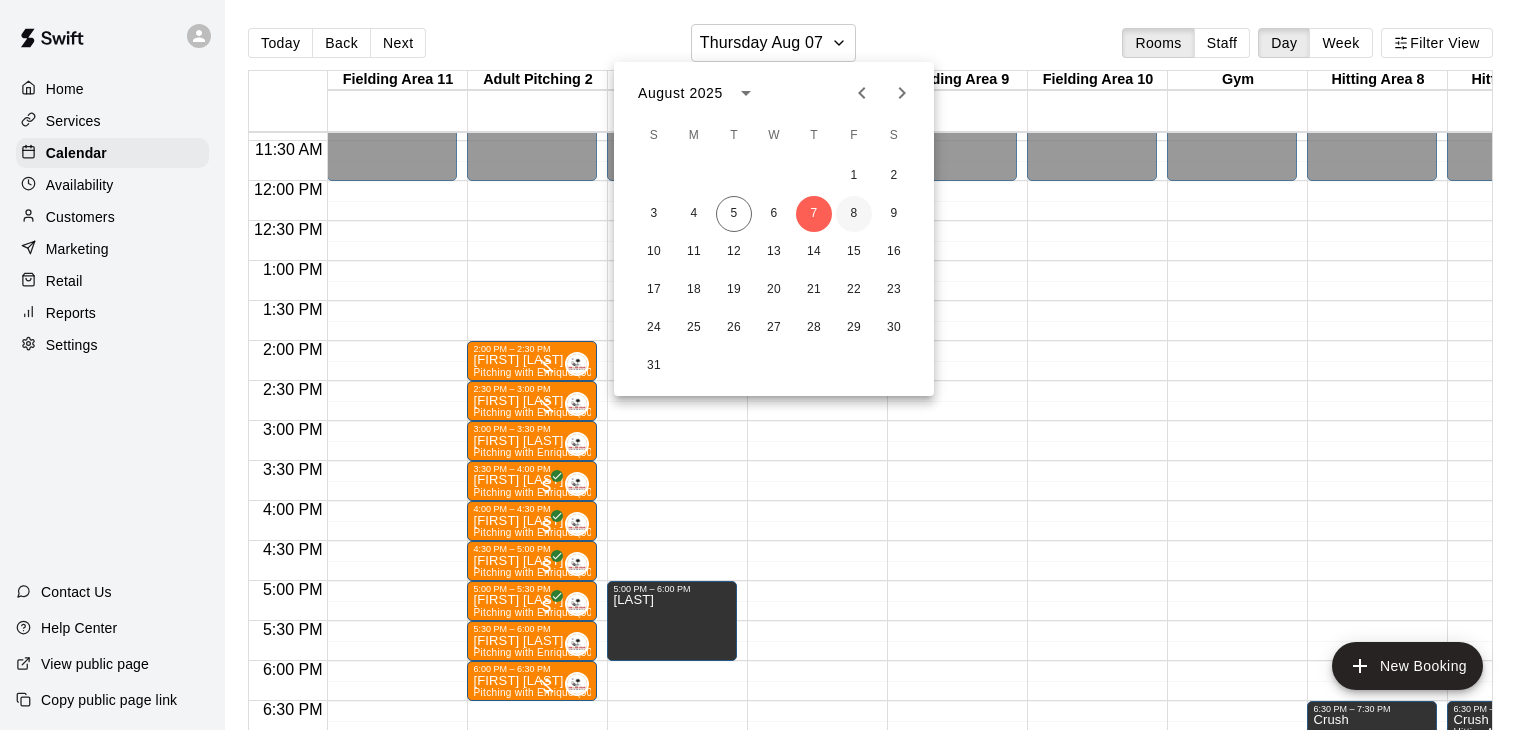 click on "8" at bounding box center (854, 214) 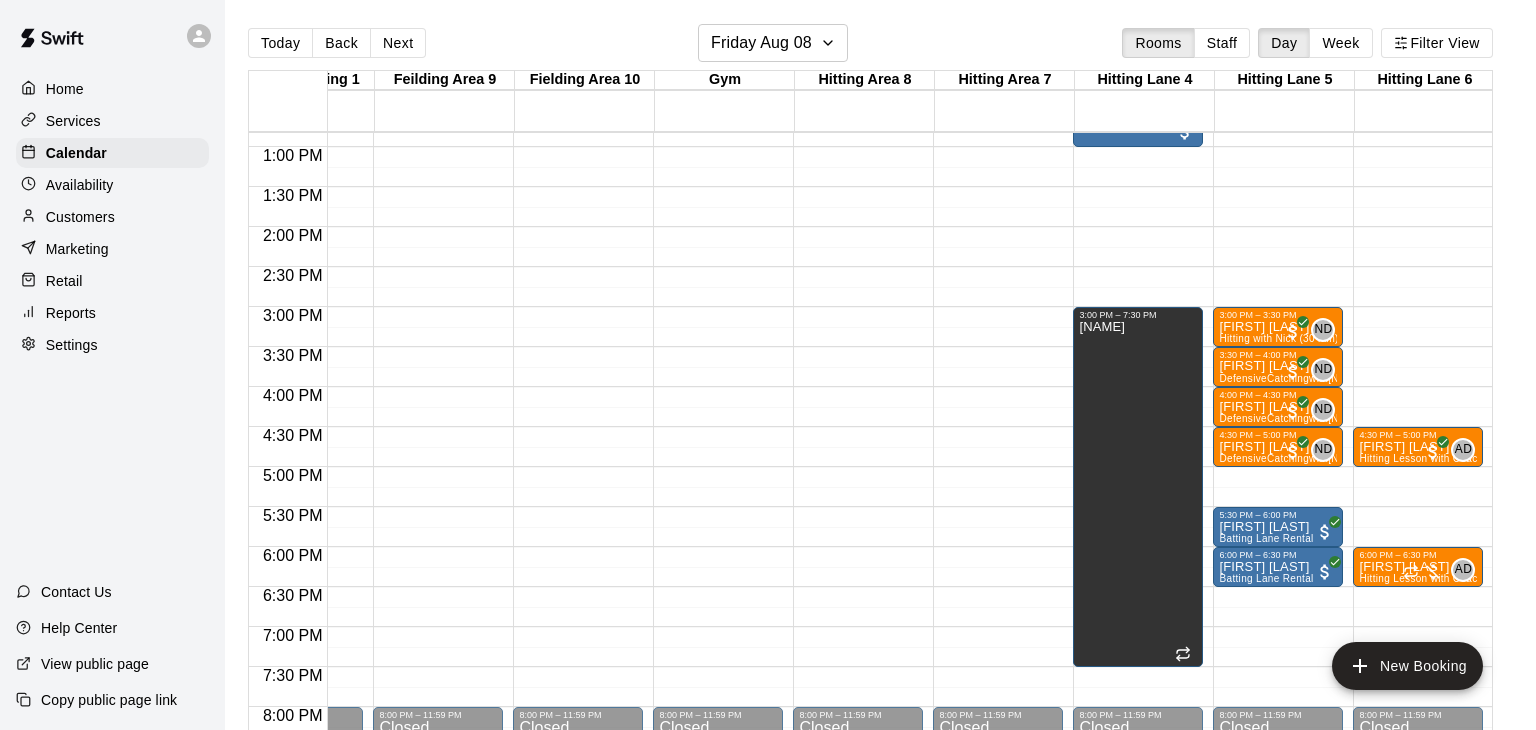 click on "12:00 AM – 12:00 PM Closed 8:00 PM – 11:59 PM Closed" at bounding box center (858, 67) 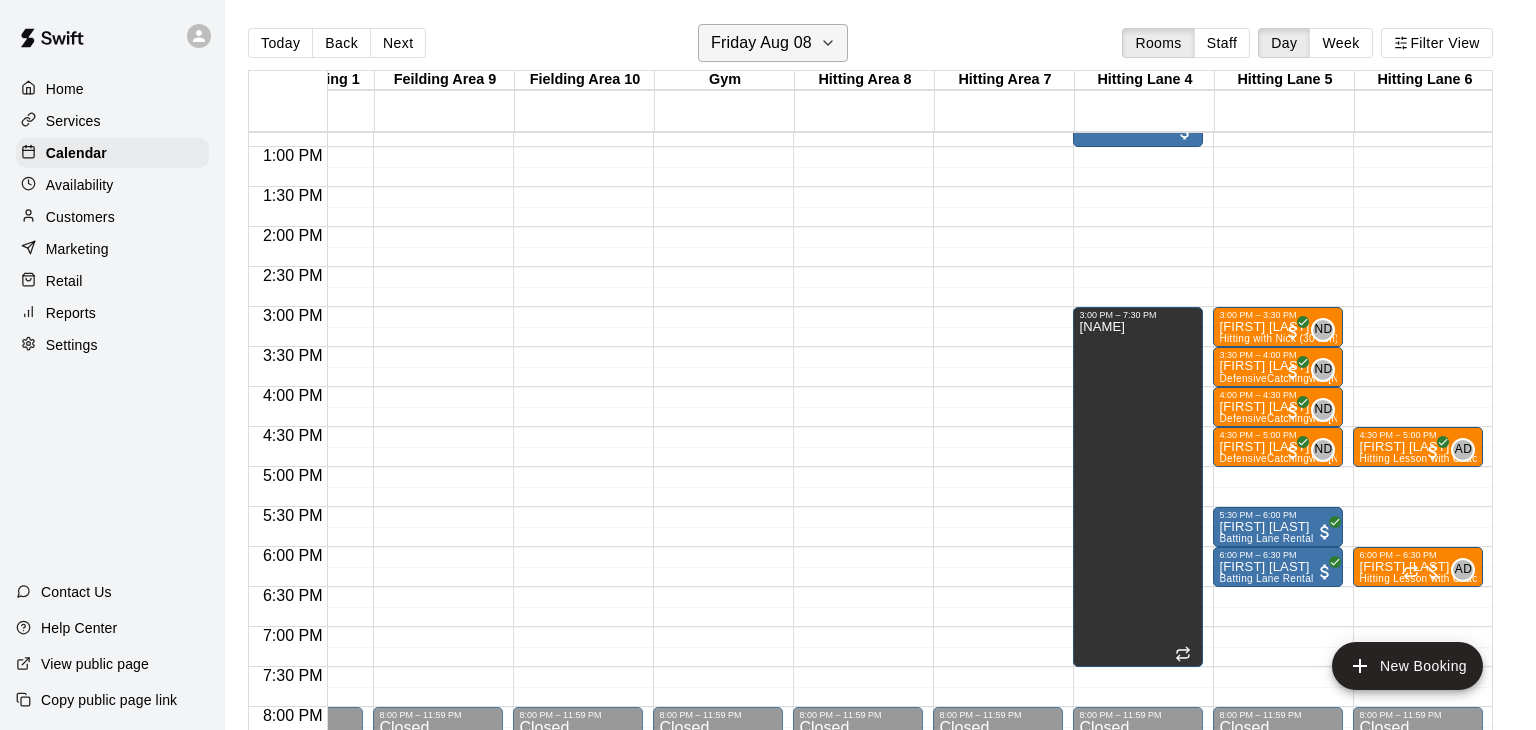 click 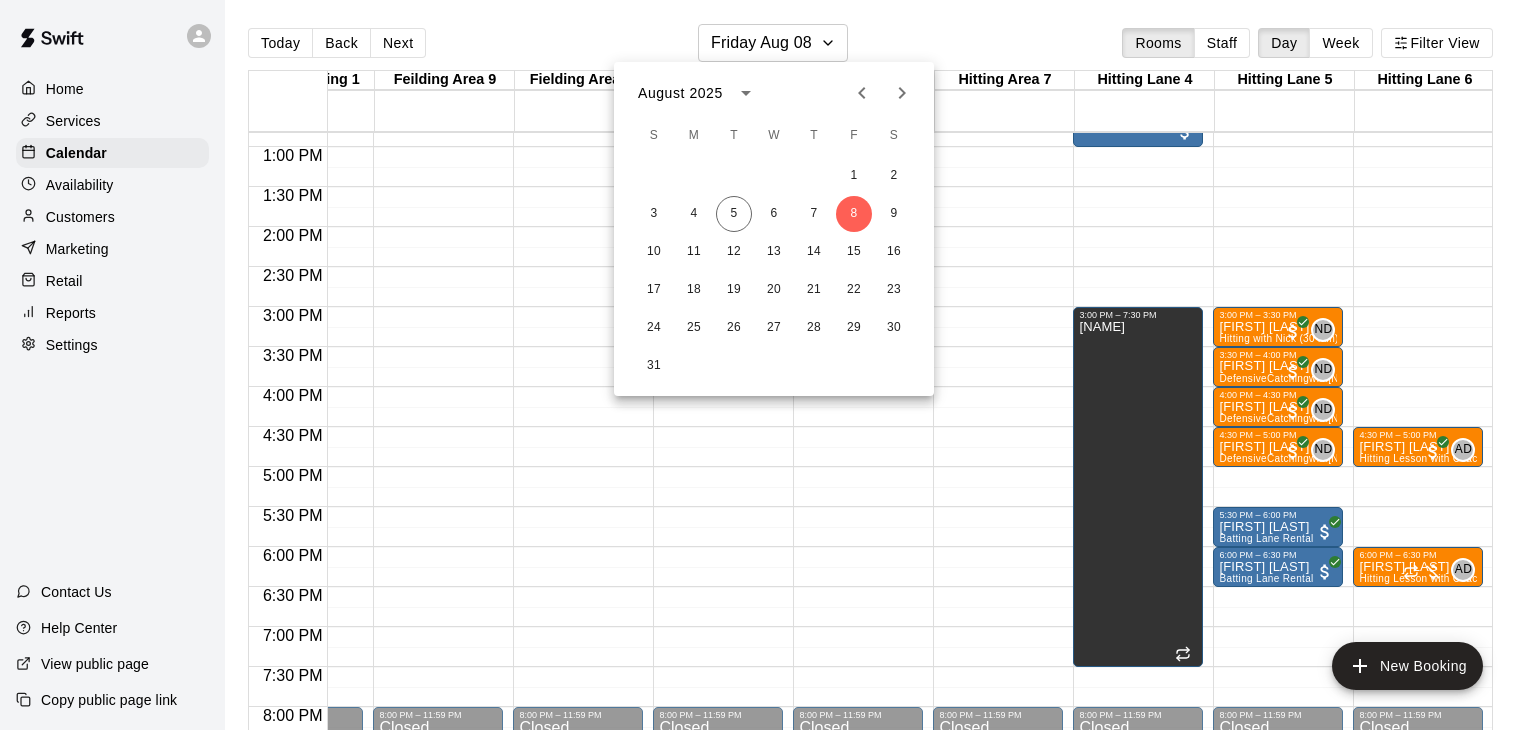 click on "3 4 5 6 7 8 9" at bounding box center [774, 214] 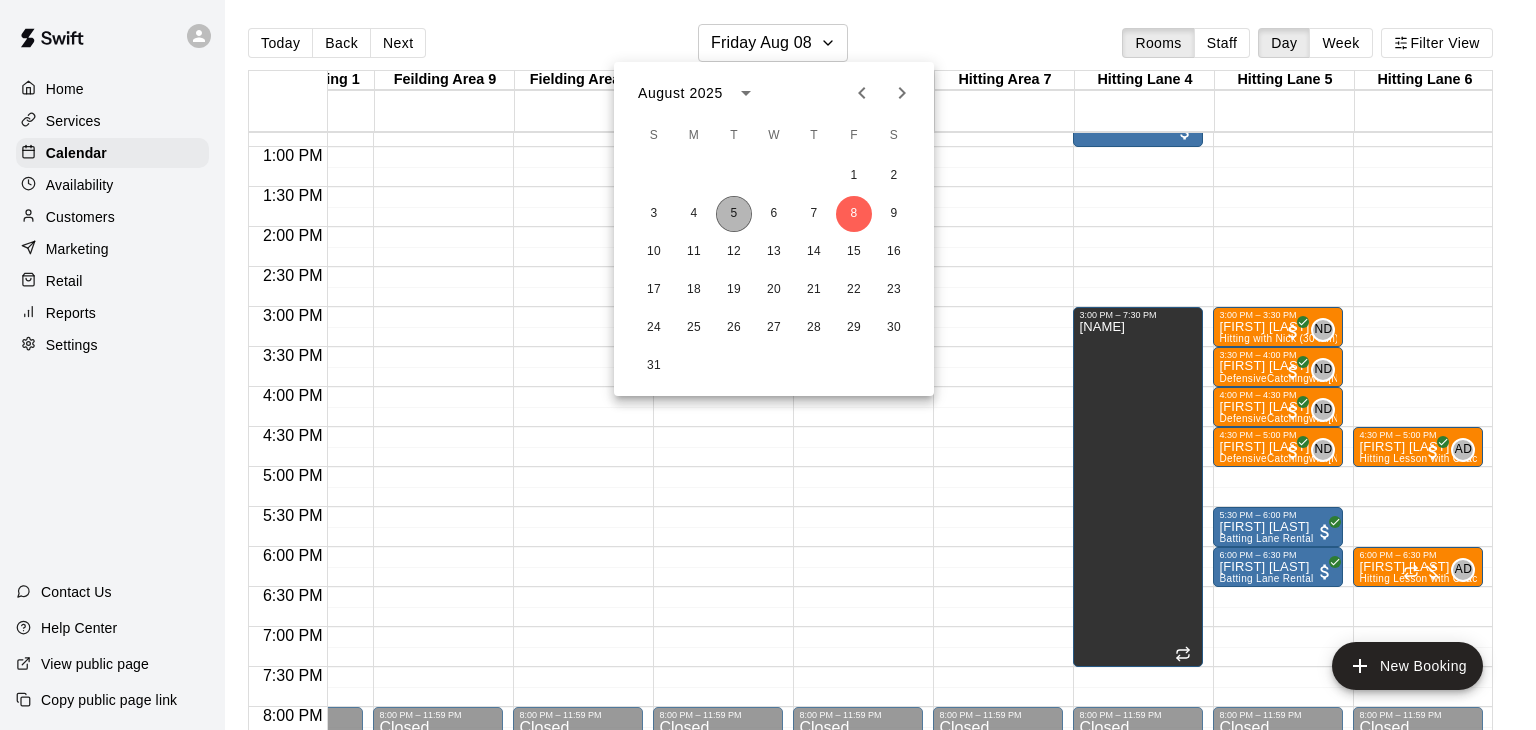 click on "5" at bounding box center [734, 214] 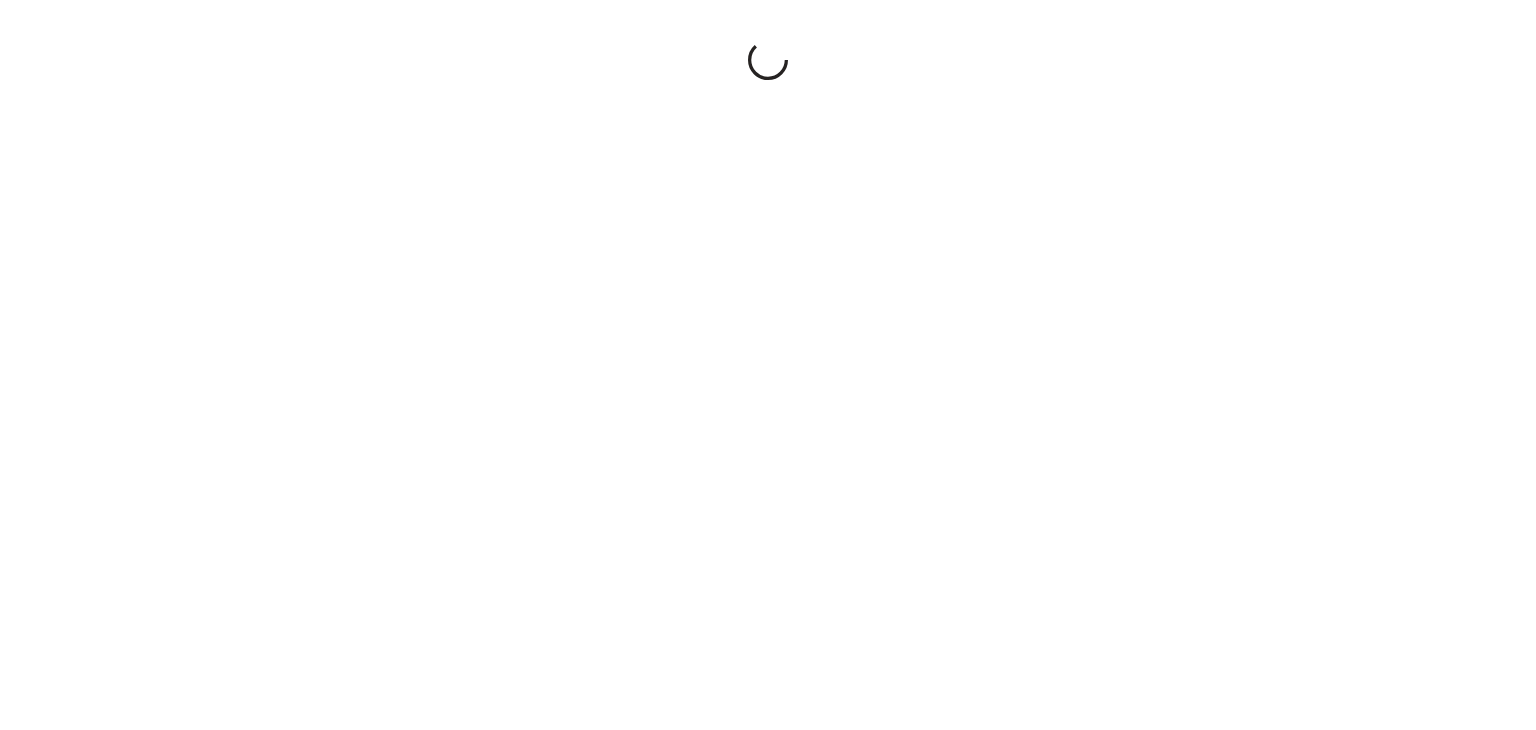 scroll, scrollTop: 0, scrollLeft: 0, axis: both 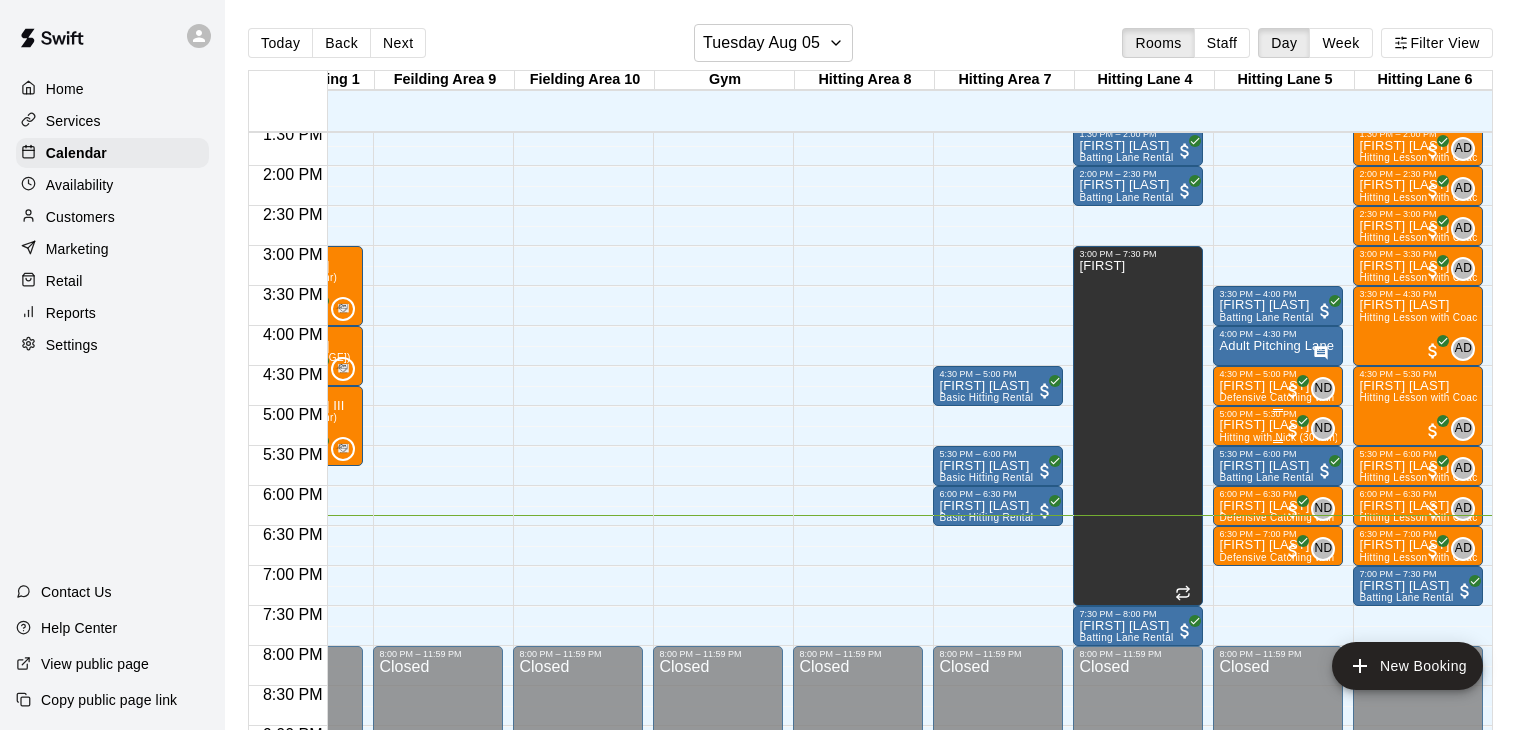 click on "5:00 PM – 5:30 PM" at bounding box center [1278, 414] 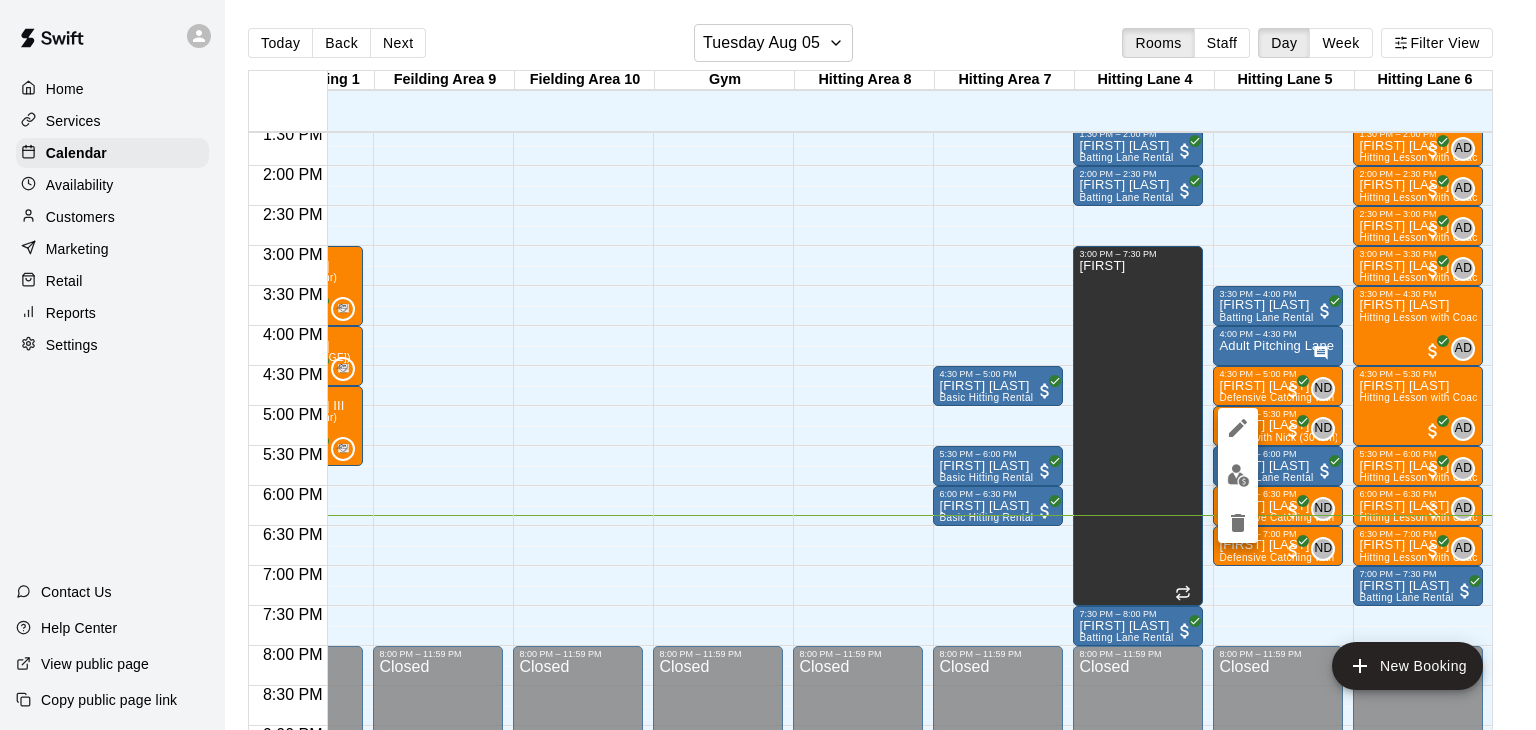 click at bounding box center [768, 365] 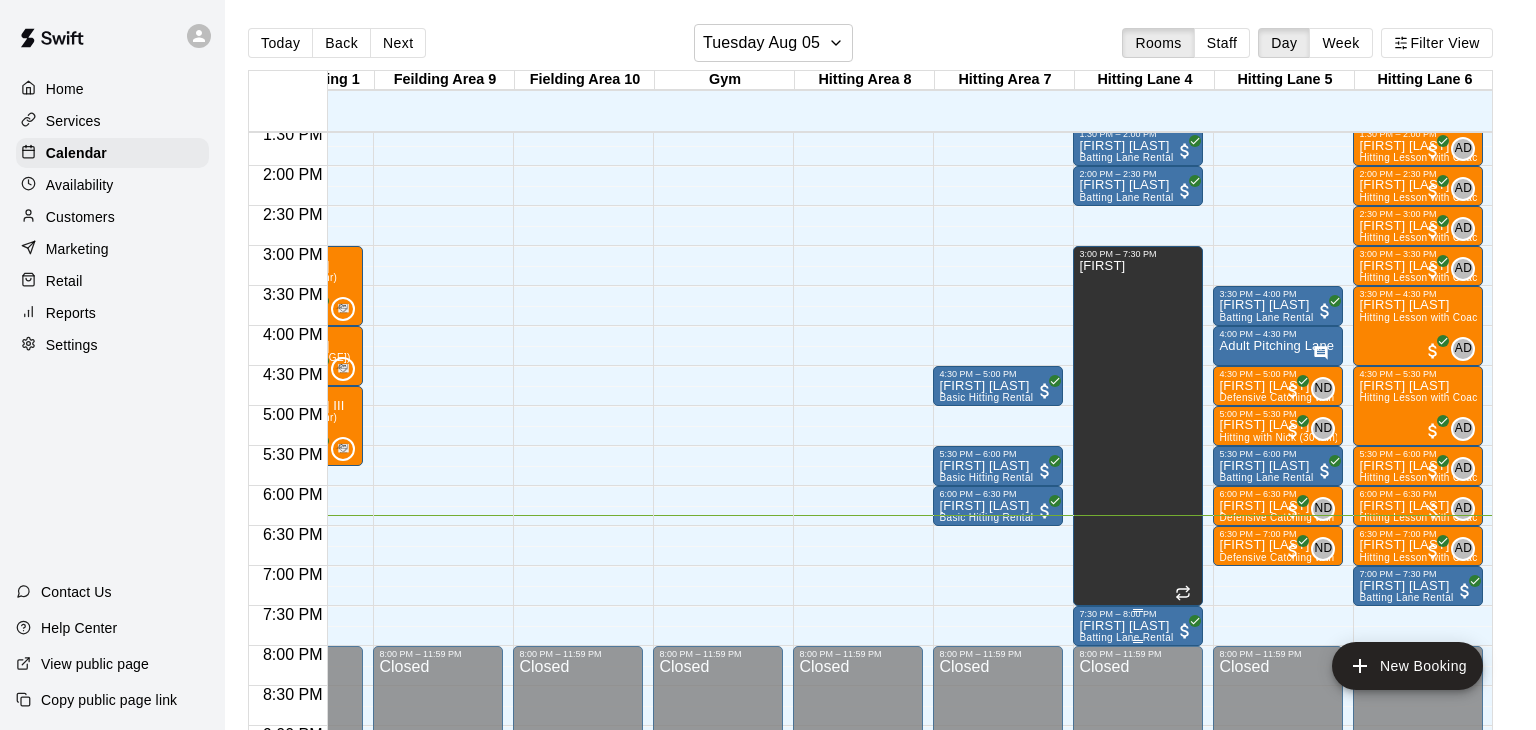 click on "7:30 PM – 8:00 PM" at bounding box center [1138, 614] 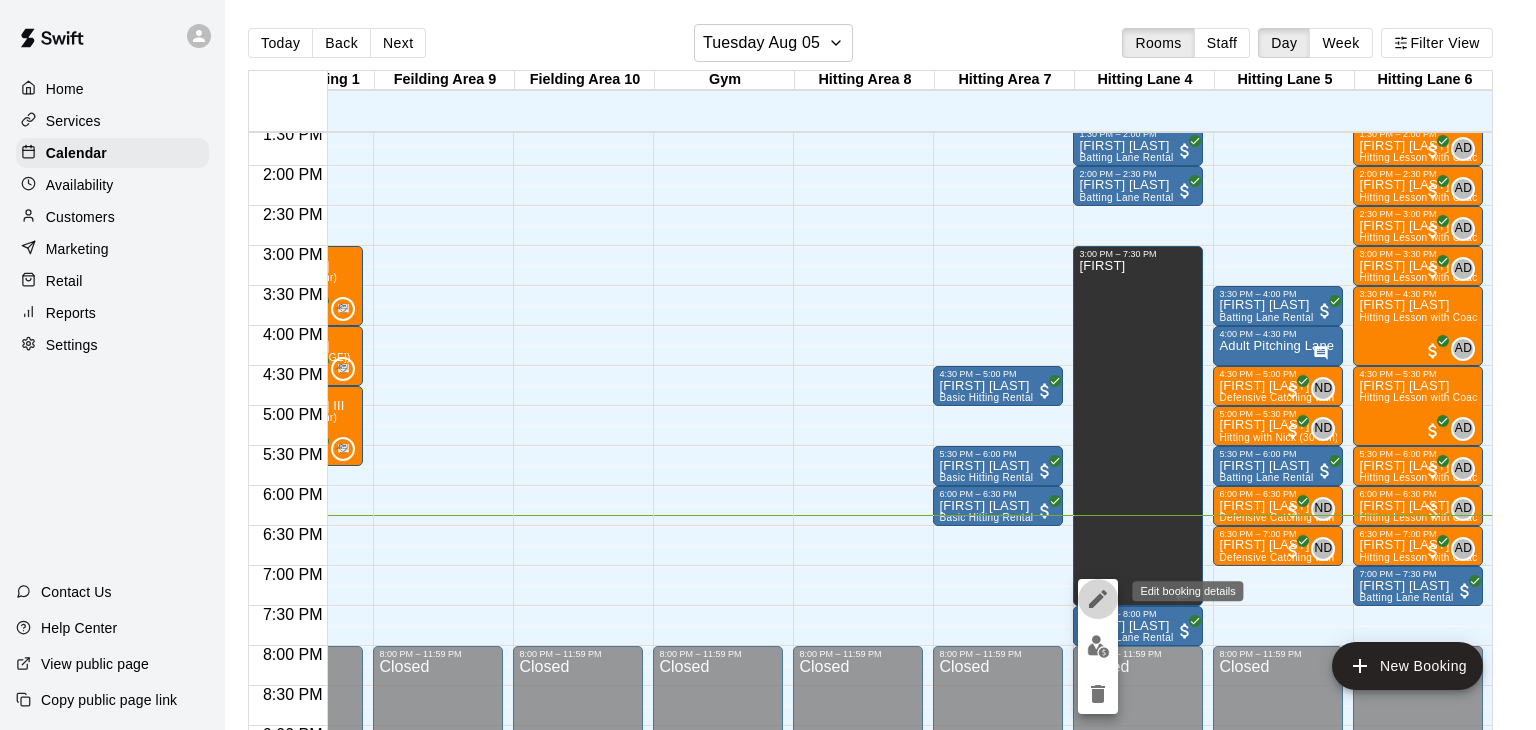 click 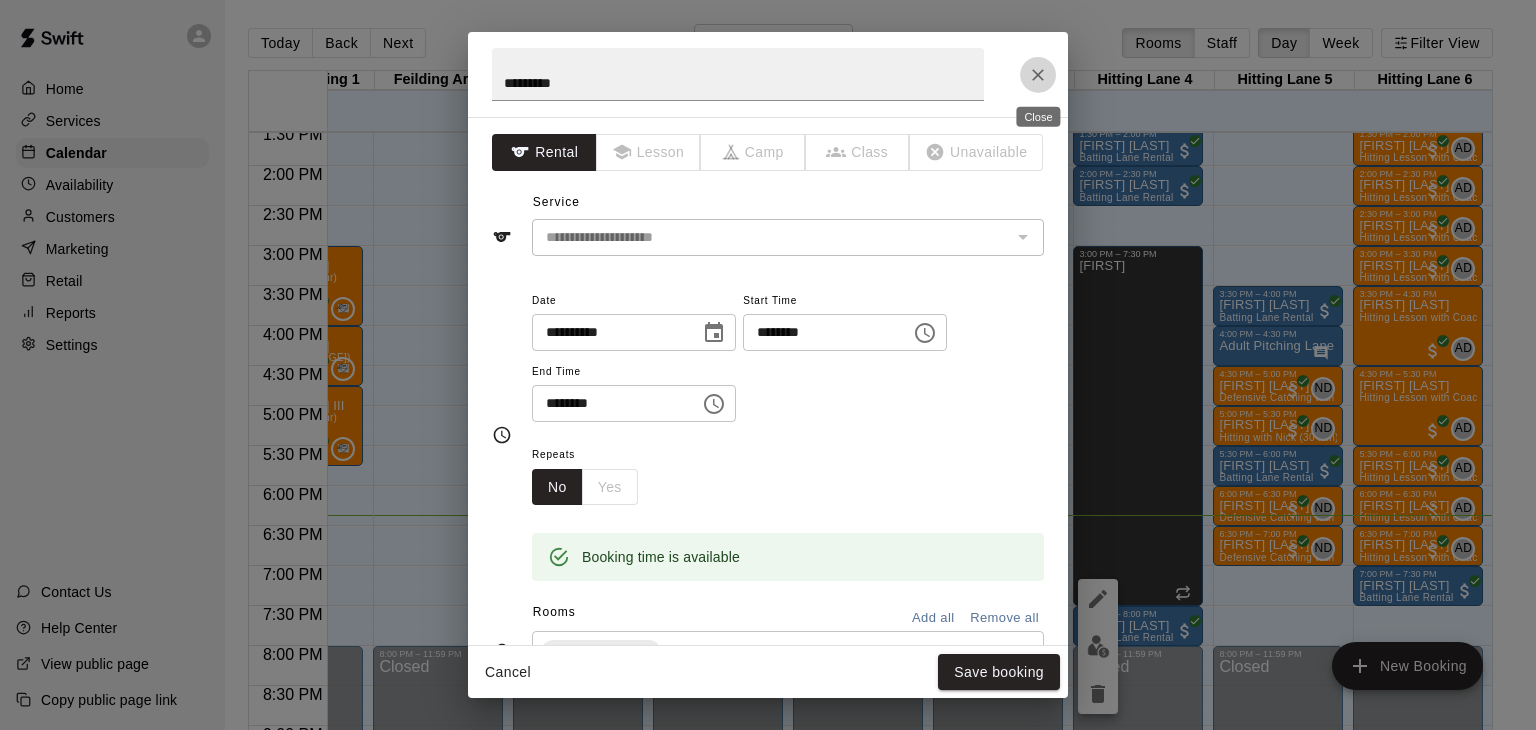 click 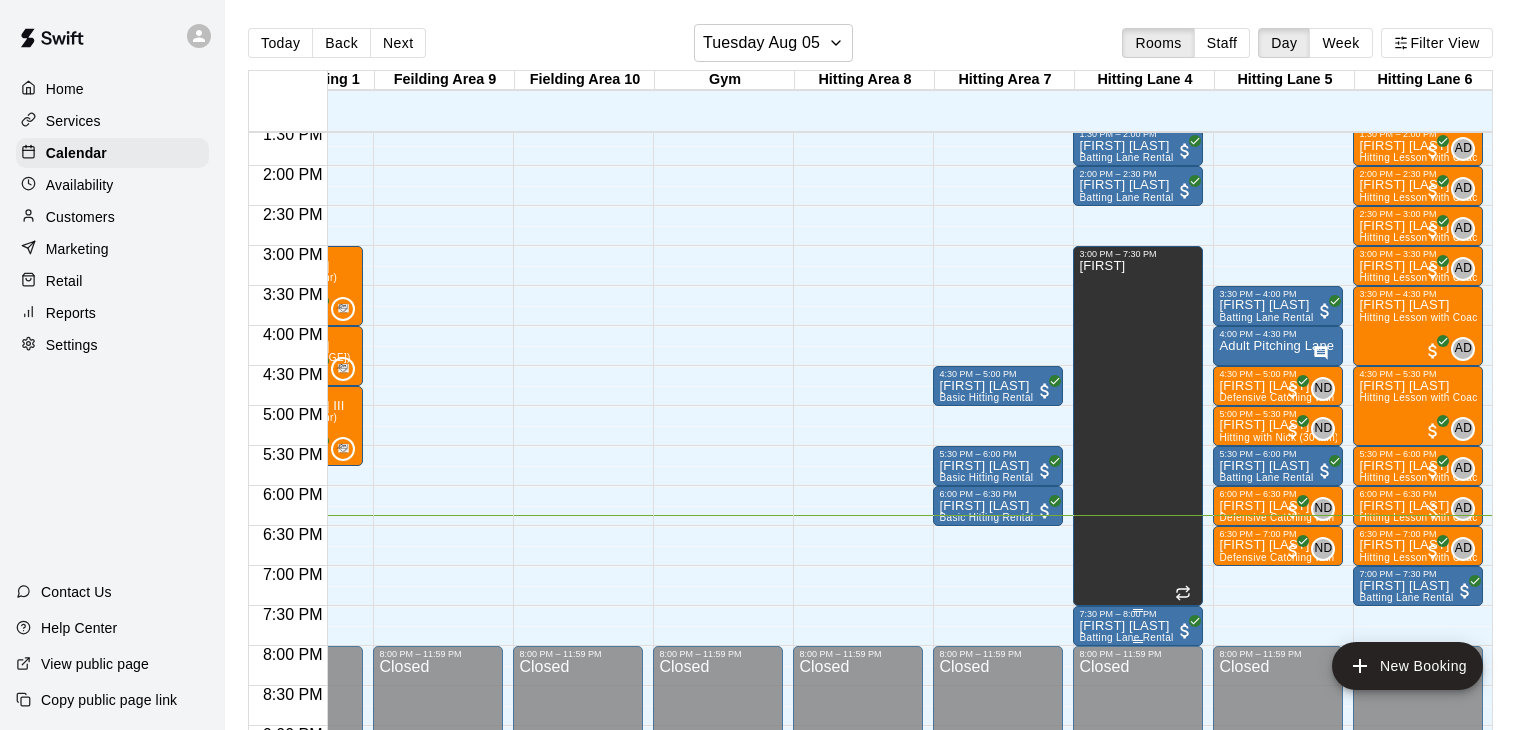 click on "[FIRST] [LAST]" at bounding box center (1126, 626) 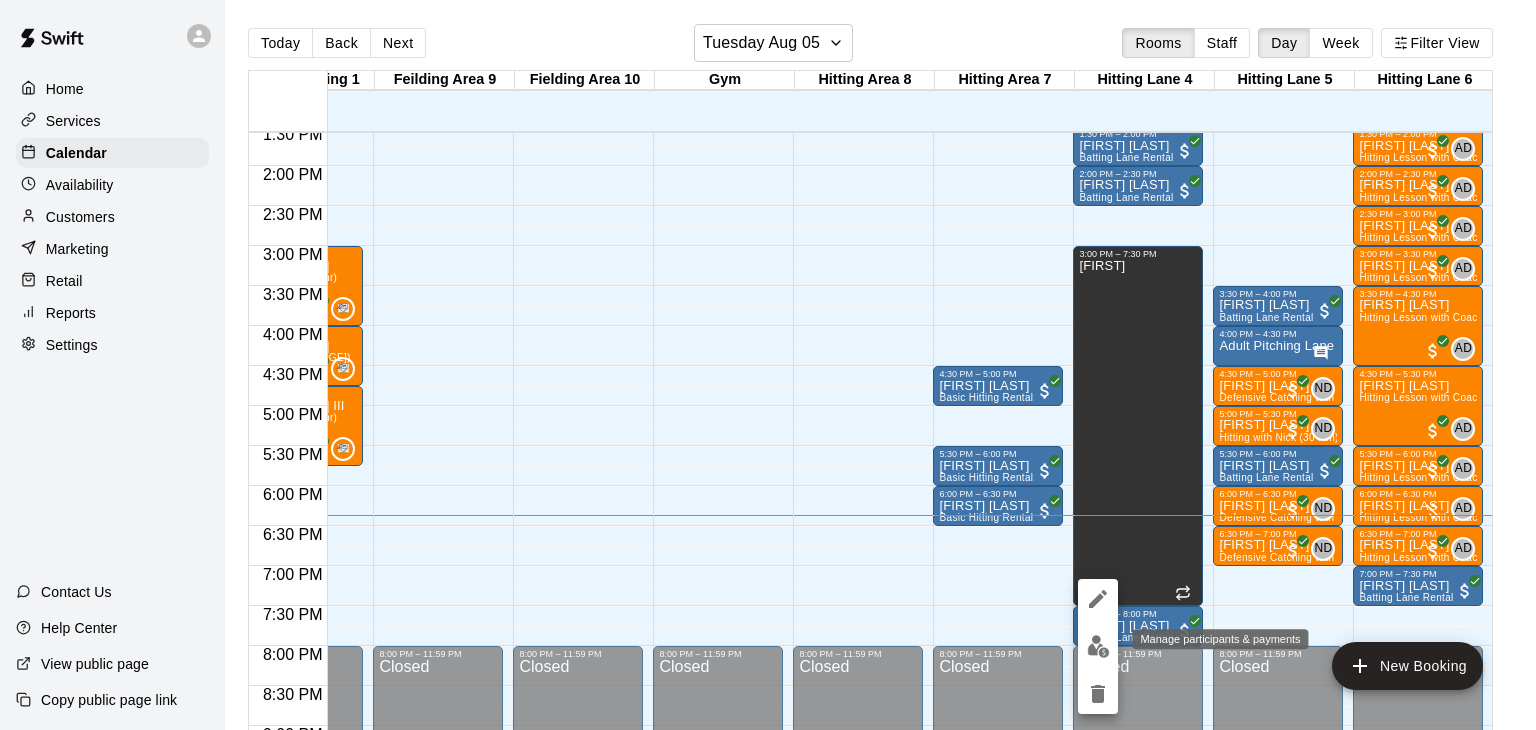 click at bounding box center (1098, 646) 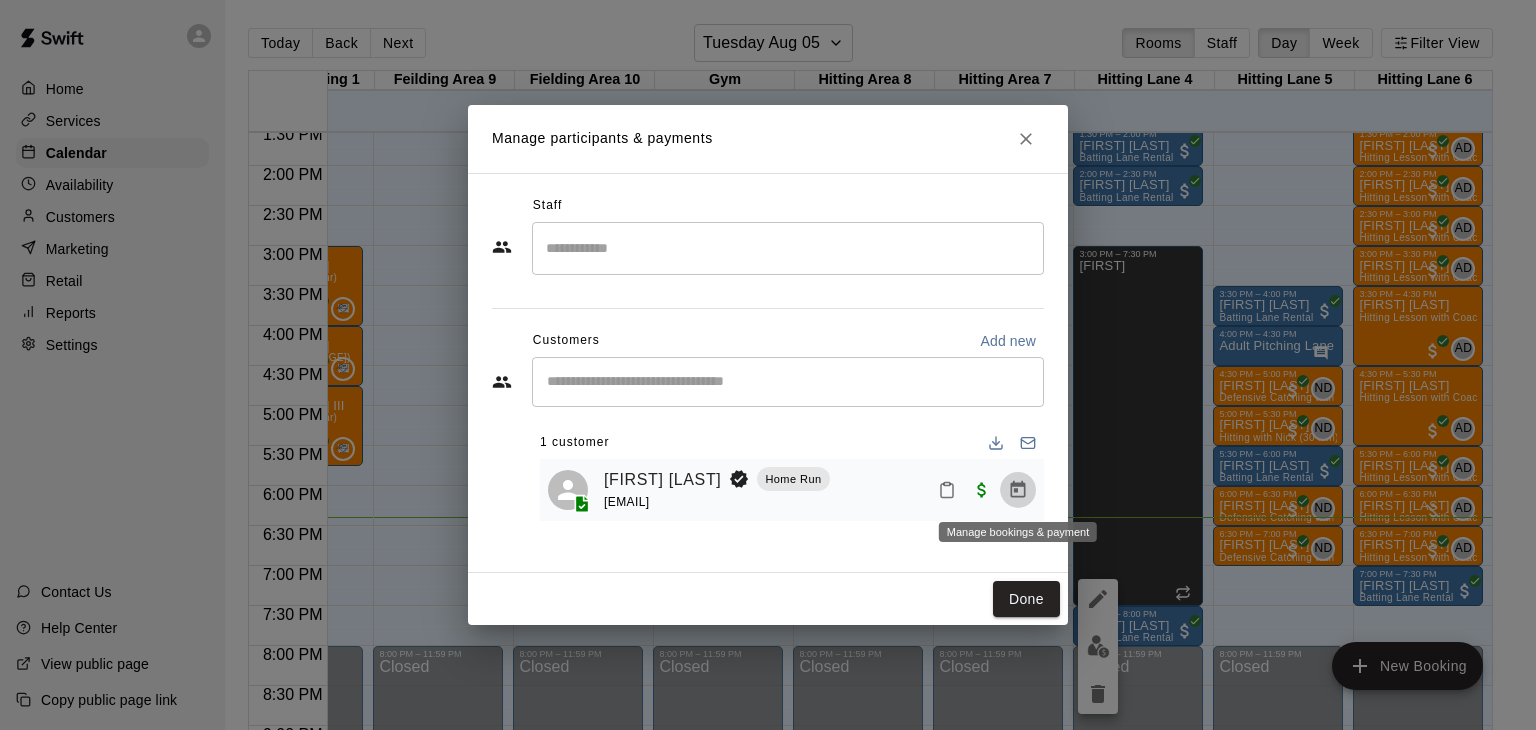 click 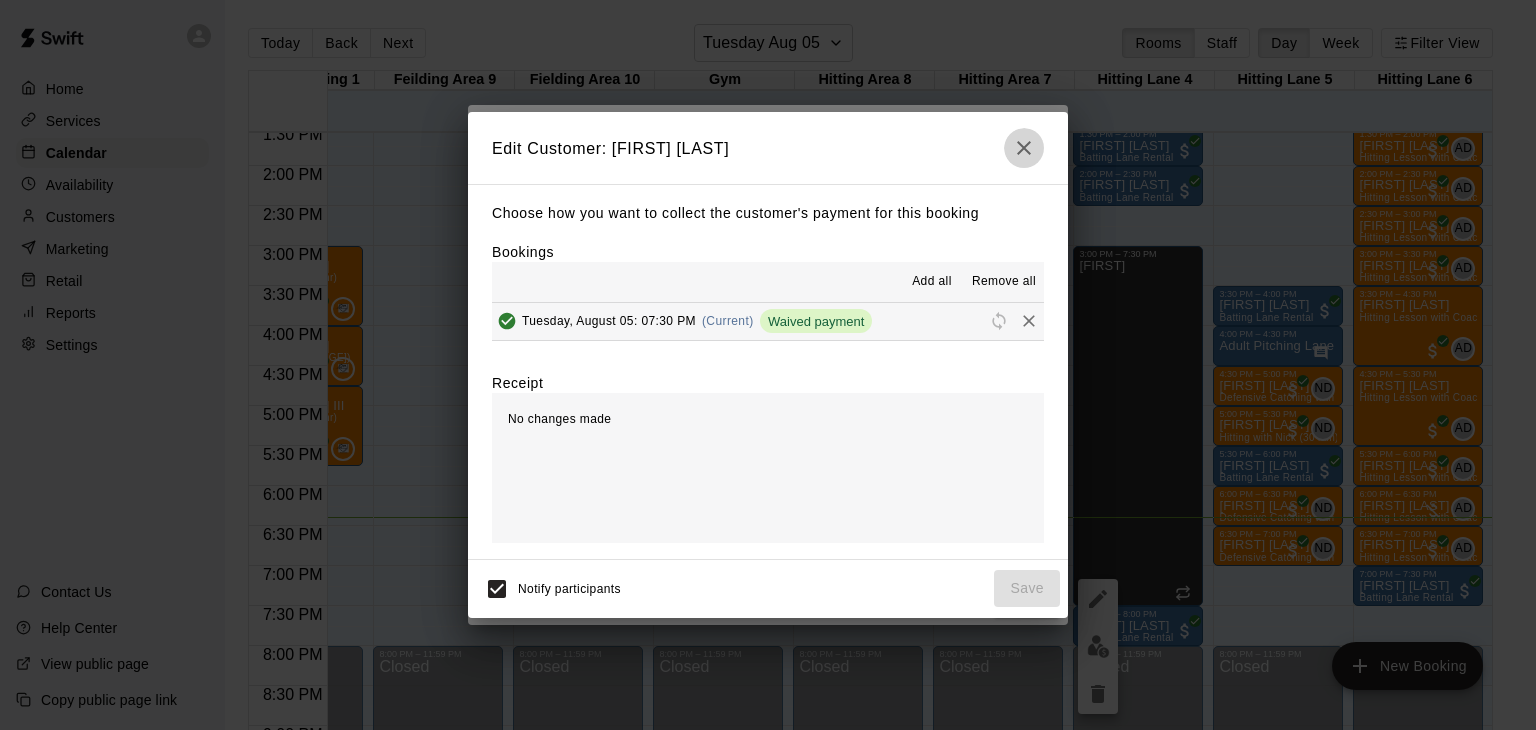 click 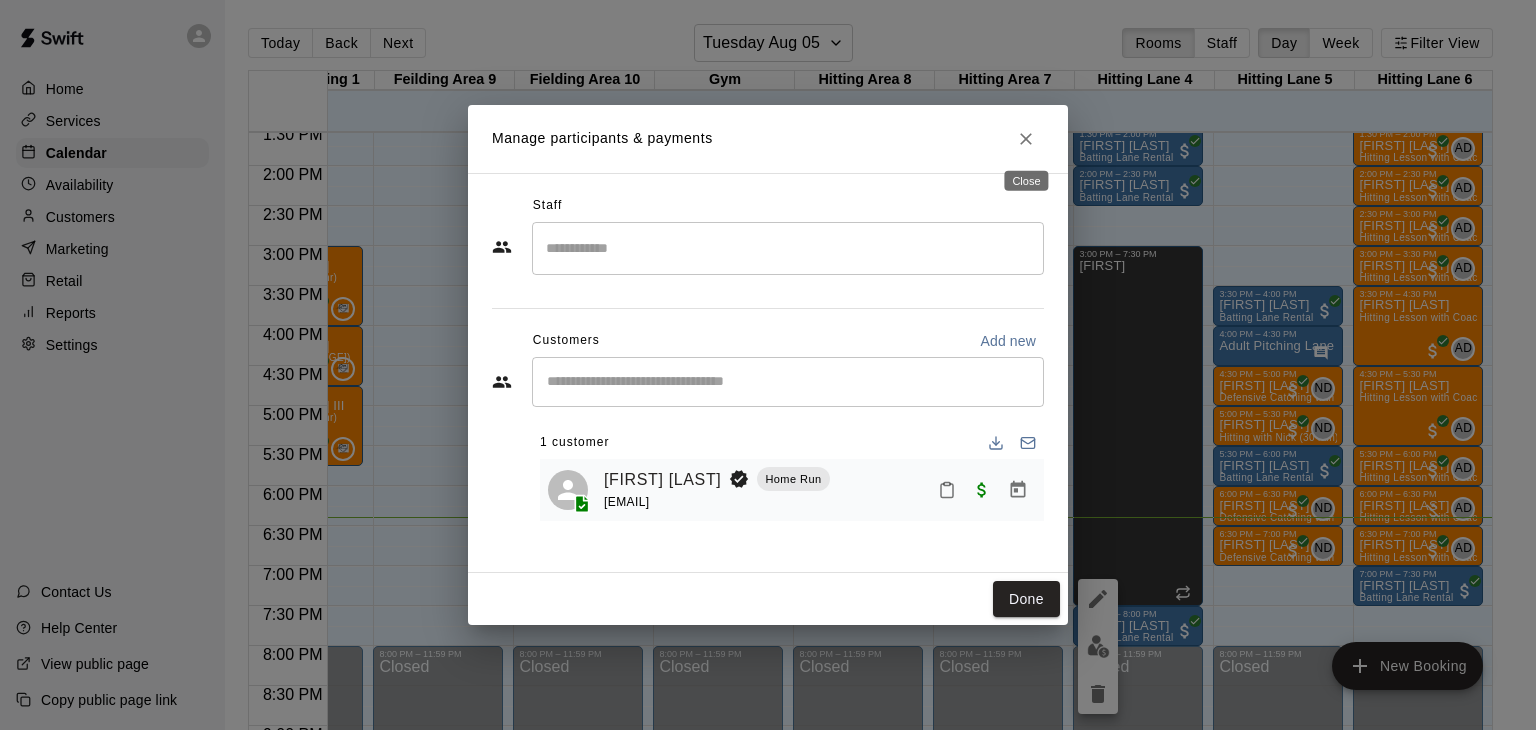 click at bounding box center [1026, 139] 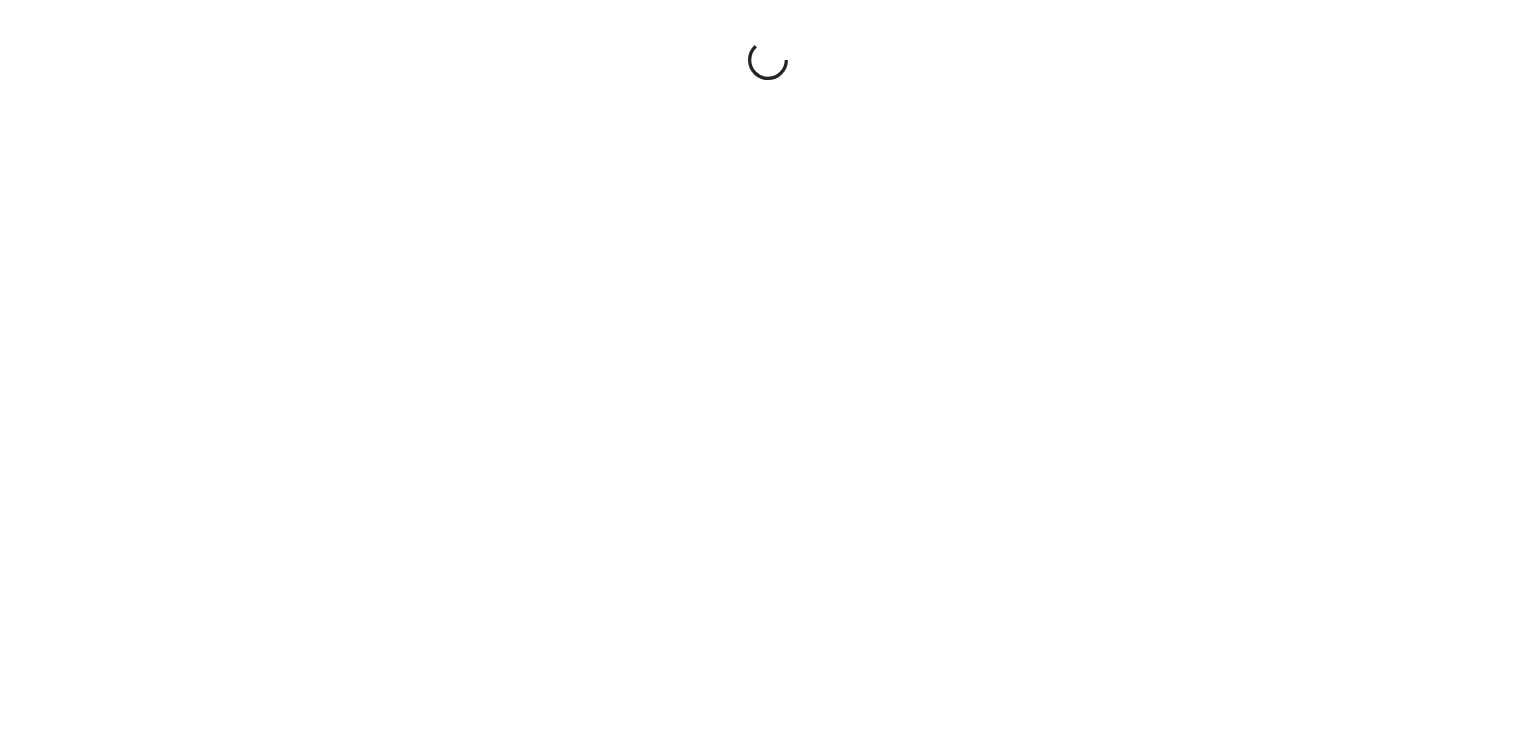 scroll, scrollTop: 0, scrollLeft: 0, axis: both 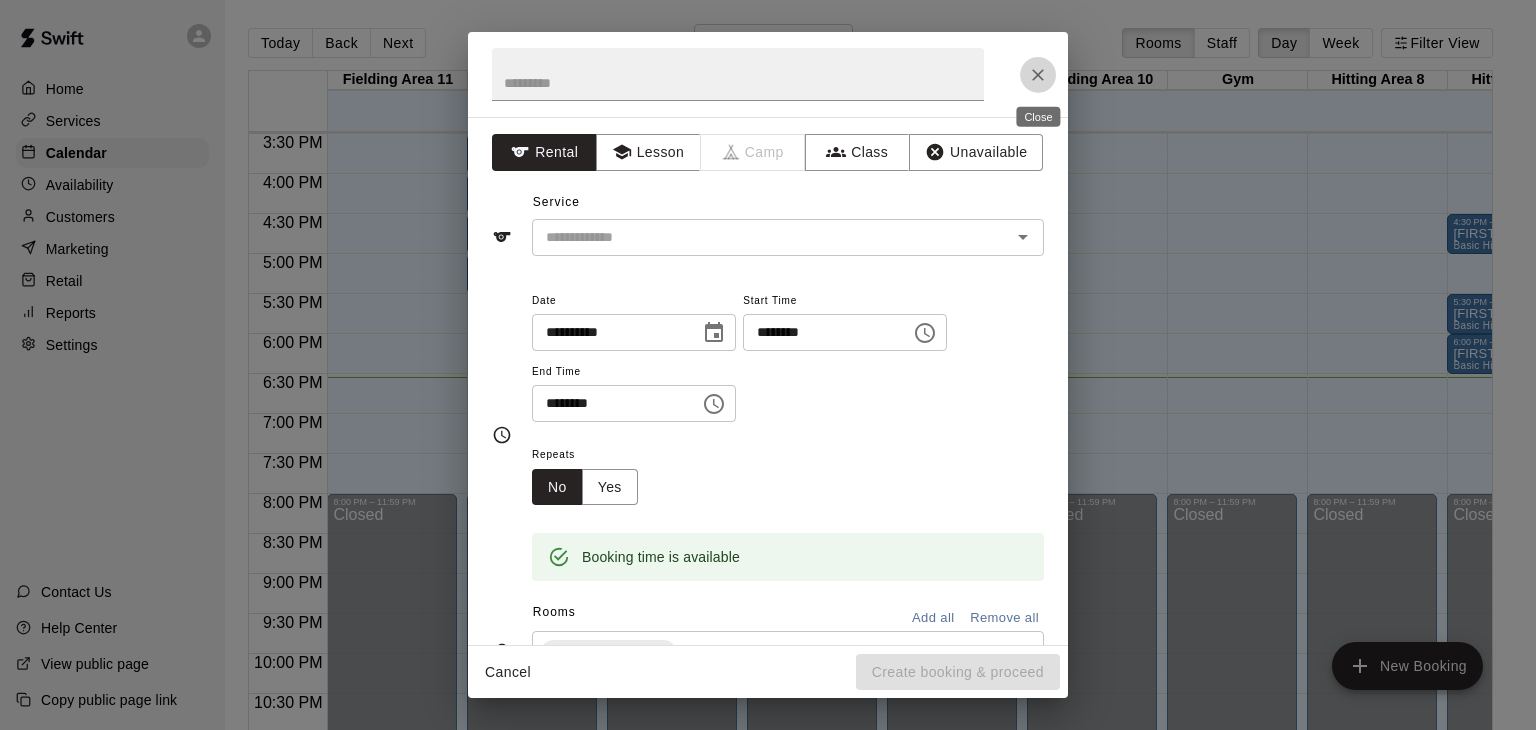 click 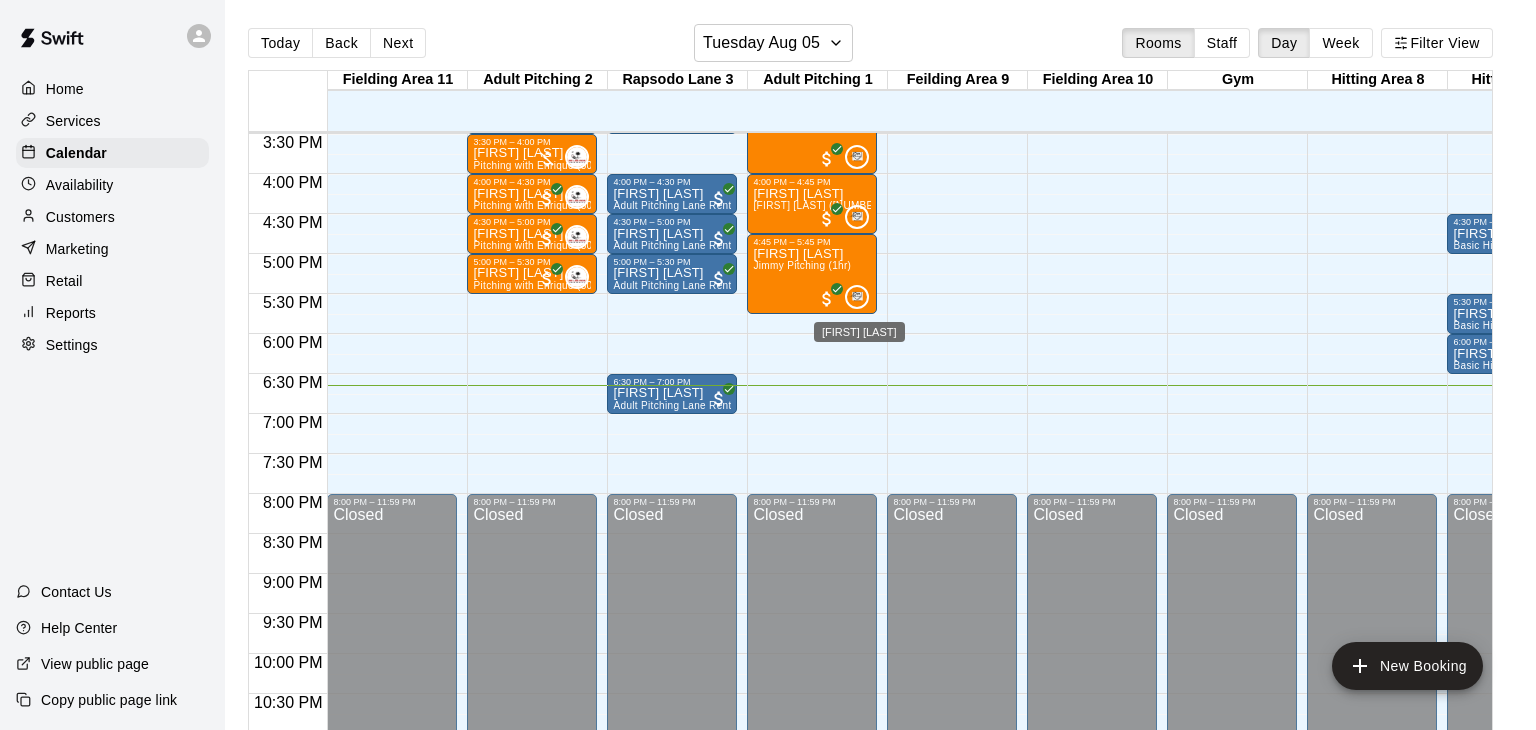 scroll, scrollTop: 1239, scrollLeft: 235, axis: both 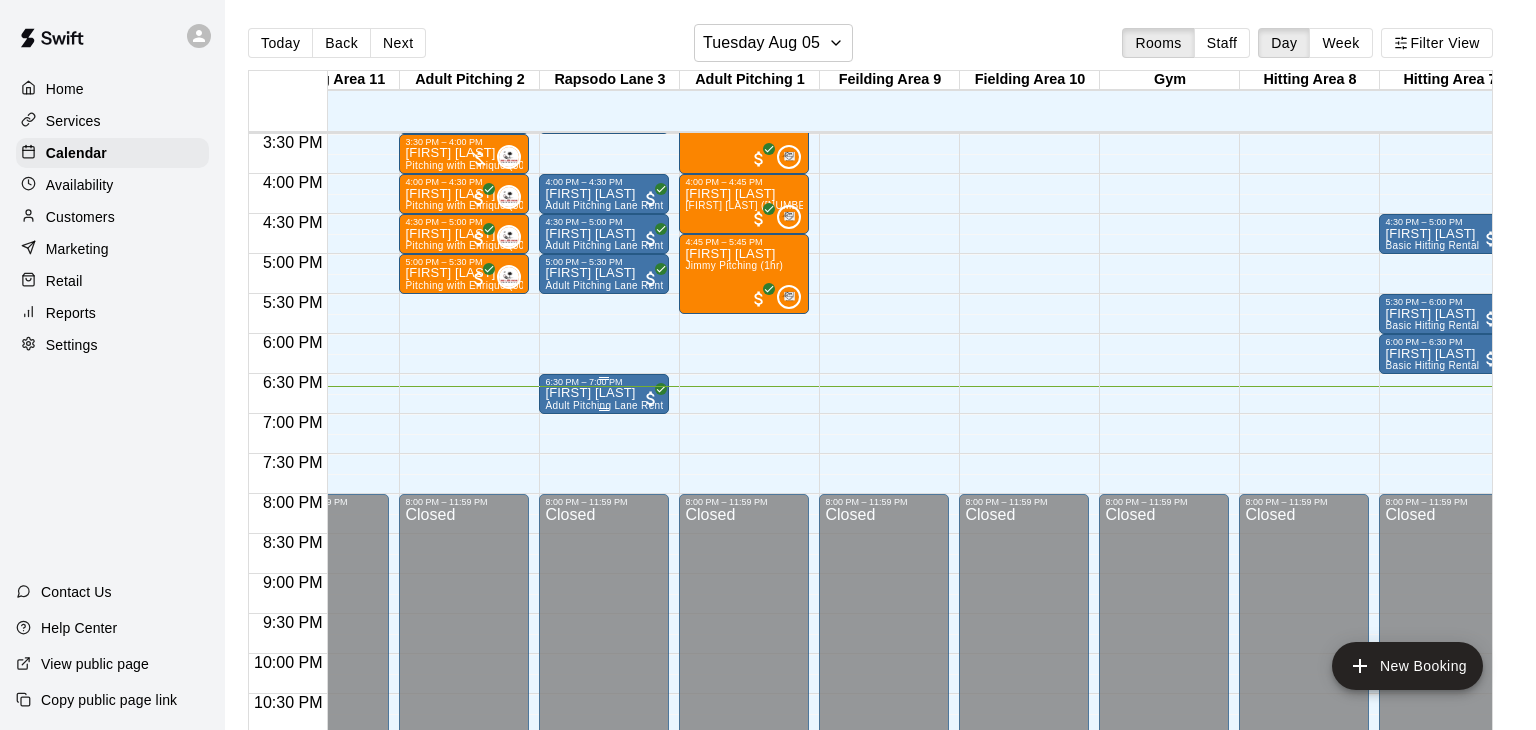 click on "[FIRST] [LAST]" at bounding box center (604, 393) 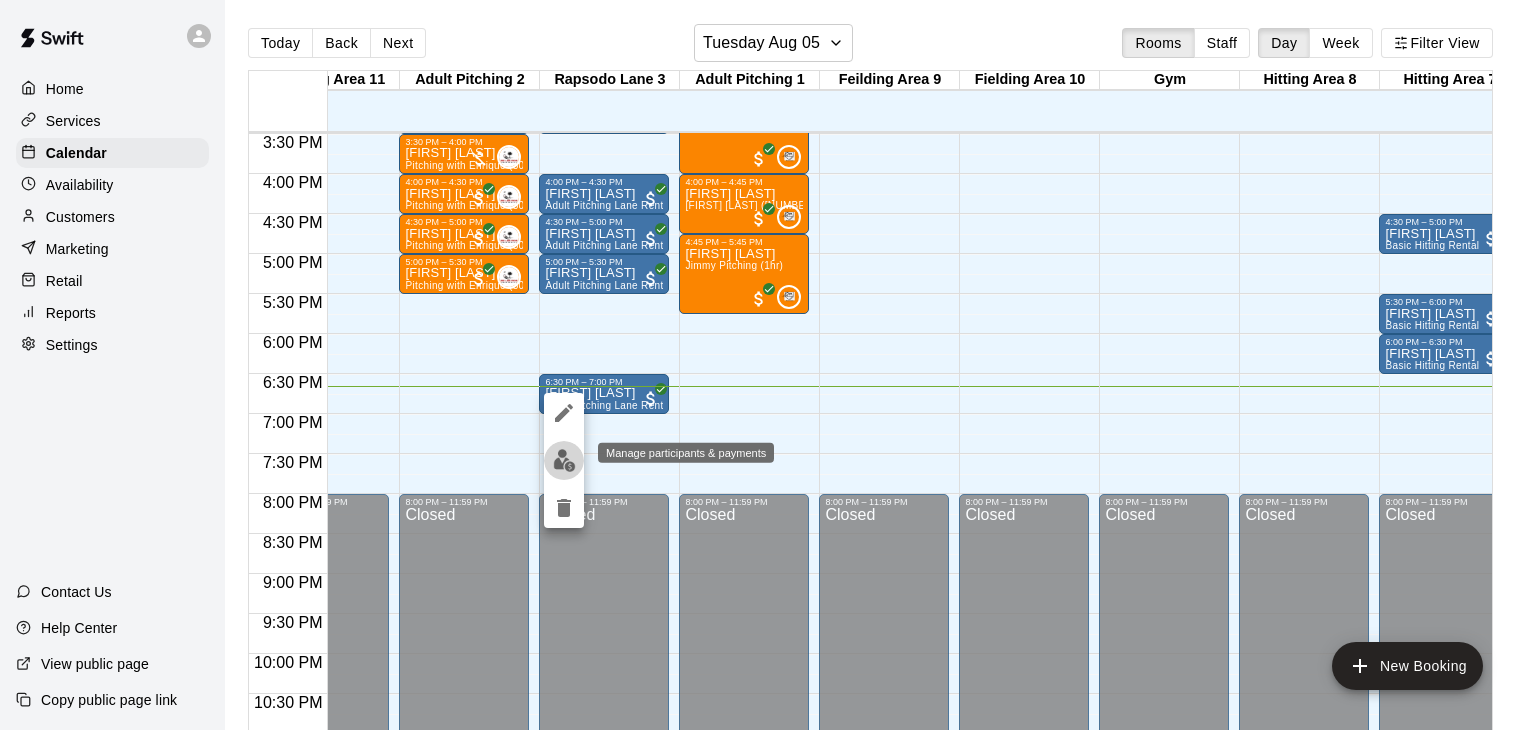 click at bounding box center [564, 460] 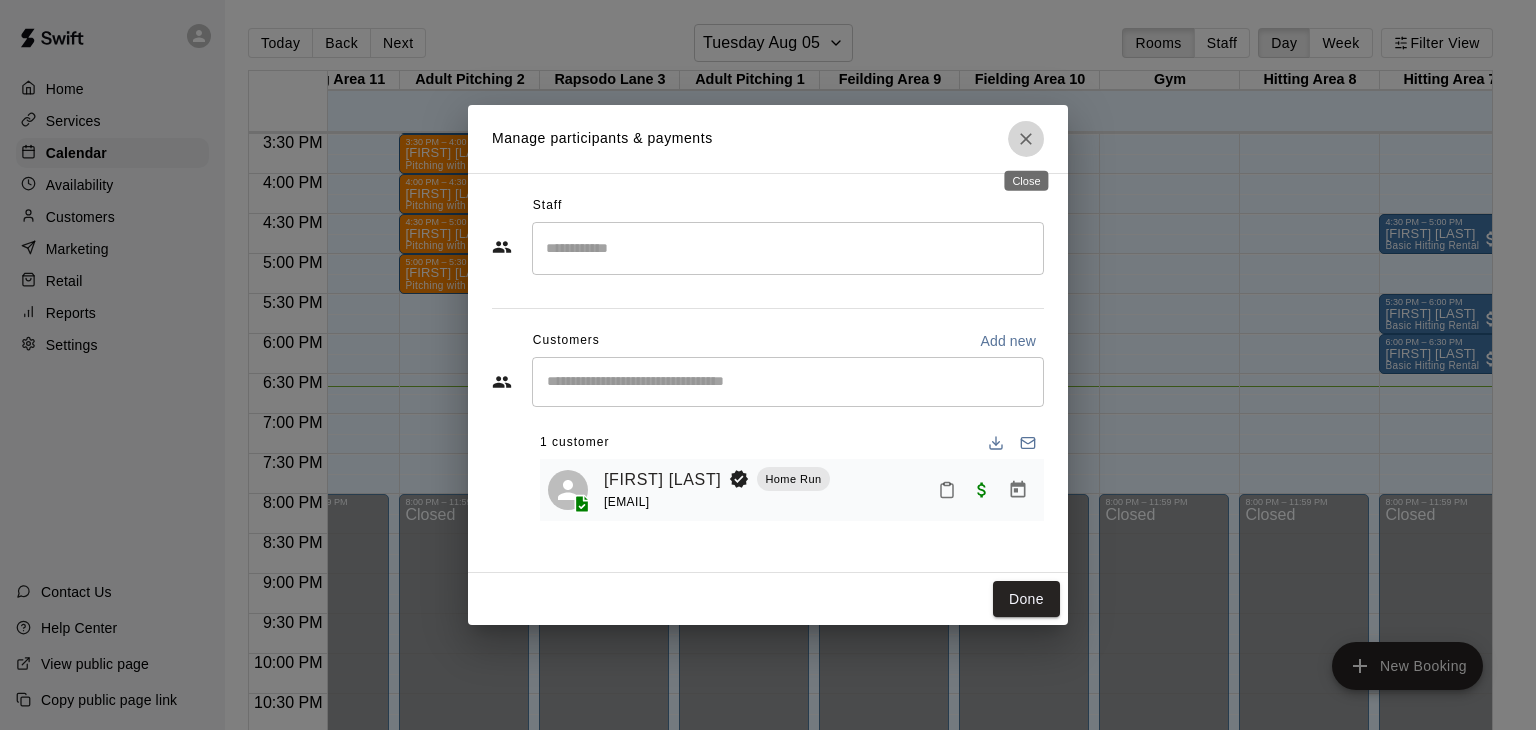 click 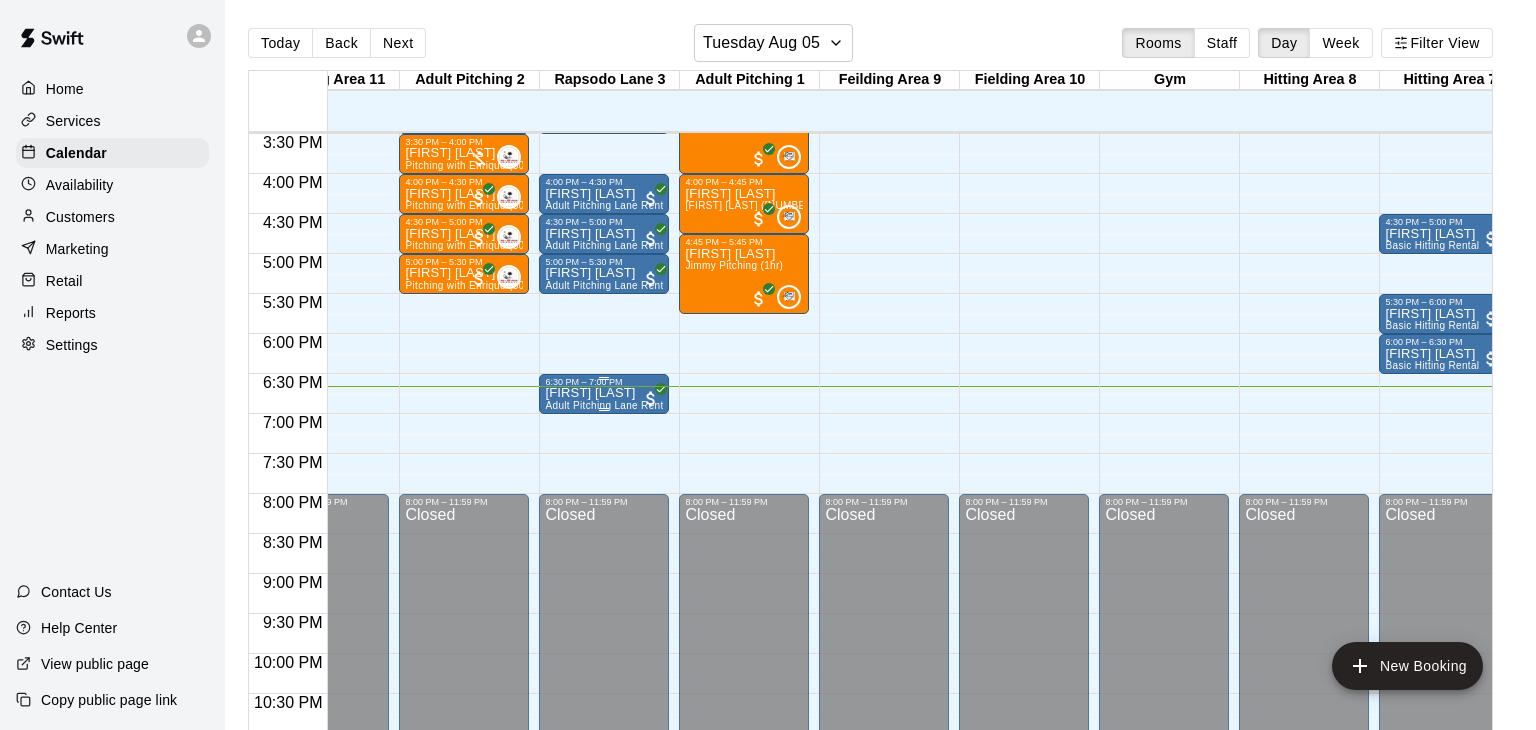 click on "[FIRST] [LAST]" at bounding box center [604, 393] 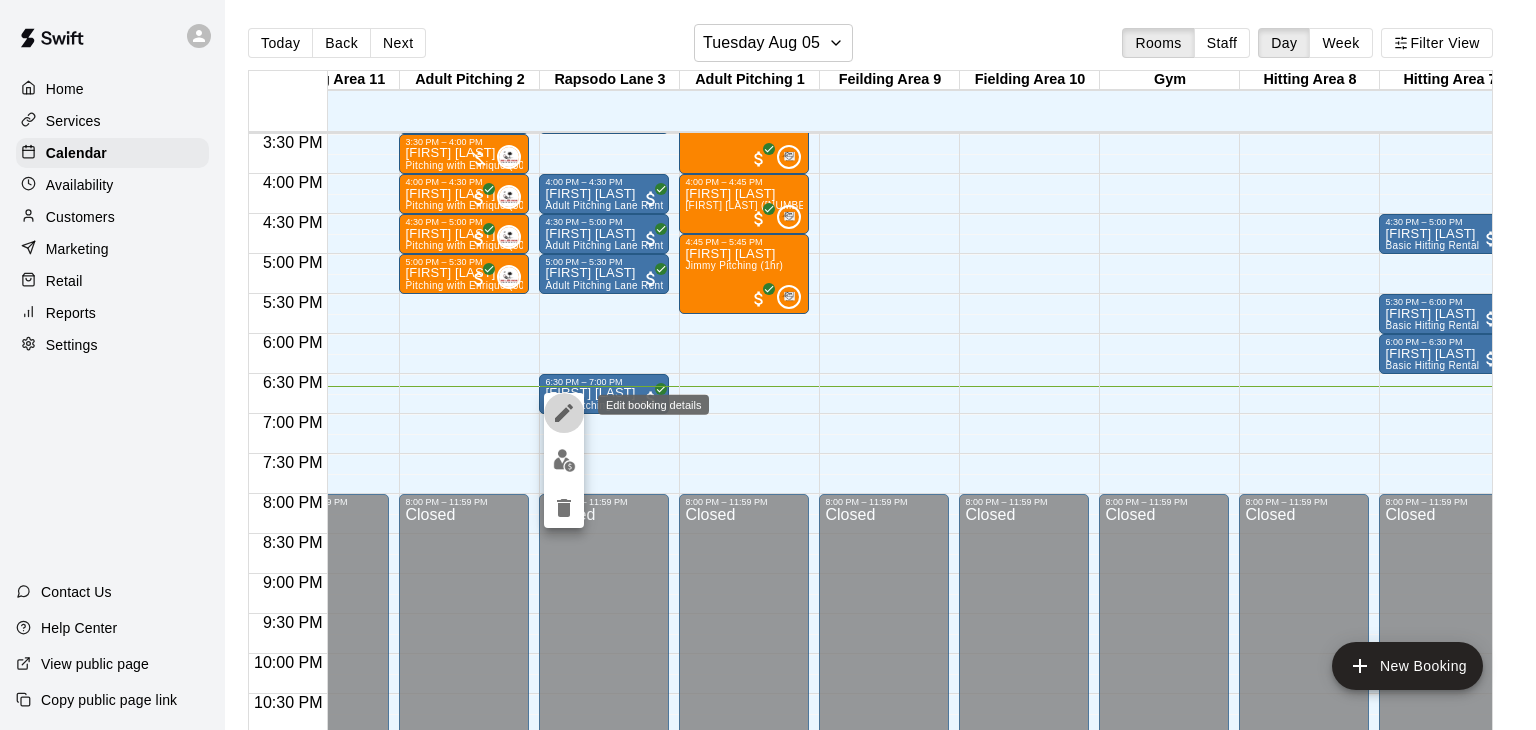 click 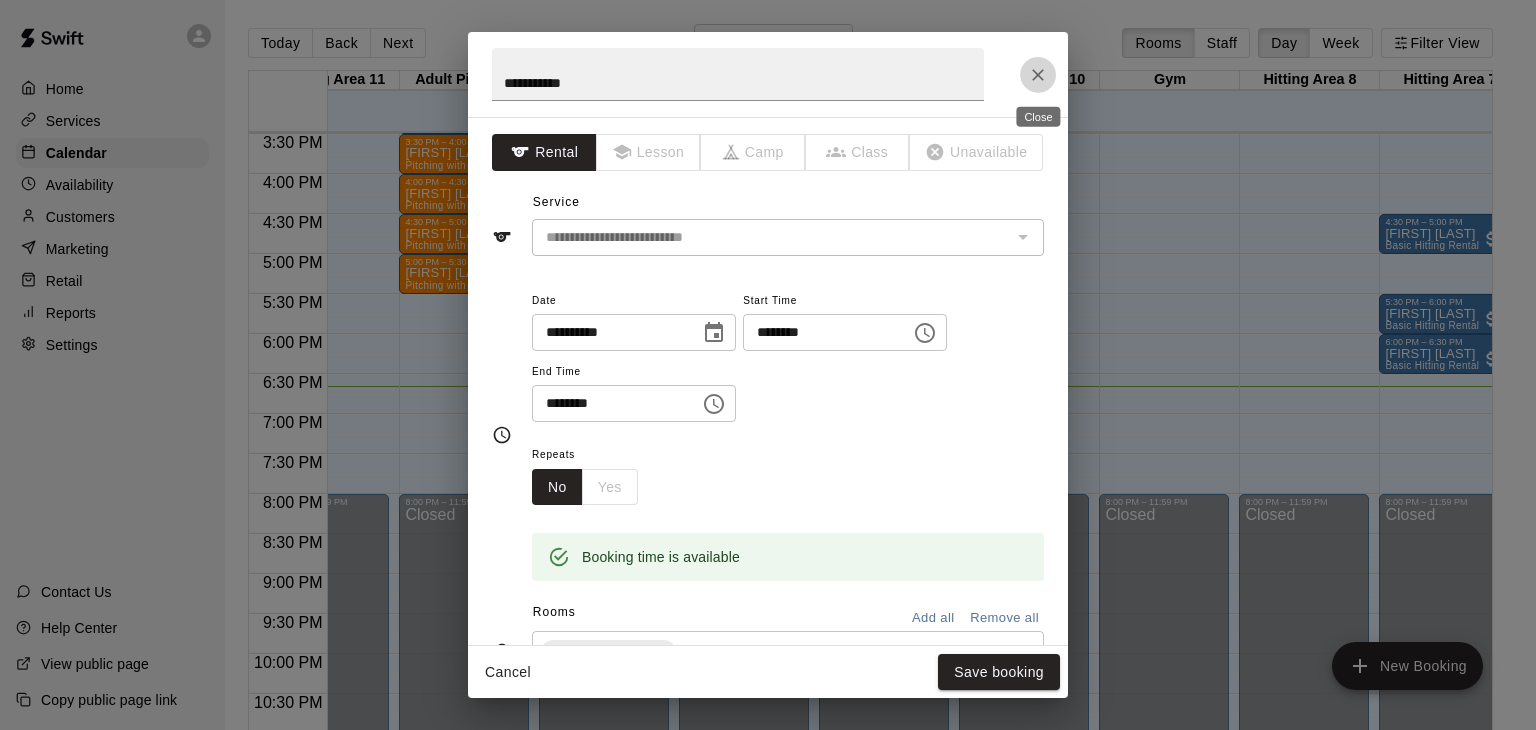 click 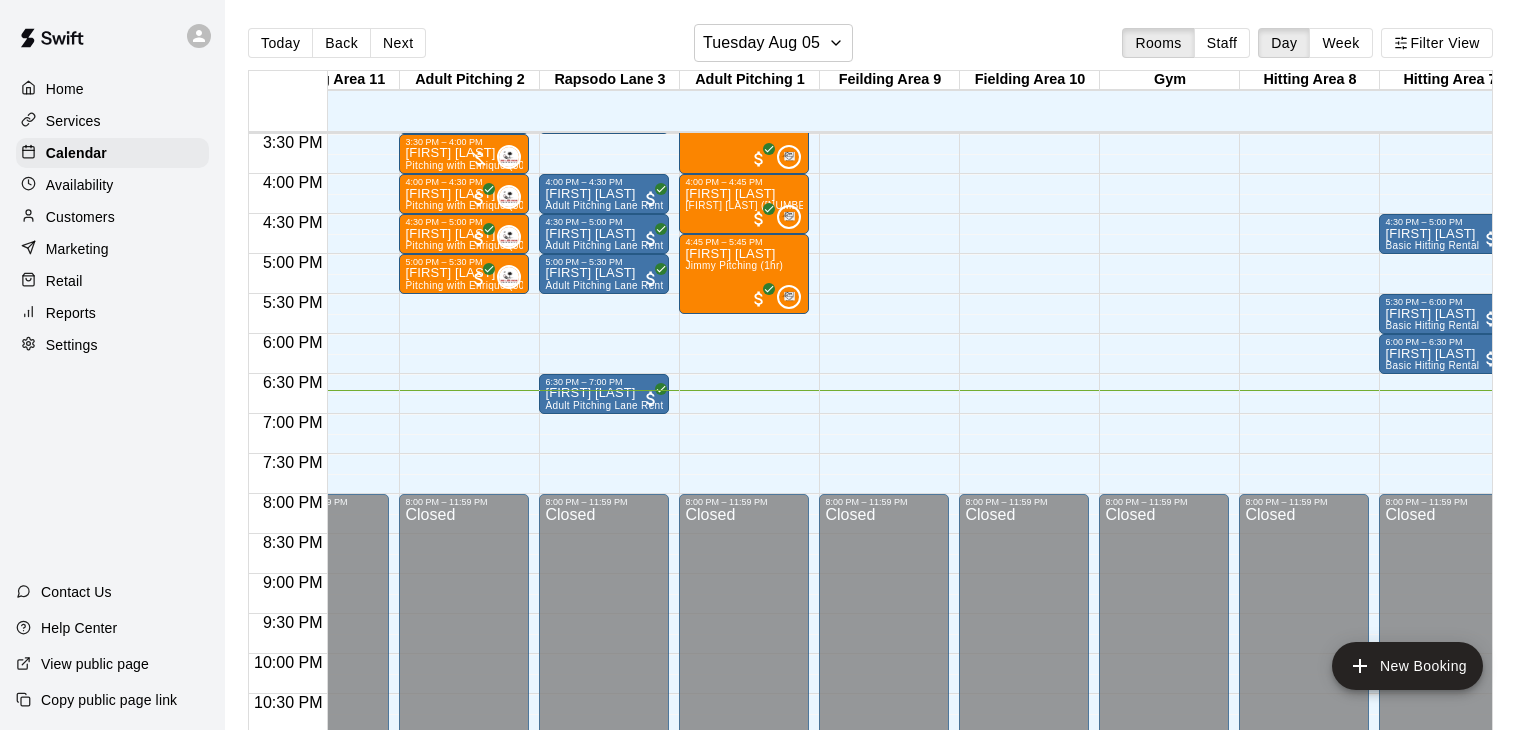 click on "Customers" at bounding box center [80, 217] 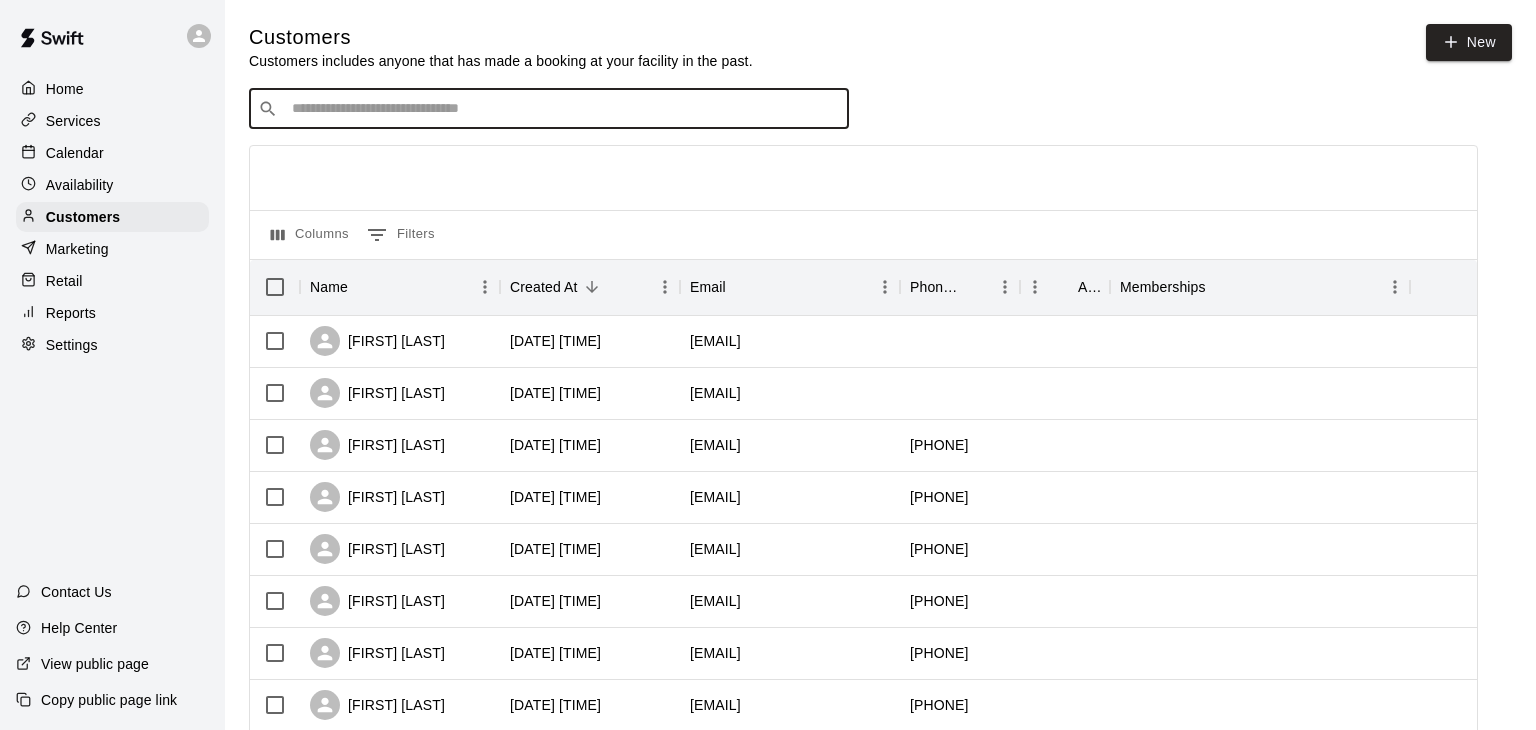 click at bounding box center [563, 109] 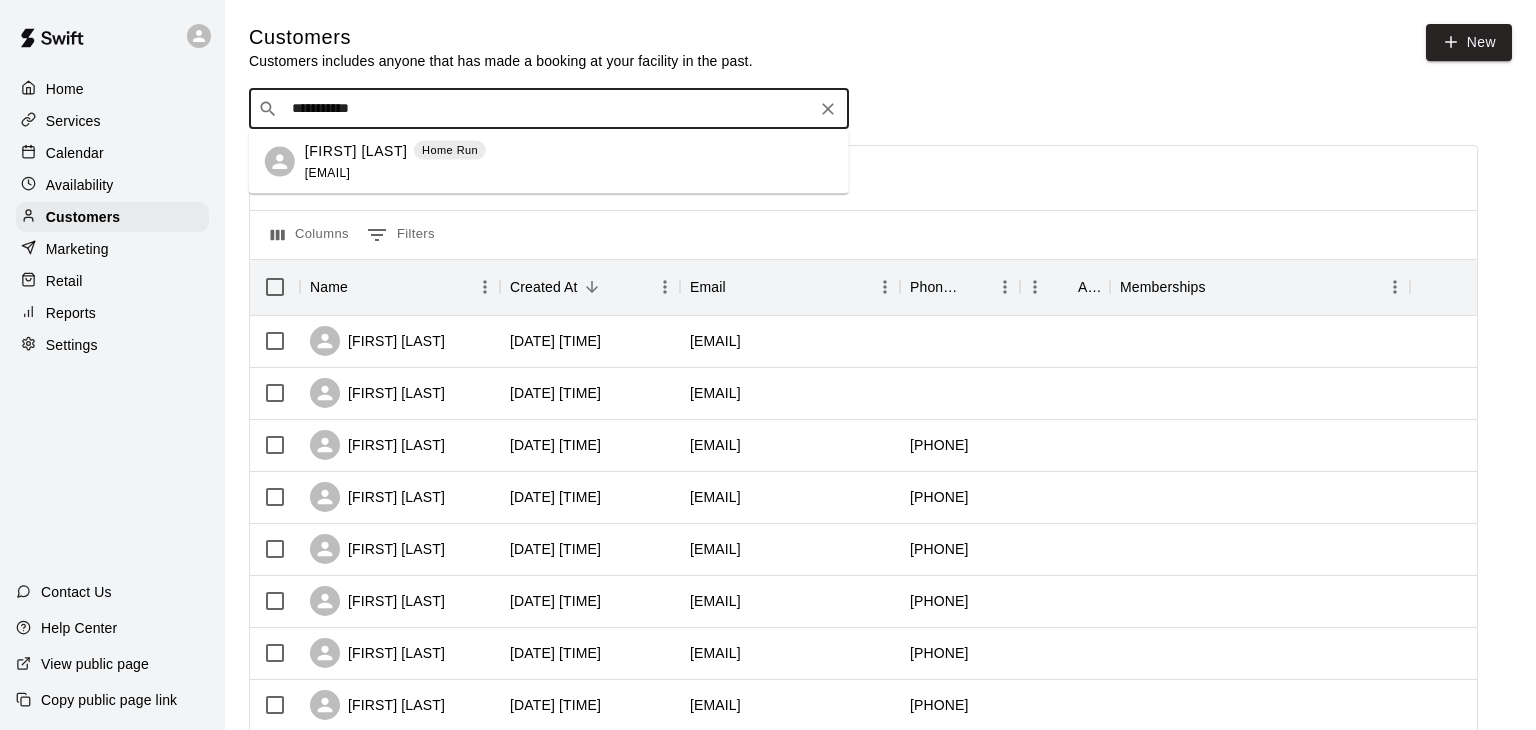 type on "**********" 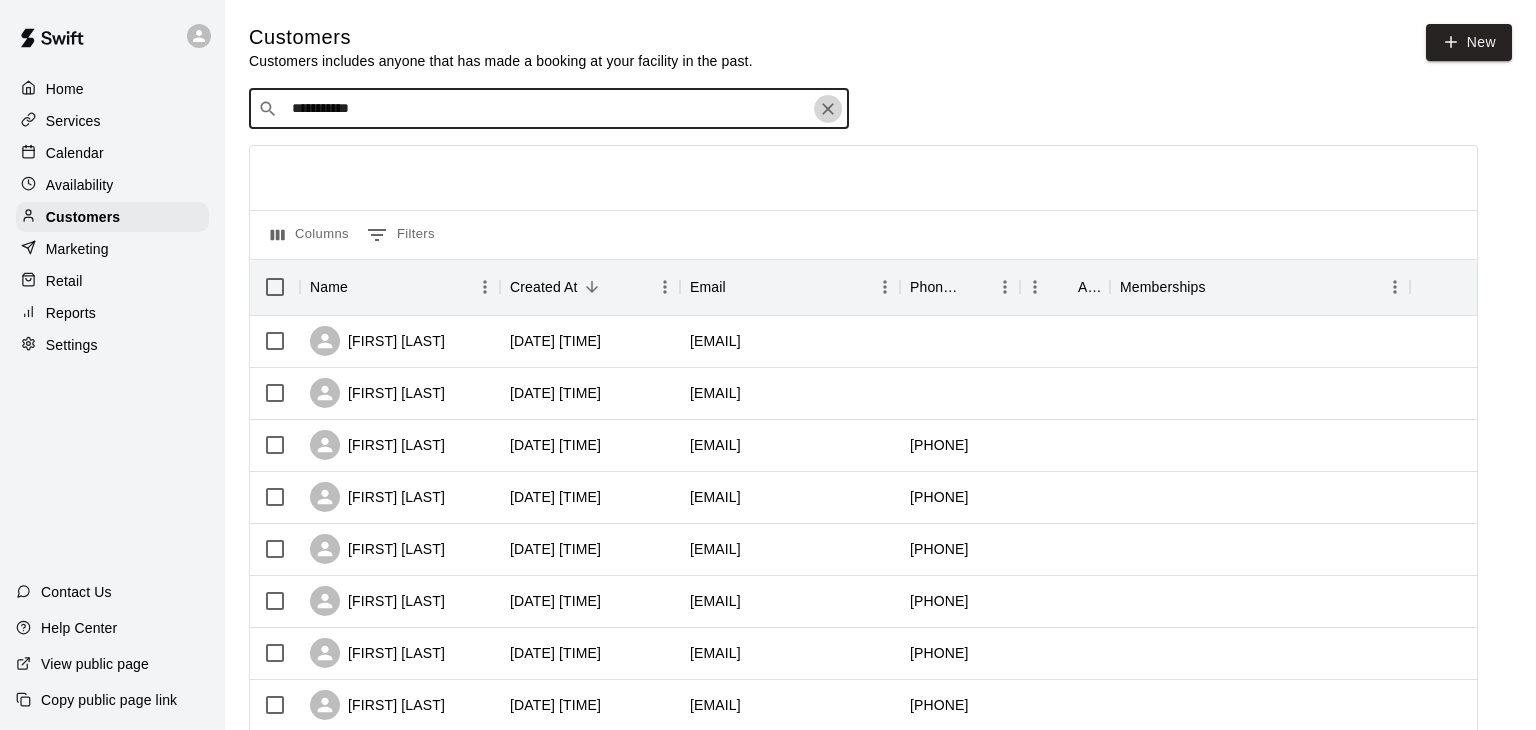 click at bounding box center [828, 109] 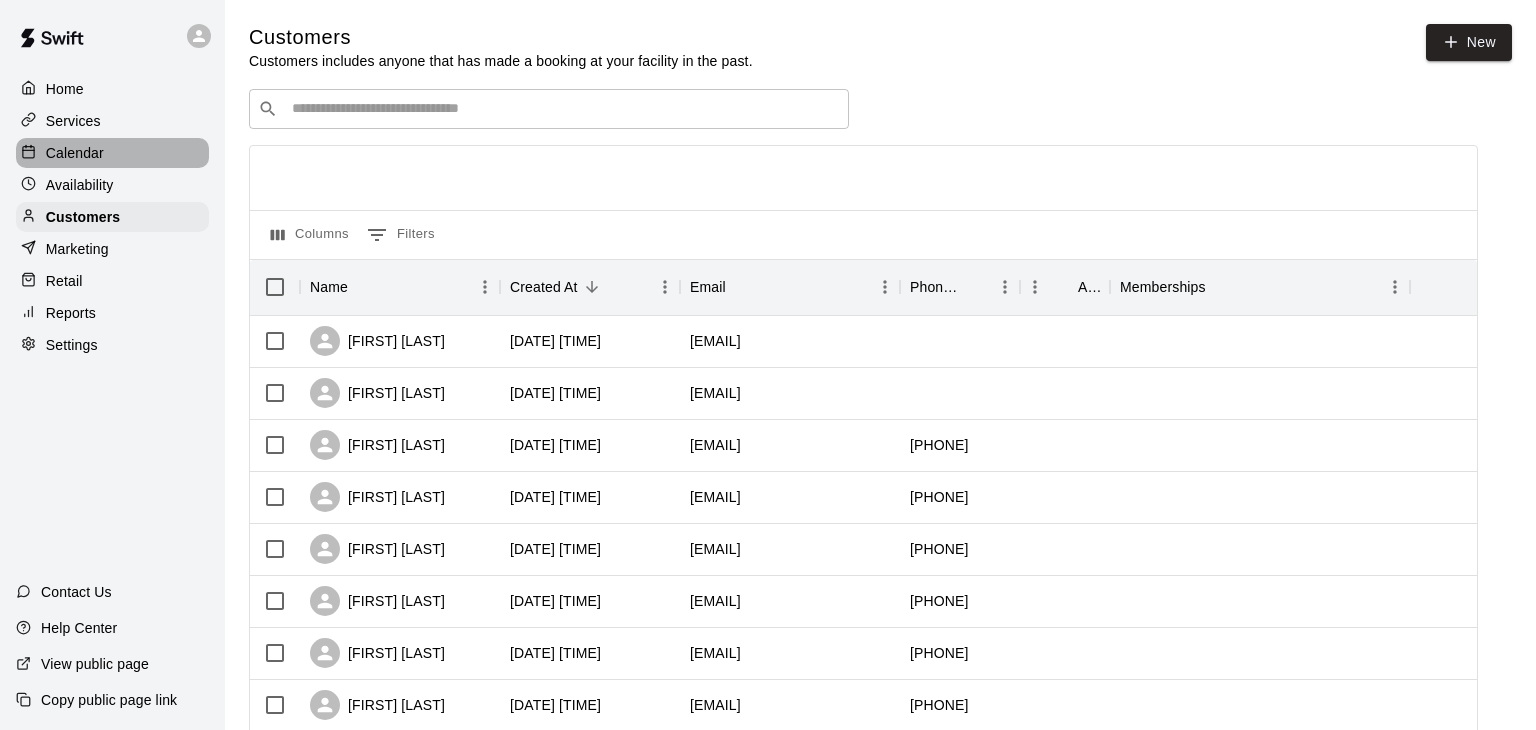 click on "Calendar" at bounding box center [75, 153] 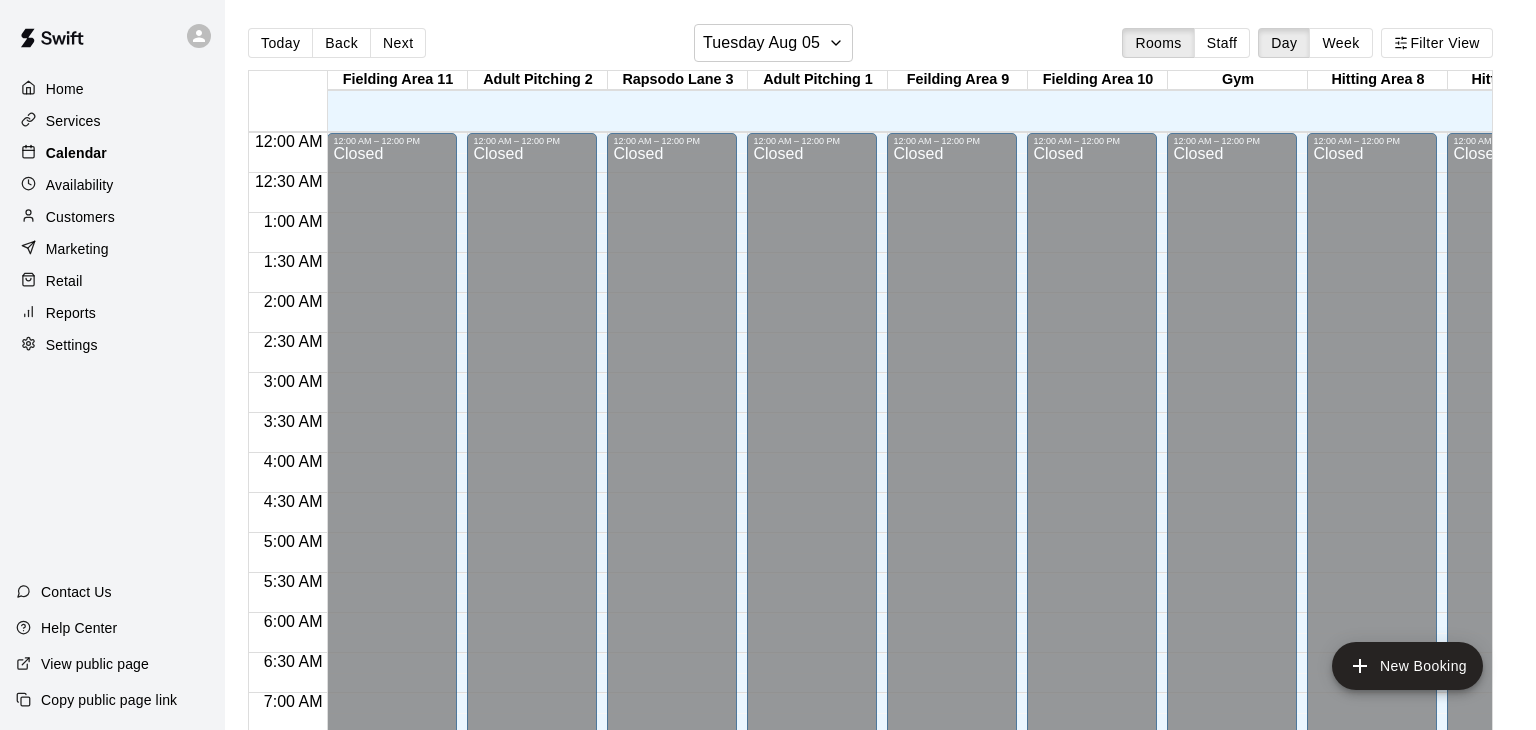 scroll, scrollTop: 1239, scrollLeft: 0, axis: vertical 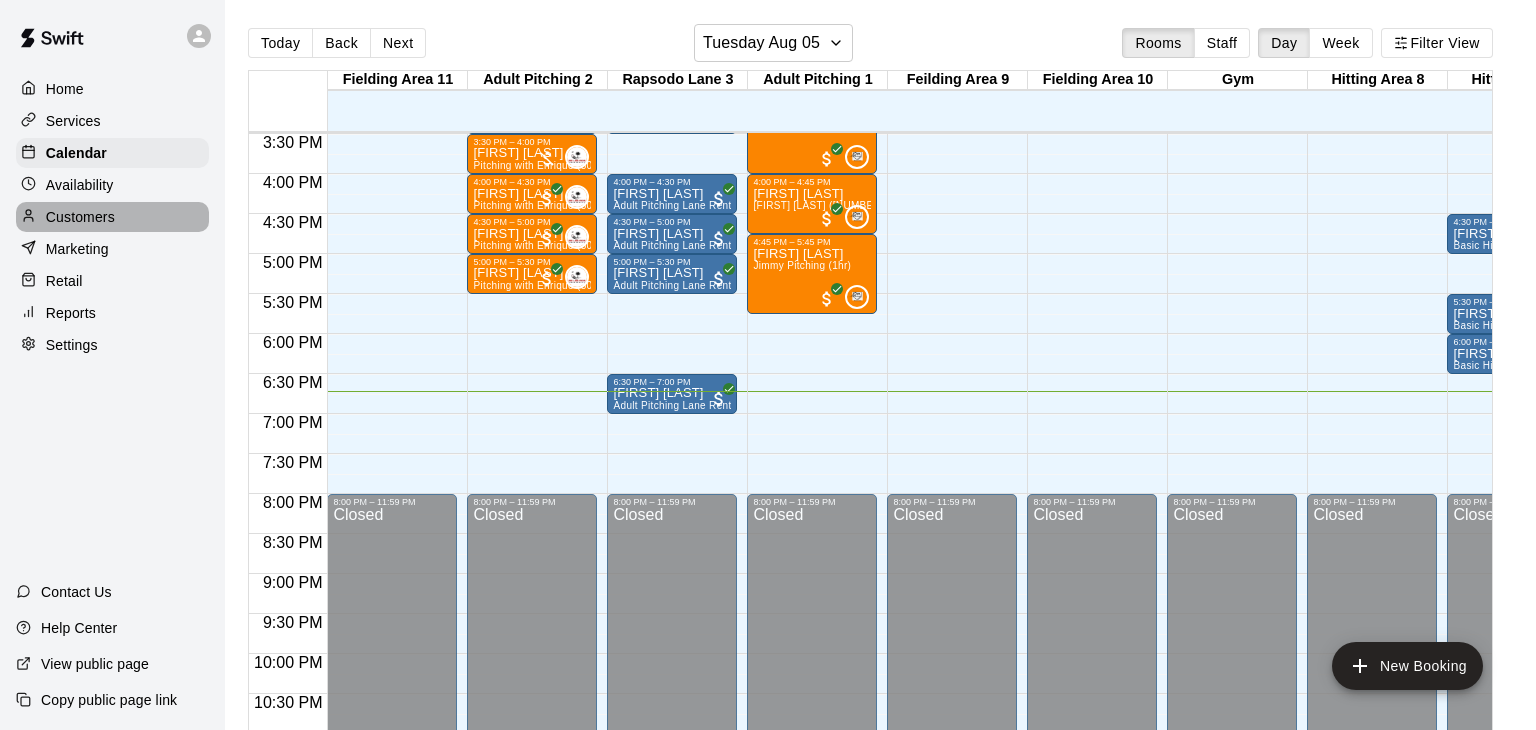 click on "Customers" at bounding box center (80, 217) 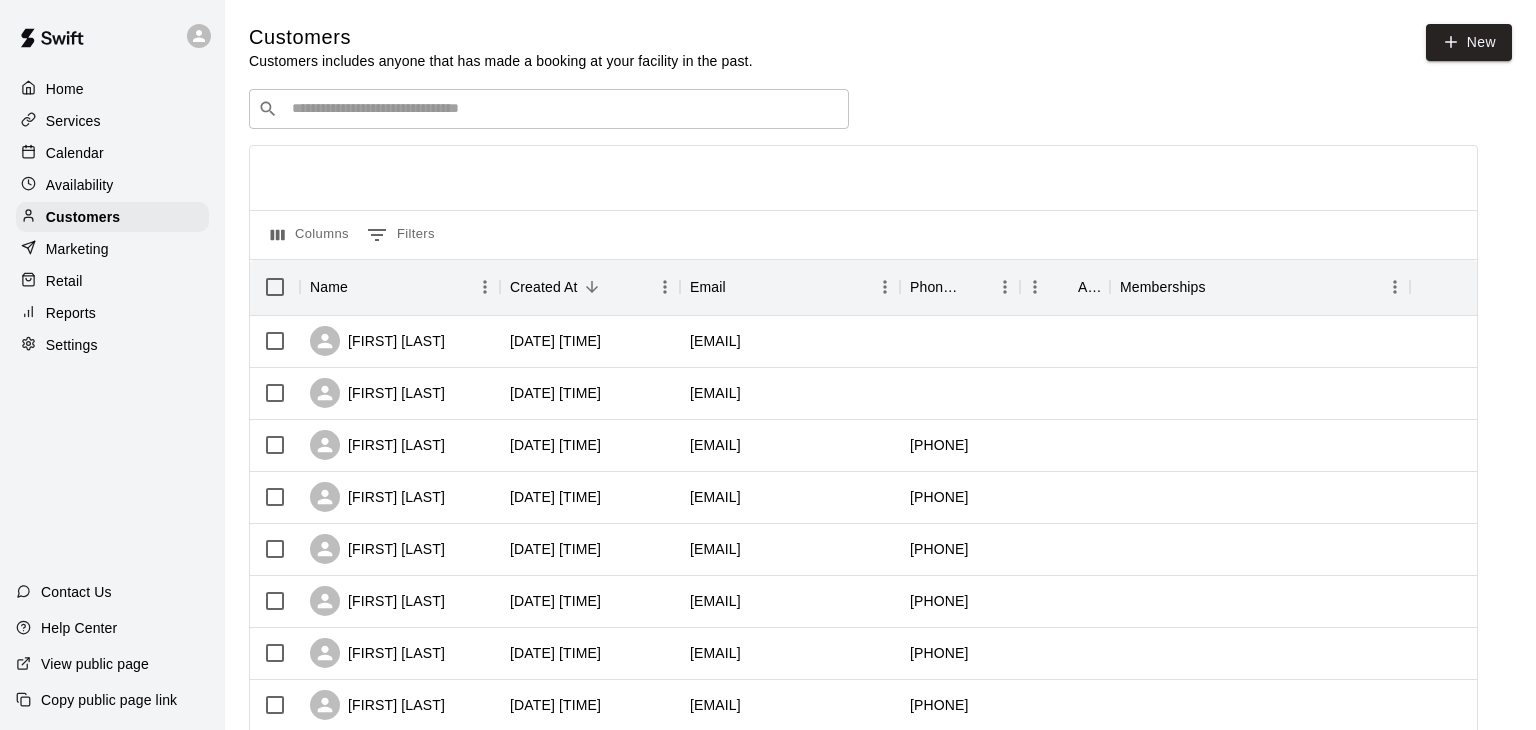 click at bounding box center (563, 109) 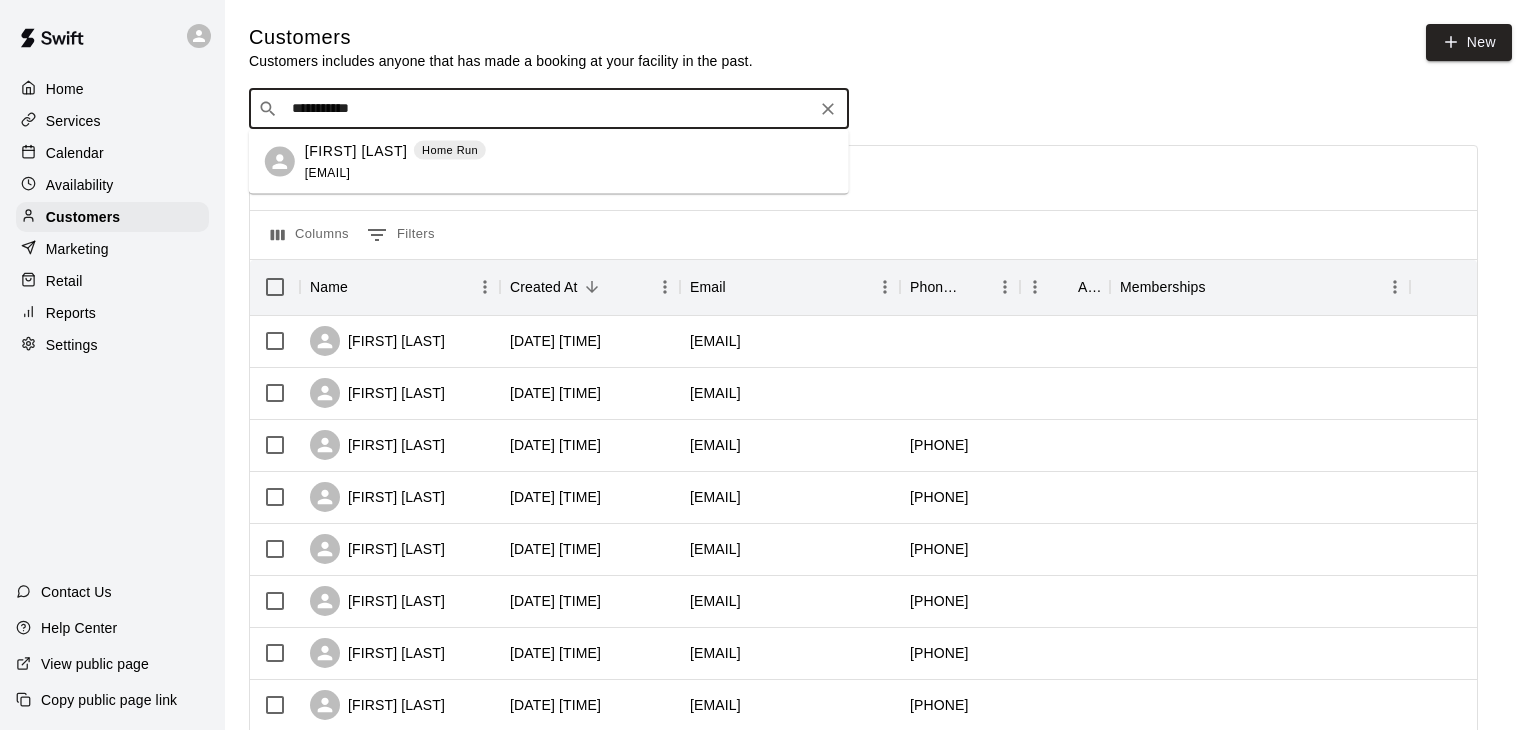 type on "**********" 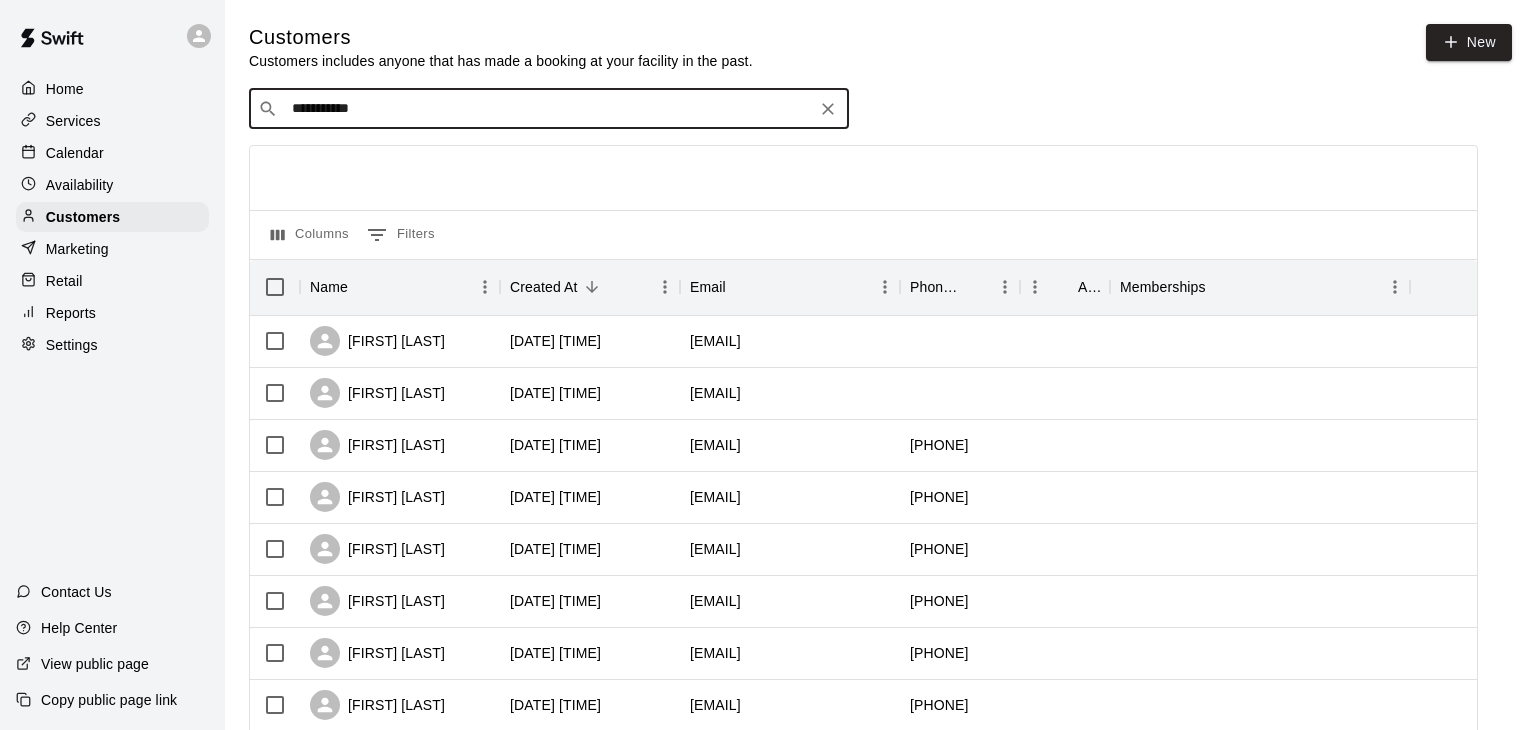 click on "**********" at bounding box center [549, 109] 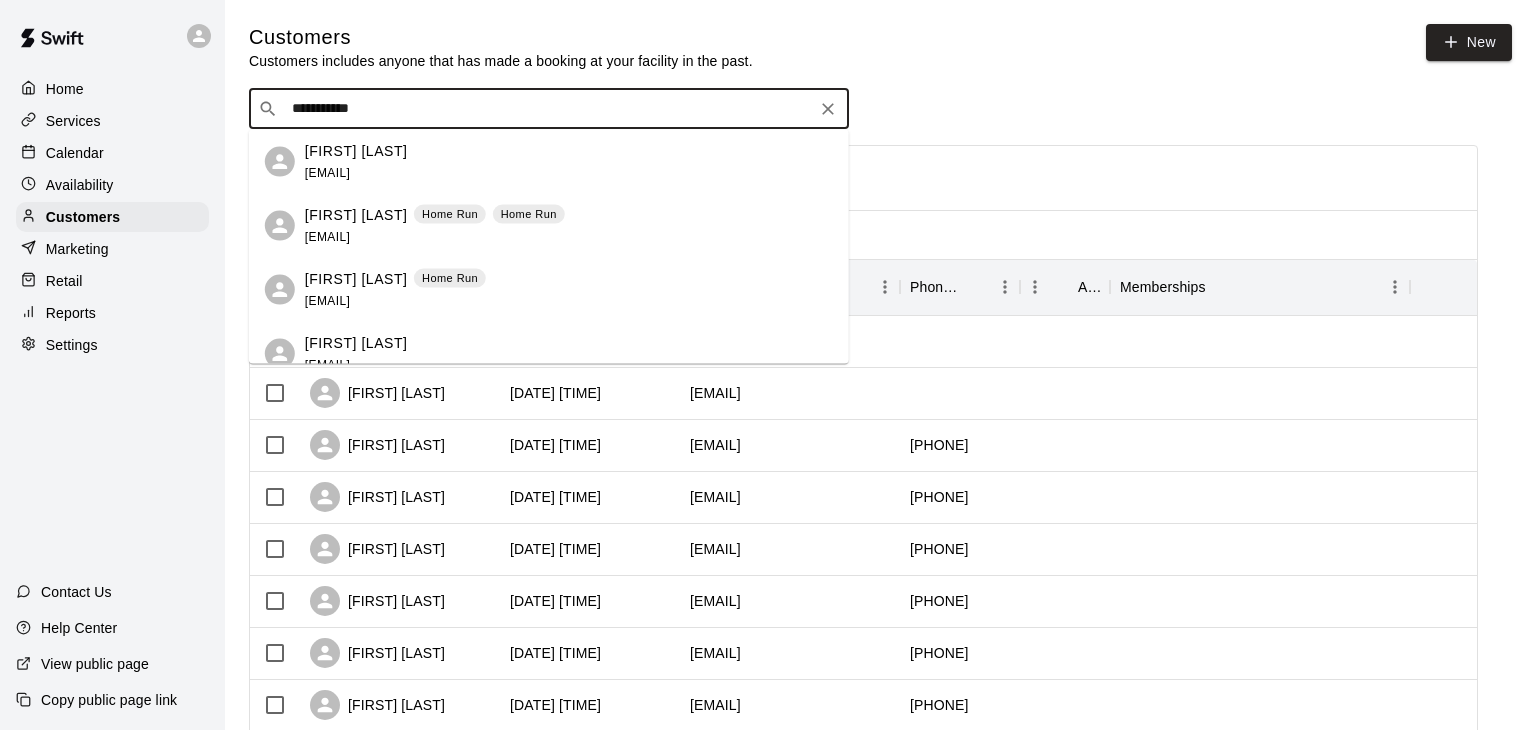 click on "**********" at bounding box center (549, 109) 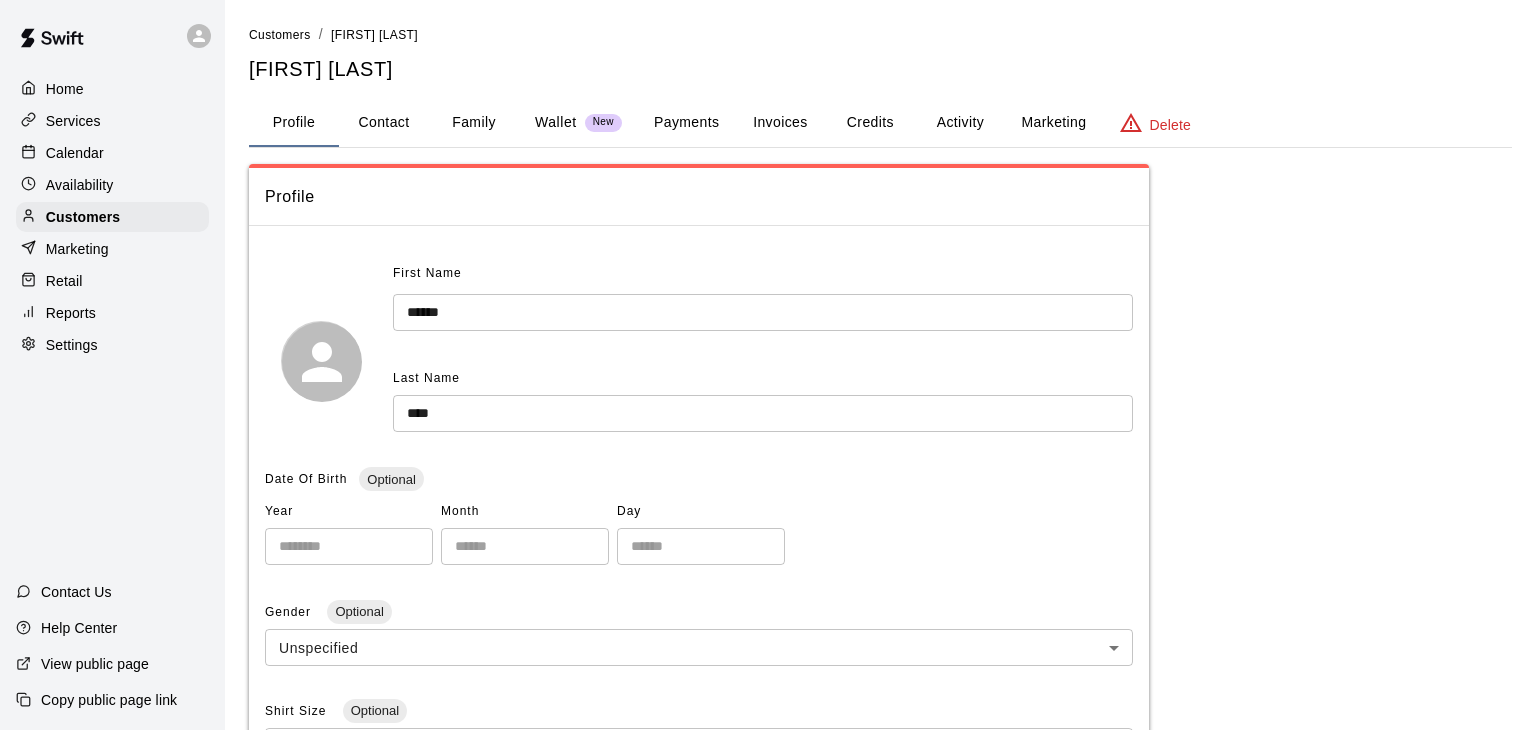 click on "Payments" at bounding box center (686, 123) 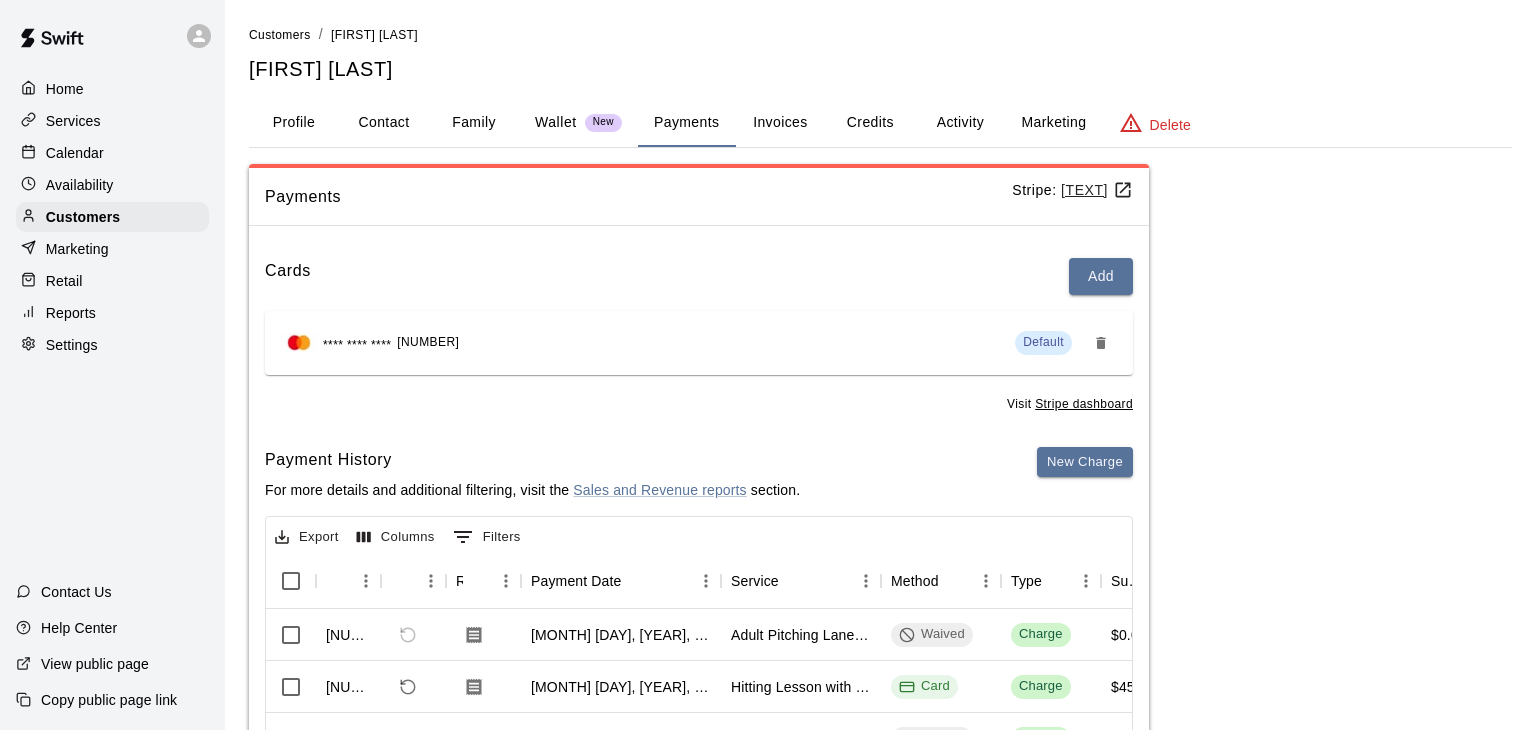 click 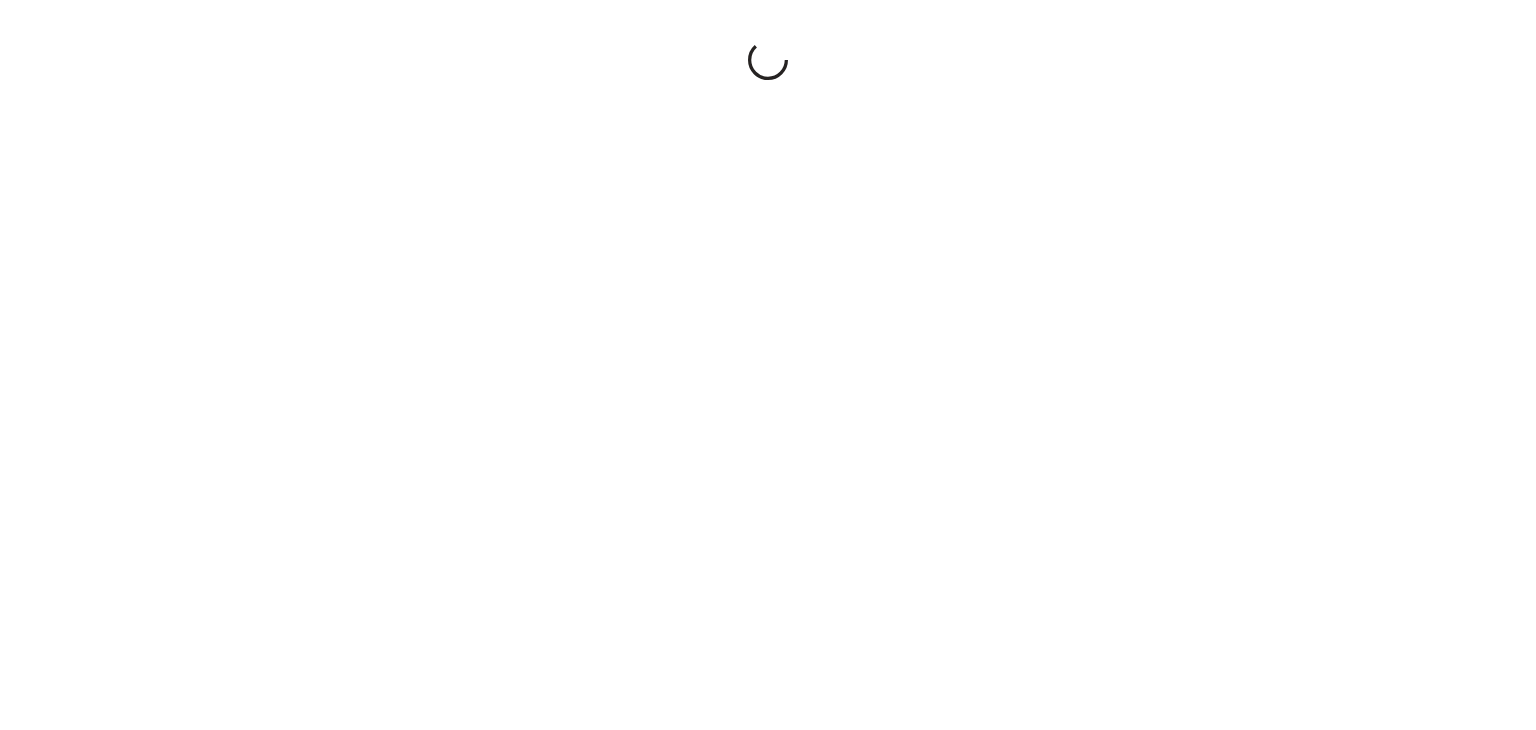 scroll, scrollTop: 0, scrollLeft: 0, axis: both 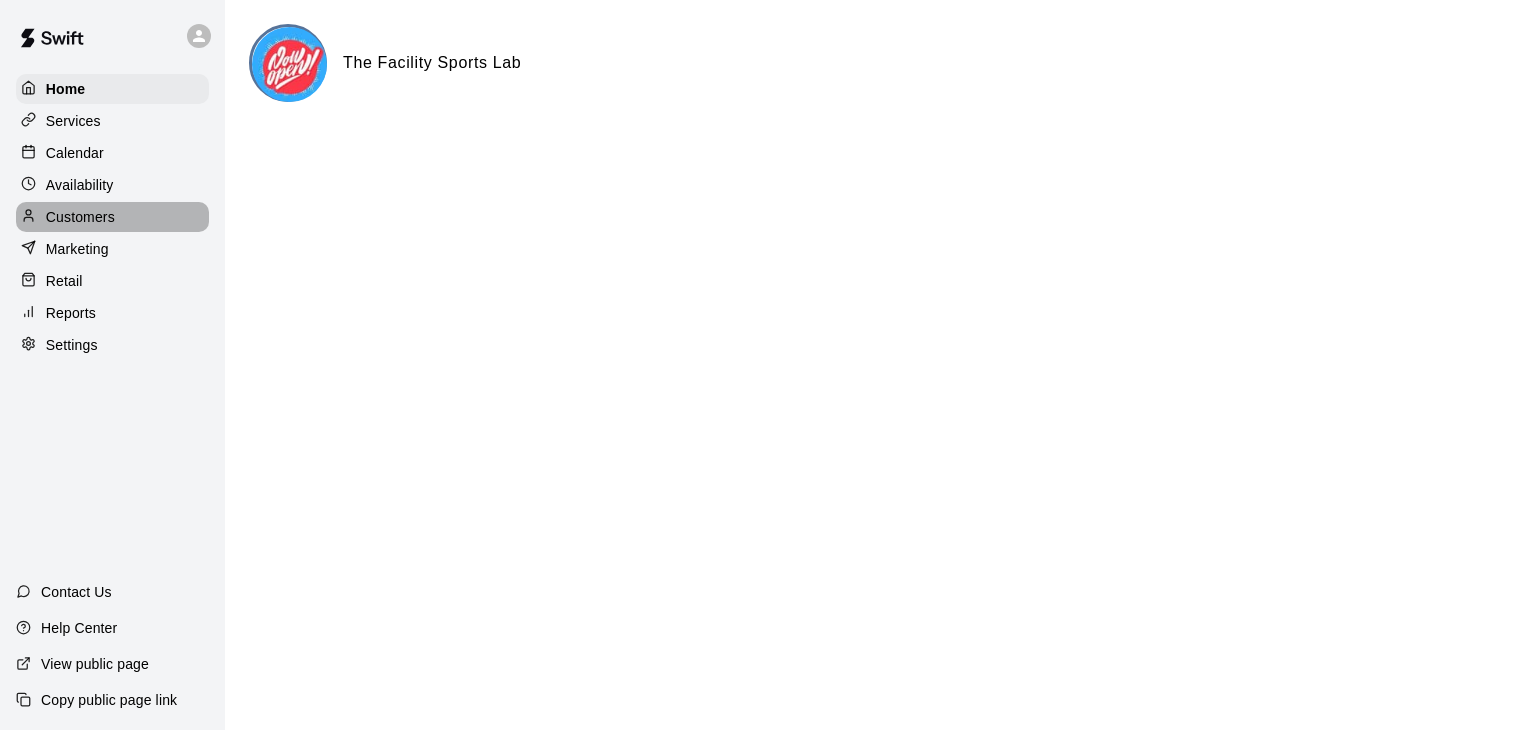 click on "Customers" at bounding box center [80, 217] 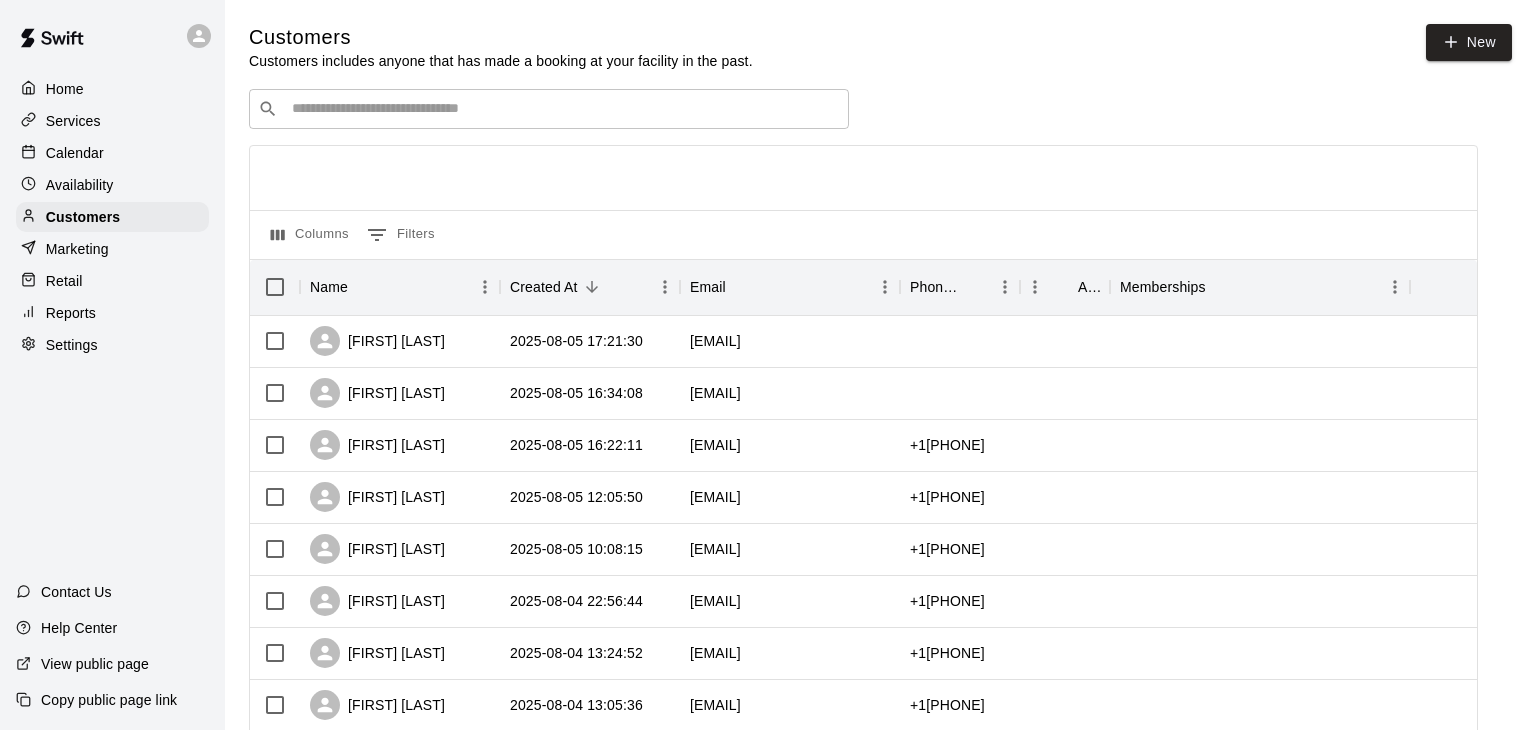 click on "Calendar" at bounding box center [112, 153] 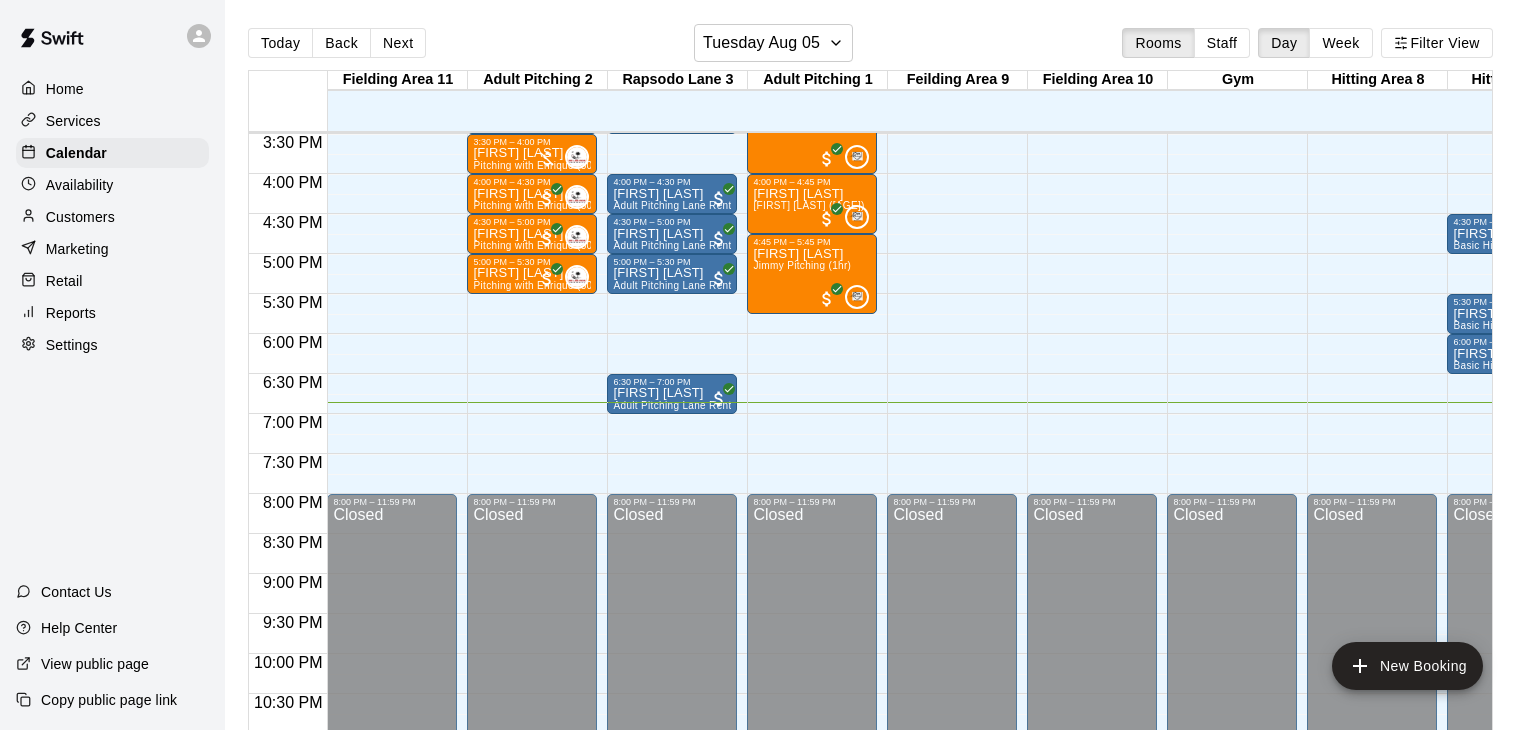 scroll, scrollTop: 1239, scrollLeft: 167, axis: both 